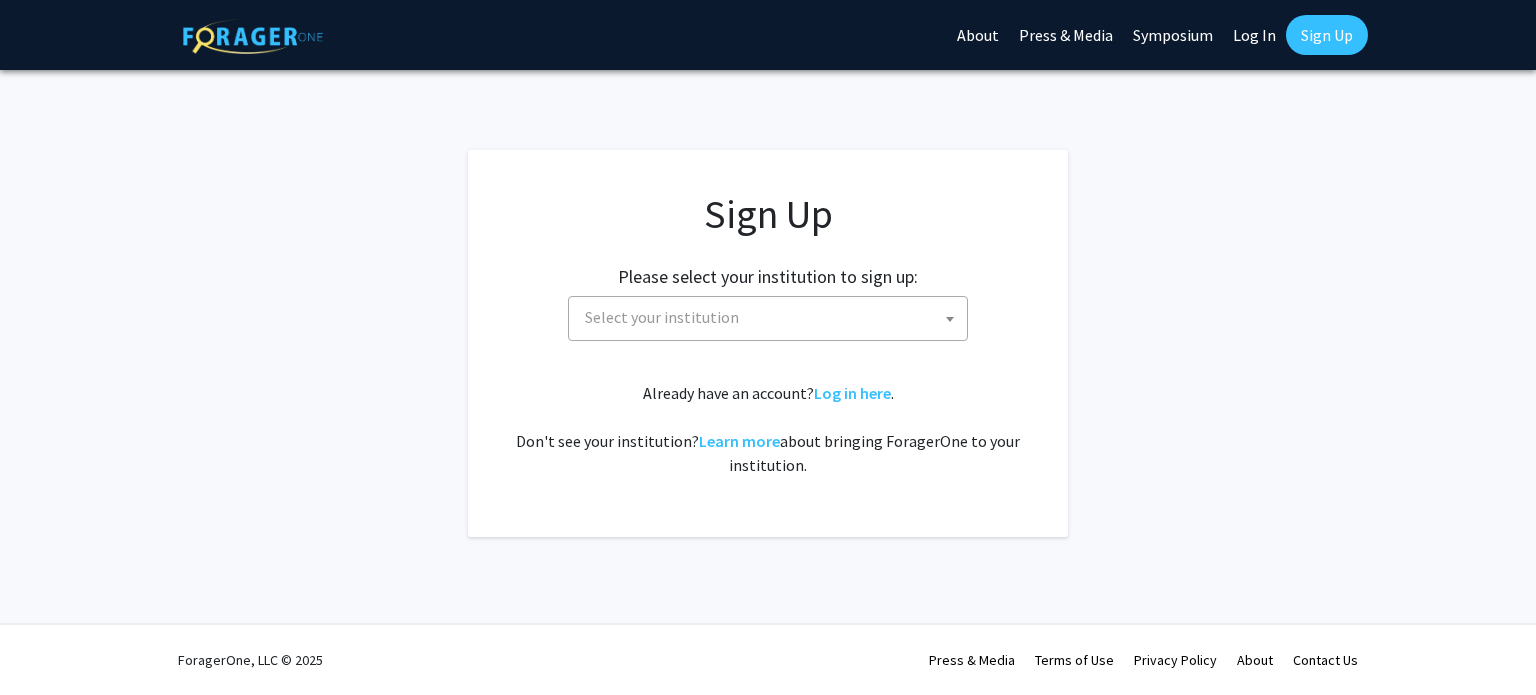 scroll, scrollTop: 0, scrollLeft: 0, axis: both 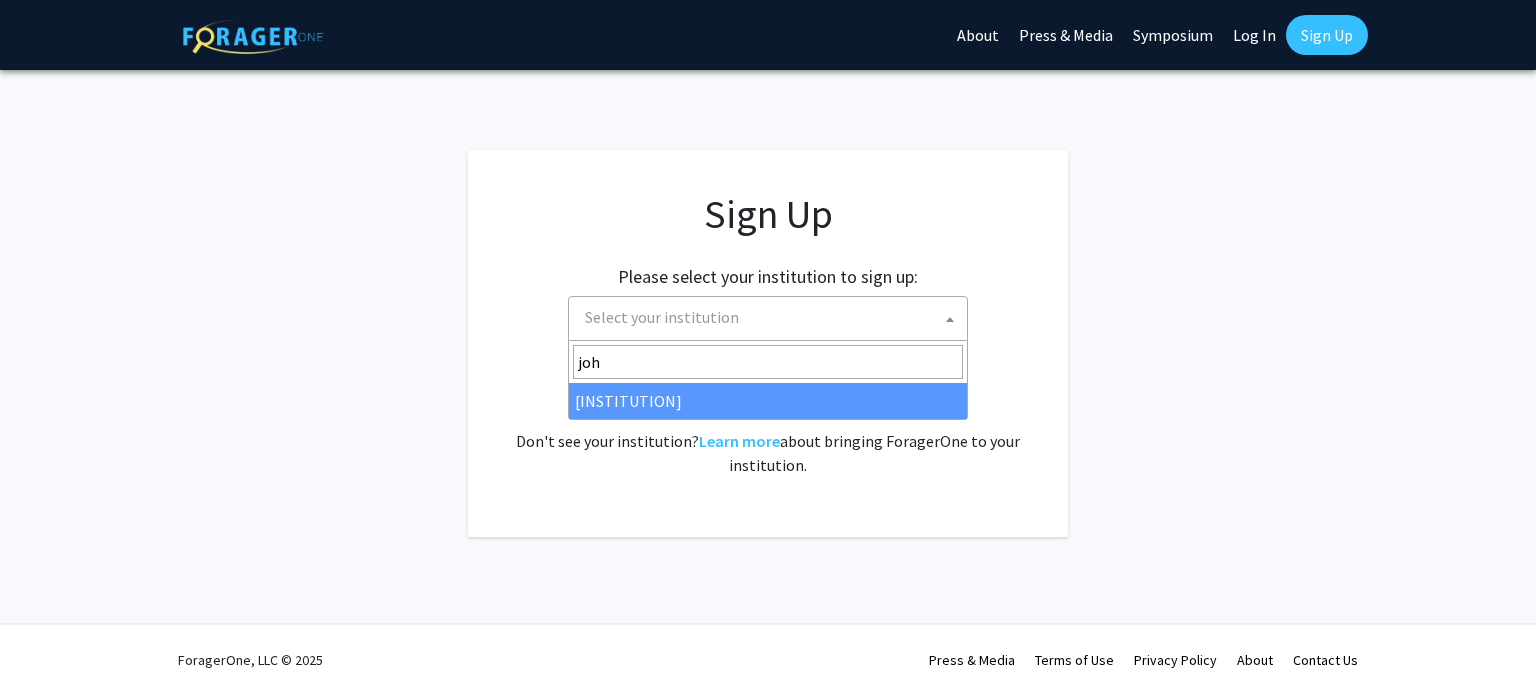 type on "joh" 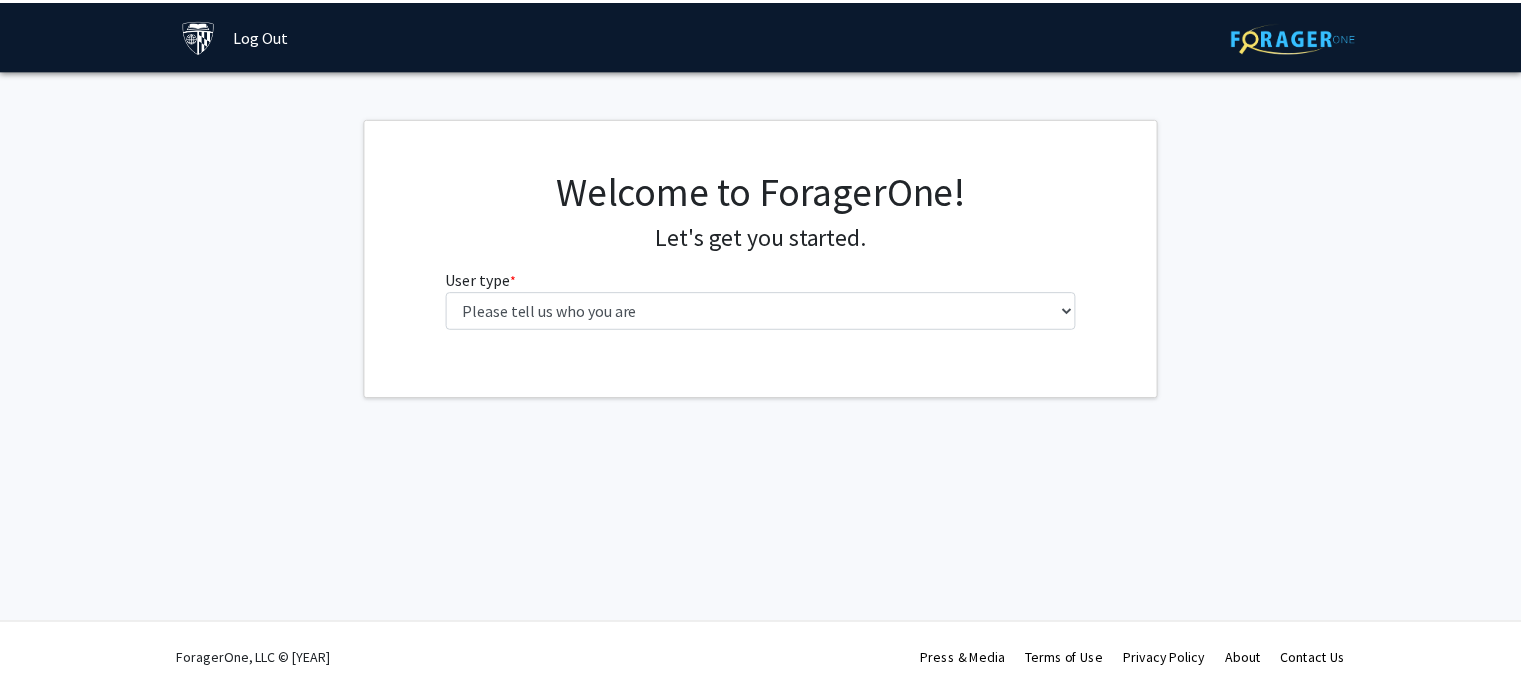scroll, scrollTop: 0, scrollLeft: 0, axis: both 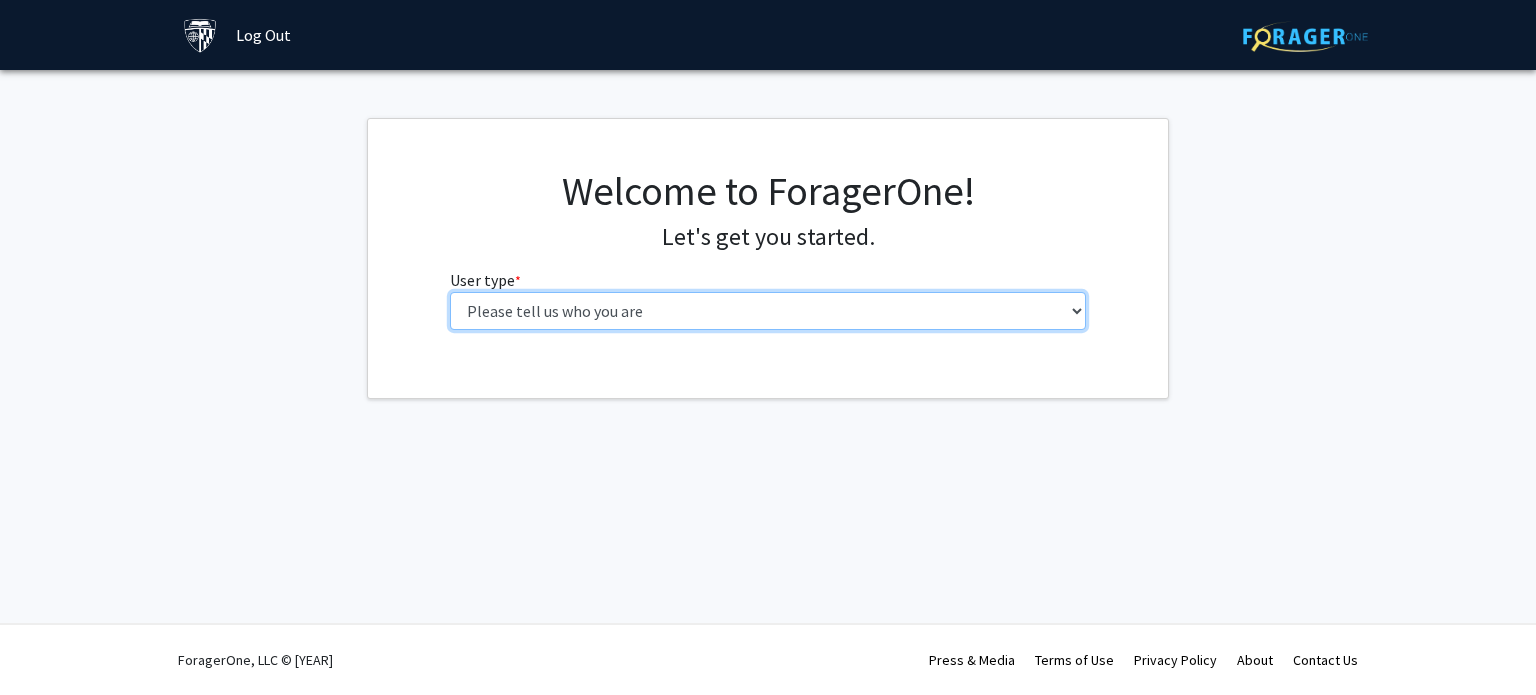 click on "Please tell us who you are  Undergraduate Student   Master's Student   Doctoral Candidate (PhD, MD, DMD, PharmD, etc.)   Postdoctoral Researcher / Research Staff / Medical Resident / Medical Fellow   Faculty   Administrative Staff" at bounding box center [768, 311] 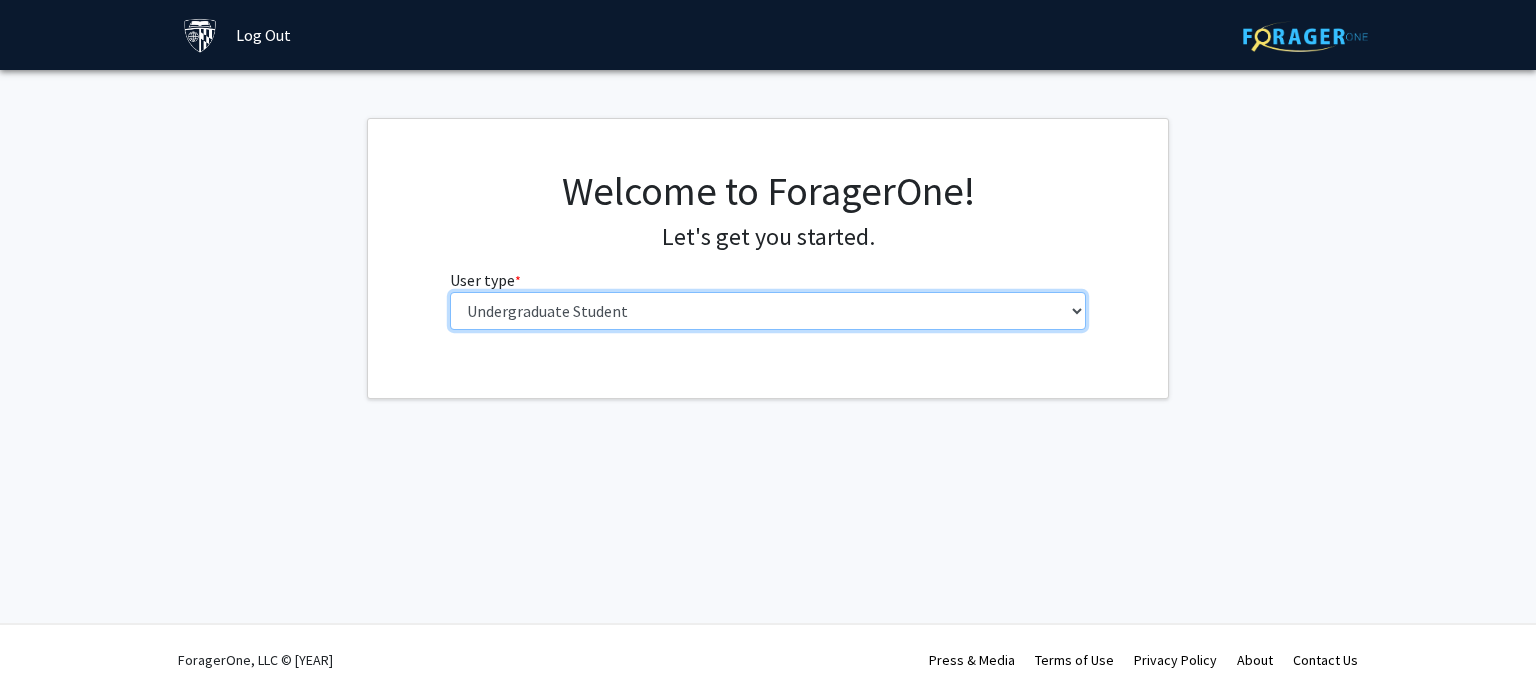 click on "Please tell us who you are  Undergraduate Student   Master's Student   Doctoral Candidate (PhD, MD, DMD, PharmD, etc.)   Postdoctoral Researcher / Research Staff / Medical Resident / Medical Fellow   Faculty   Administrative Staff" at bounding box center (768, 311) 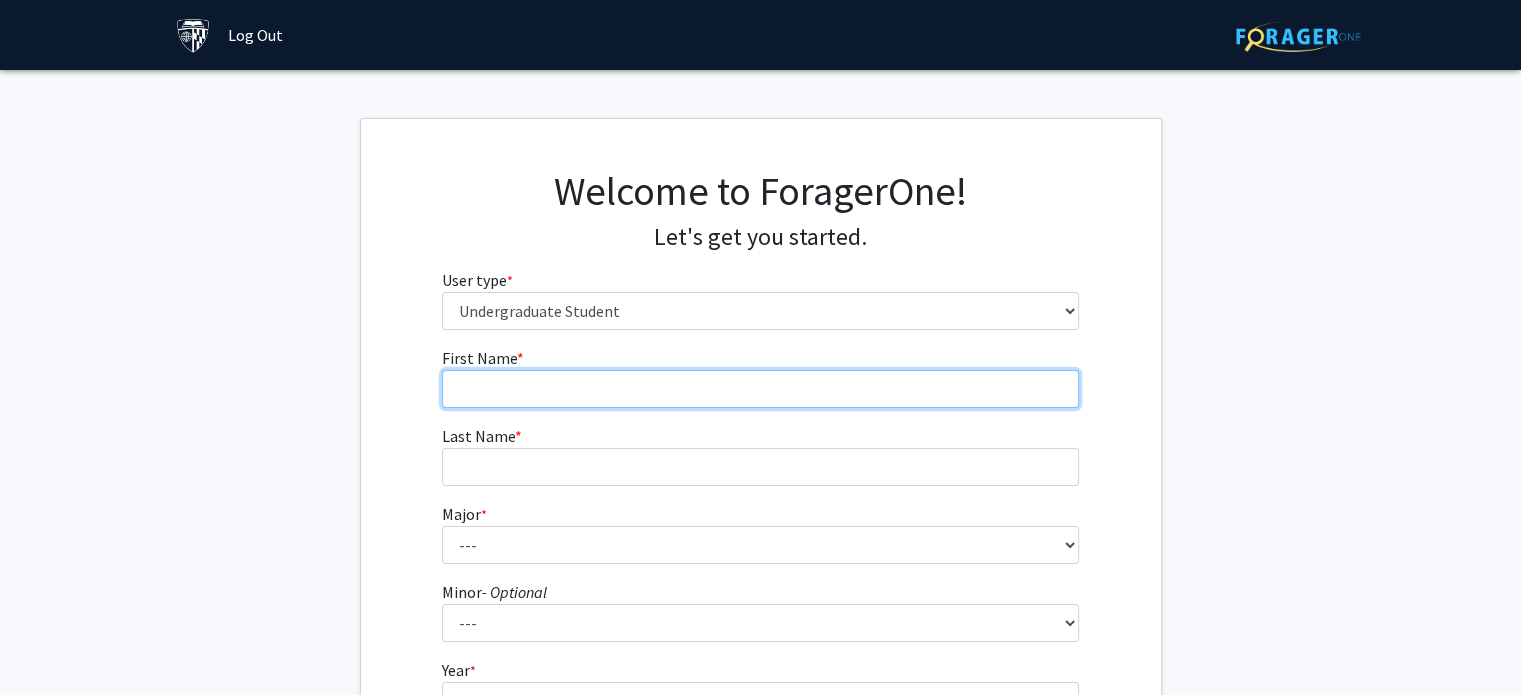 click on "First Name * required" at bounding box center [760, 389] 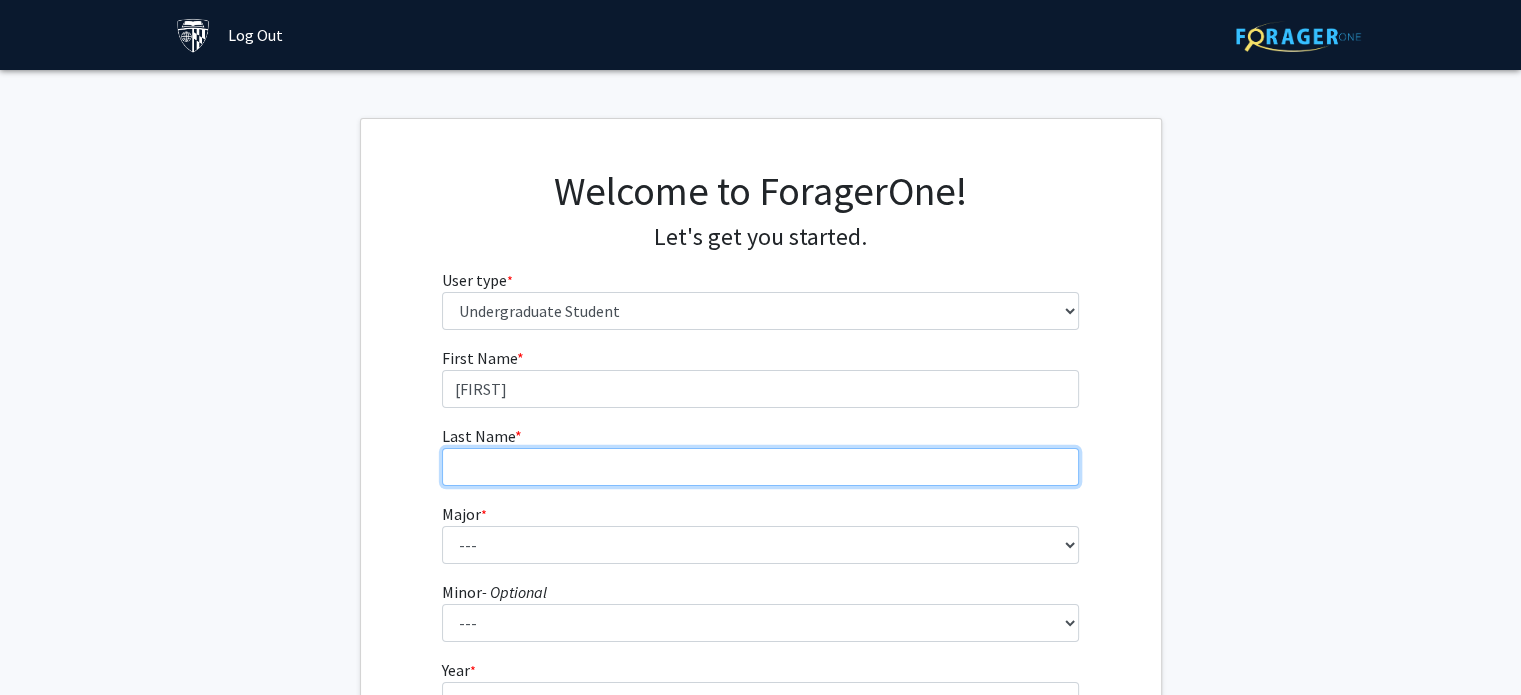 type on "[LAST]" 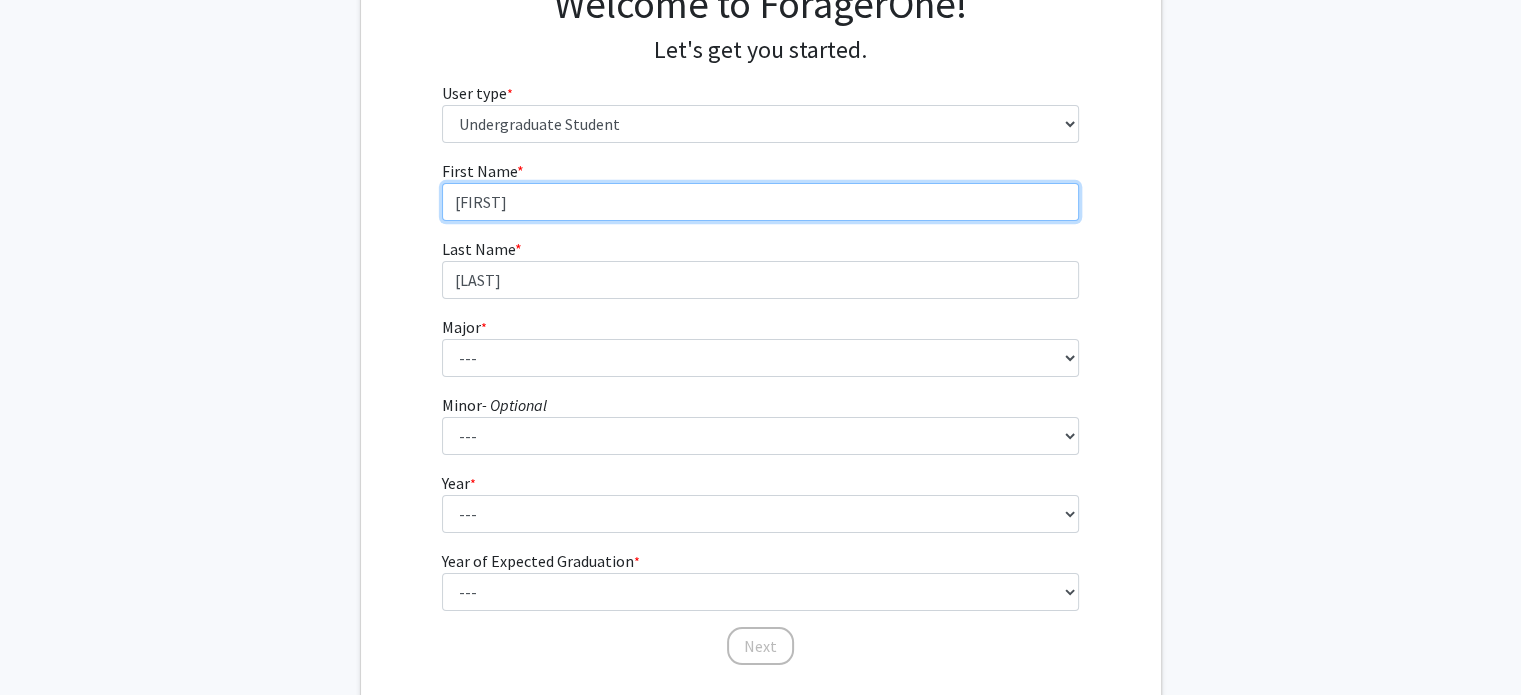 scroll, scrollTop: 188, scrollLeft: 0, axis: vertical 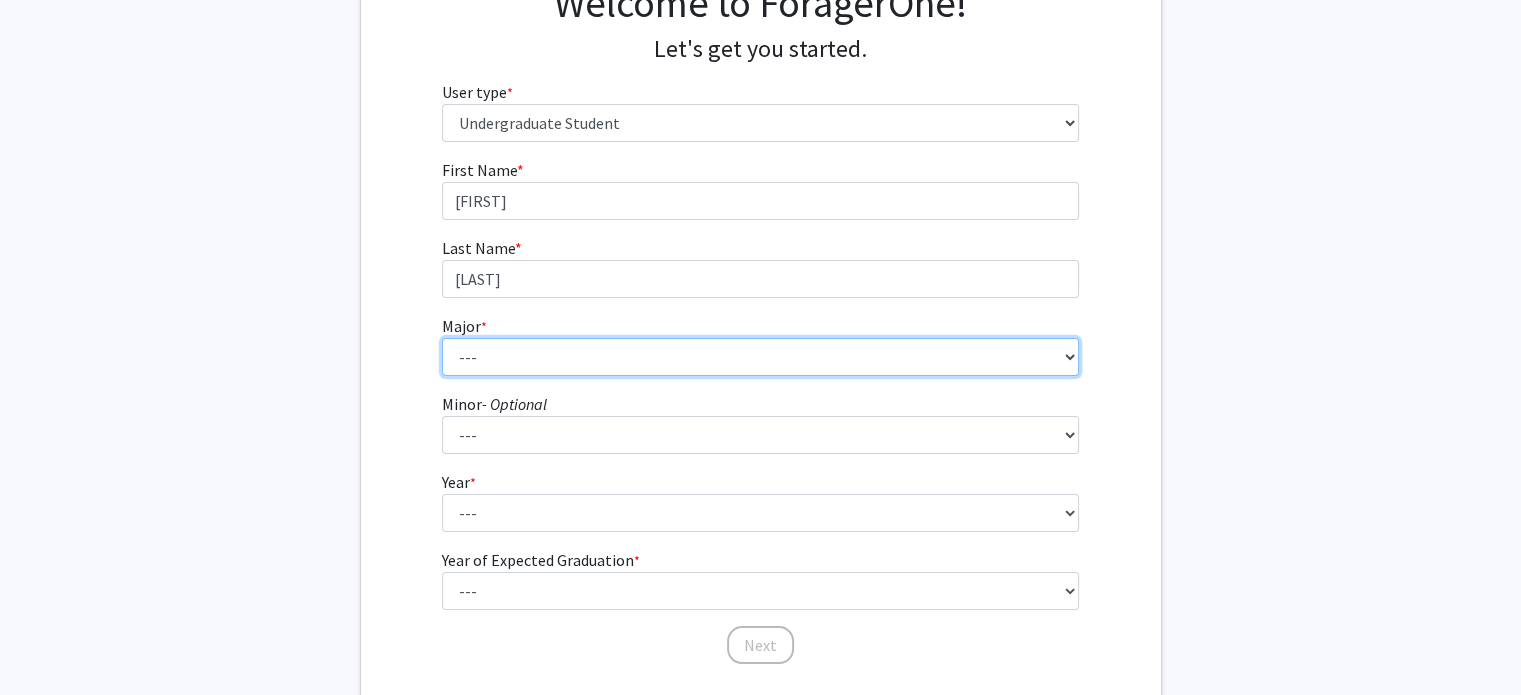 click on "---  Africana Studies   Anthropology   Applied Mathematics & Statistics   Archaeology   Behavioral Biology   Biology   Biomedical Engineering   Biophysics   Chemical & Biomolecular Engineering   Chemistry   Civil Engineering   Classics   Cognitive Science   Computer Engineering   Computer Science   Earth & Planetary Sciences   East Asian Studies   Economics   Electrical Engineering   Engineering Mechanics   English   Environmental Engineering   Environmental Science   Film & Media Studies   French   General Engineering   Geography   German   Global Environmental Change & Sustainability   History   History of Art   History of Science & Technology   Interdisciplinary Studies   International Studies   Italian   Latin American Studies   Materials Science & Engineering   Mathematics   Mechanical Engineering   Medicine, Science & the Humanities   Molecular & Cellular Biology   Music   Natural Sciences   Near Eastern Studies   Neuroscience   Philosophy   Physics   Political Science   Psychology   Romance Languages" at bounding box center (760, 357) 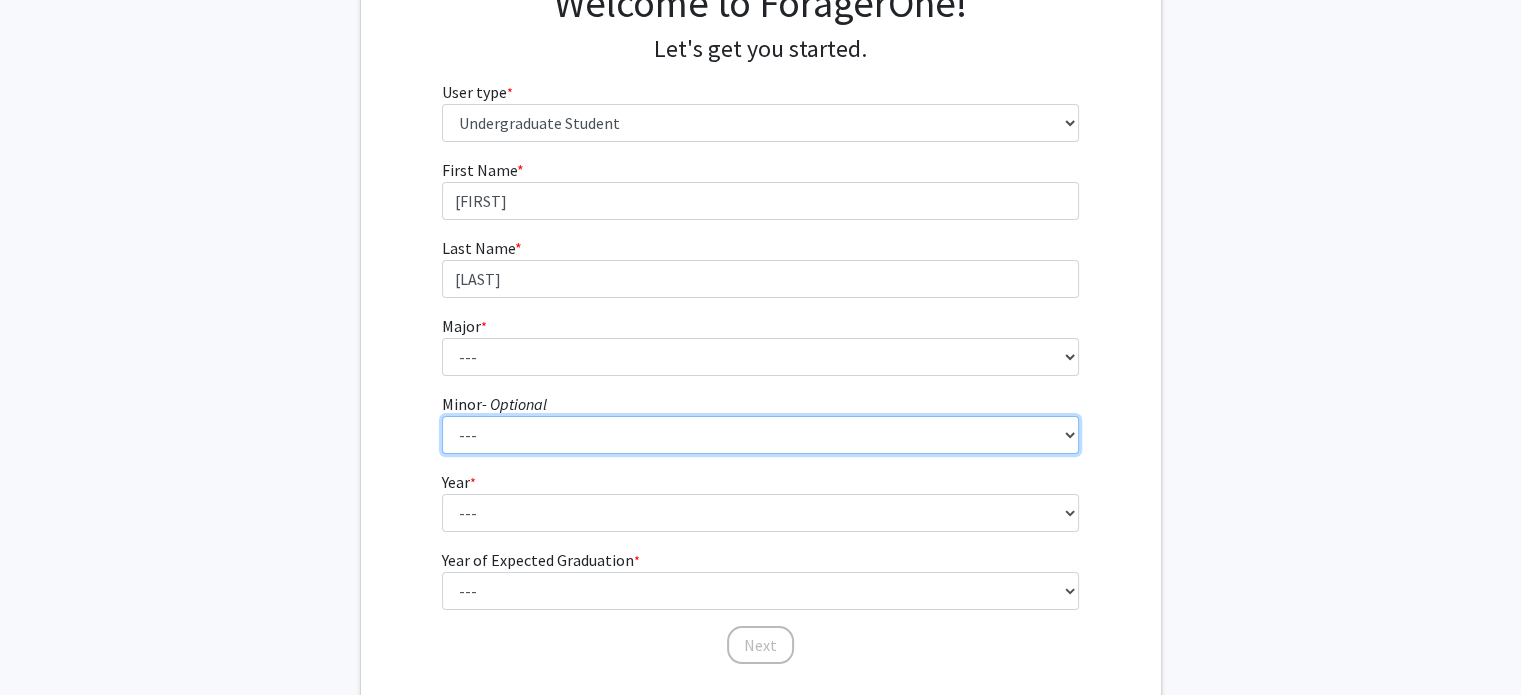 click on "---  Accounting and Financial Management   Africana Studies   Anthropology   Applied Mathematics & Statistics   Bioethics   Business   Civil Engineering   Classics   Computational Medicine   Computer Integrated Surgery   Computer Science   Earth & Planetary Sciences   Economics   Engineering for Sustainable Development   English   Entrepreneurship & Management   Environmental Engineering   Film & Media Studies   Financial Economics   French   German   Global Environmental Change & Sustainability   History   History of Art   History of Science & Technology   Islamic Studies   Italian   Jewish Studies   Latin American Studies   Linguistics   Marketing & Communications   Mathematics   Museums & Society   Music   Near Eastern Studies   Philosophy   Physics   Psychology   Robotics   Social Policy   Space Science & Engineering   Spanish for the Professions   Spanish Language & Hispanic Culture   Theatre Arts & Studies   Visual Arts   Women, Gender, and Sexuality" at bounding box center (760, 435) 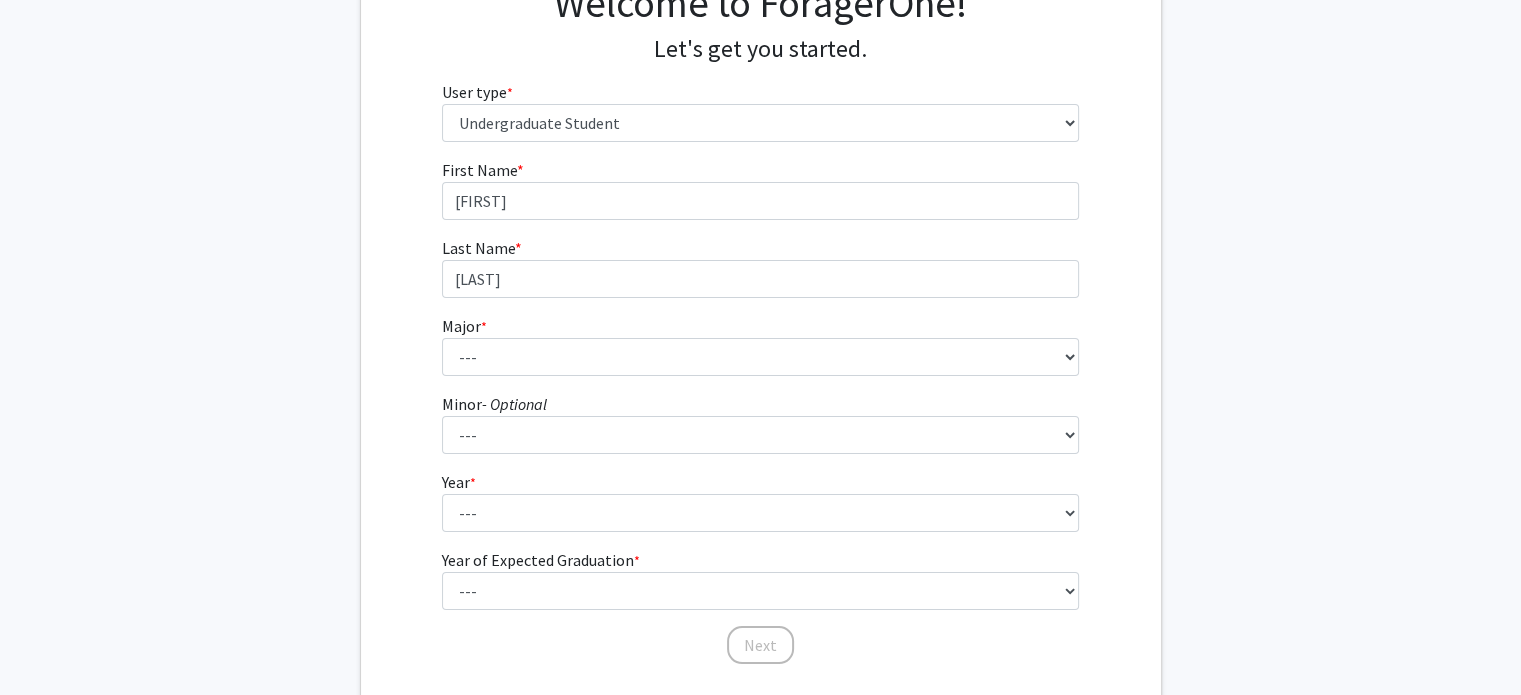 click on "First Name * required Jonathan Last Name * required Ouyang  Major  * required ---  Africana Studies   Anthropology   Applied Mathematics & Statistics   Archaeology   Behavioral Biology   Biology   Biomedical Engineering   Biophysics   Chemical & Biomolecular Engineering   Chemistry   Civil Engineering   Classics   Cognitive Science   Computer Engineering   Computer Science   Earth & Planetary Sciences   East Asian Studies   Economics   Electrical Engineering   Engineering Mechanics   English   Environmental Engineering   Environmental Science   Film & Media Studies   French   General Engineering   Geography   German   Global Environmental Change & Sustainability   History   History of Art   History of Science & Technology   Interdisciplinary Studies   International Studies   Italian   Latin American Studies   Materials Science & Engineering   Mathematics   Mechanical Engineering   Medicine, Science & the Humanities   Molecular & Cellular Biology   Music   Natural Sciences   Near Eastern Studies   Philosophy" 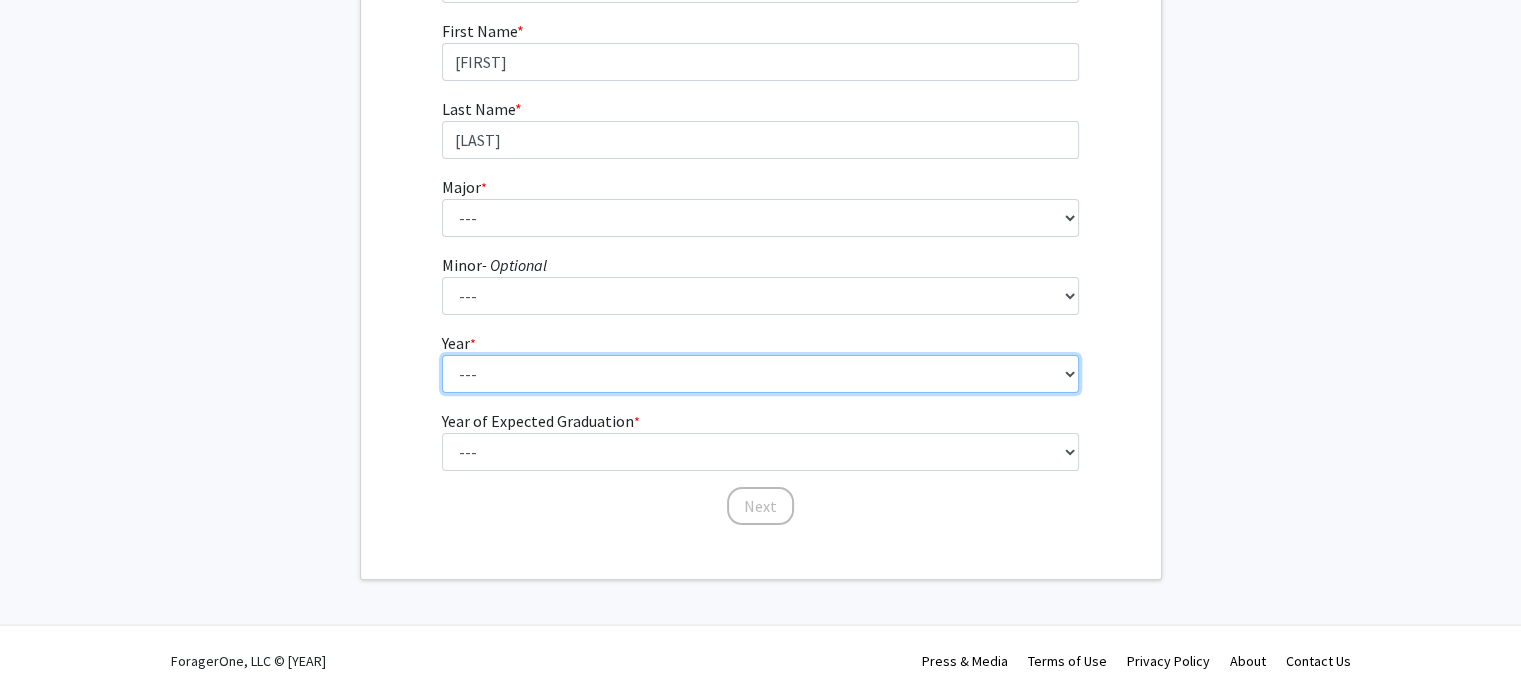 click on "---  First-year   Sophomore   Junior   Senior   Postbaccalaureate Certificate" at bounding box center (760, 374) 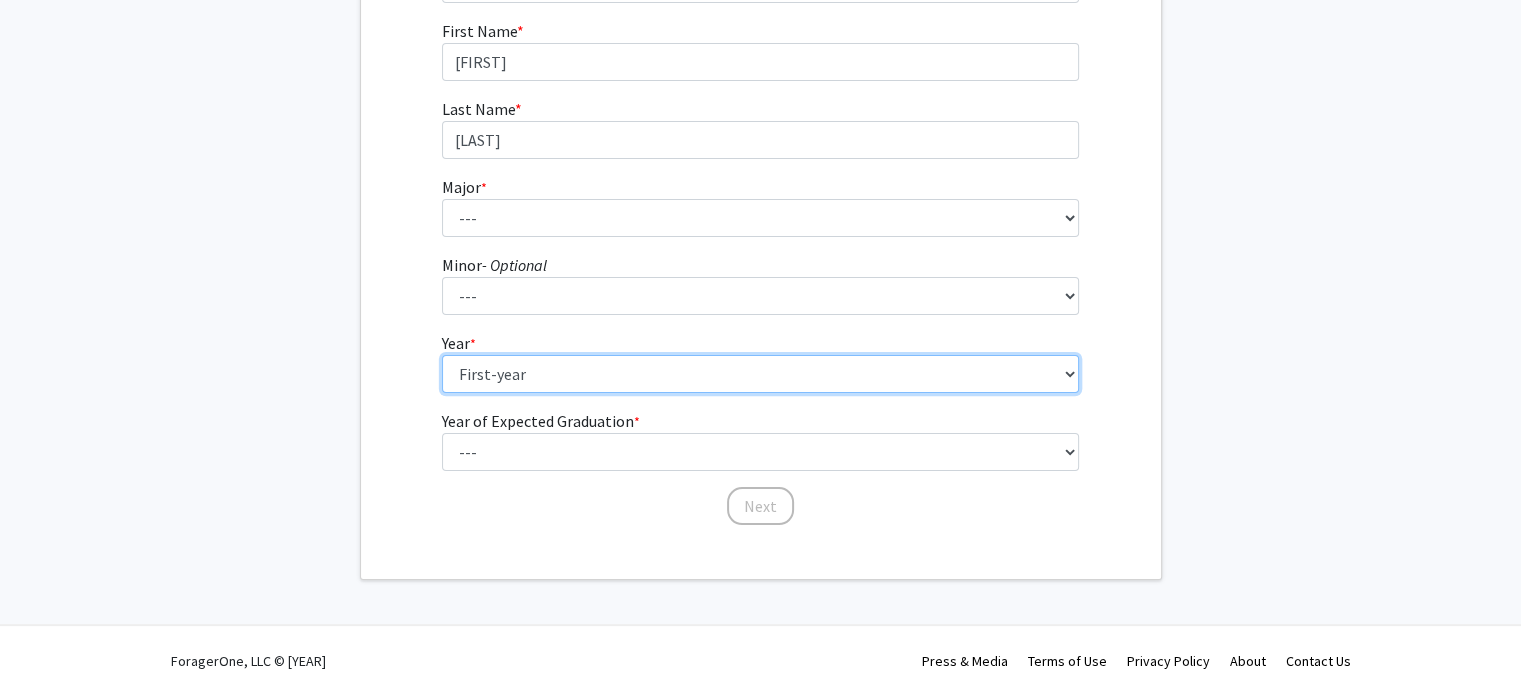 click on "---  First-year   Sophomore   Junior   Senior   Postbaccalaureate Certificate" at bounding box center [760, 374] 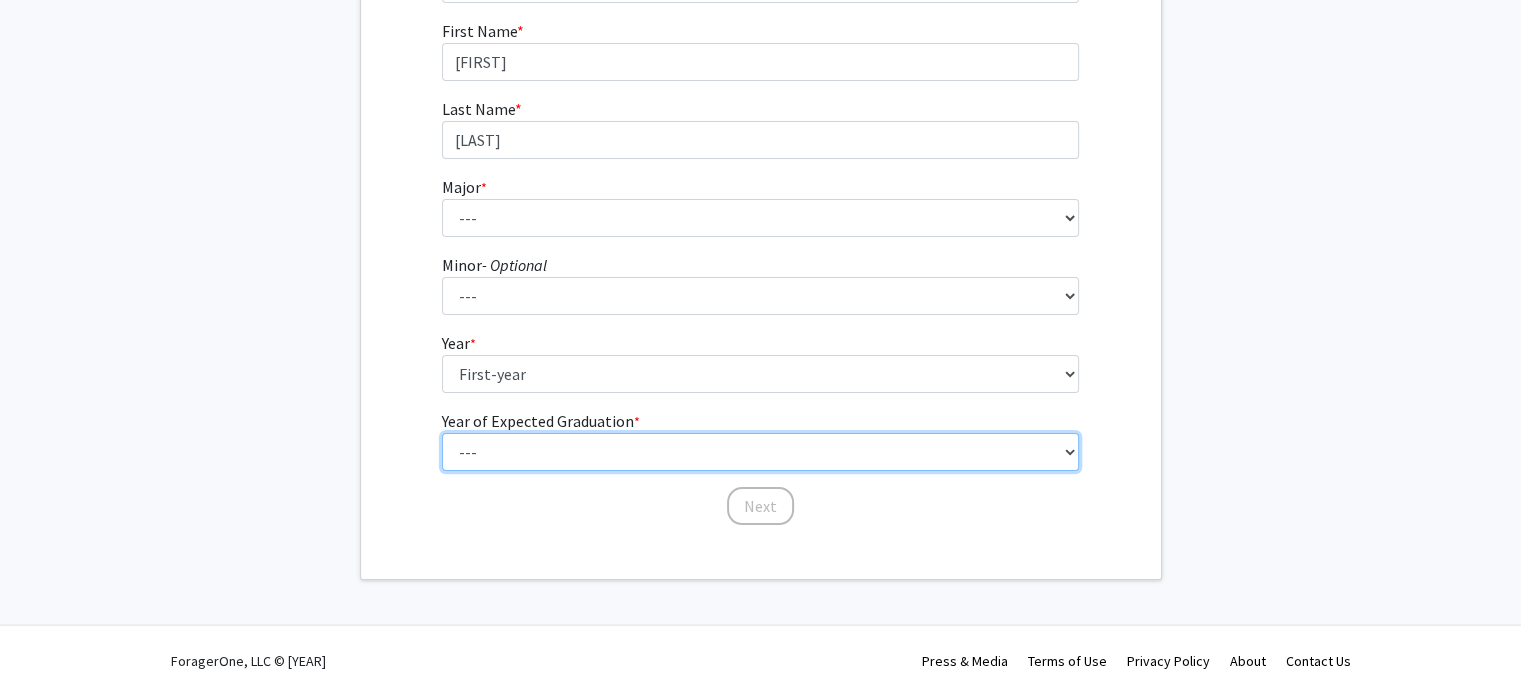 click on "---  2025   2026   2027   2028   2029   2030   2031   2032   2033   2034" at bounding box center [760, 452] 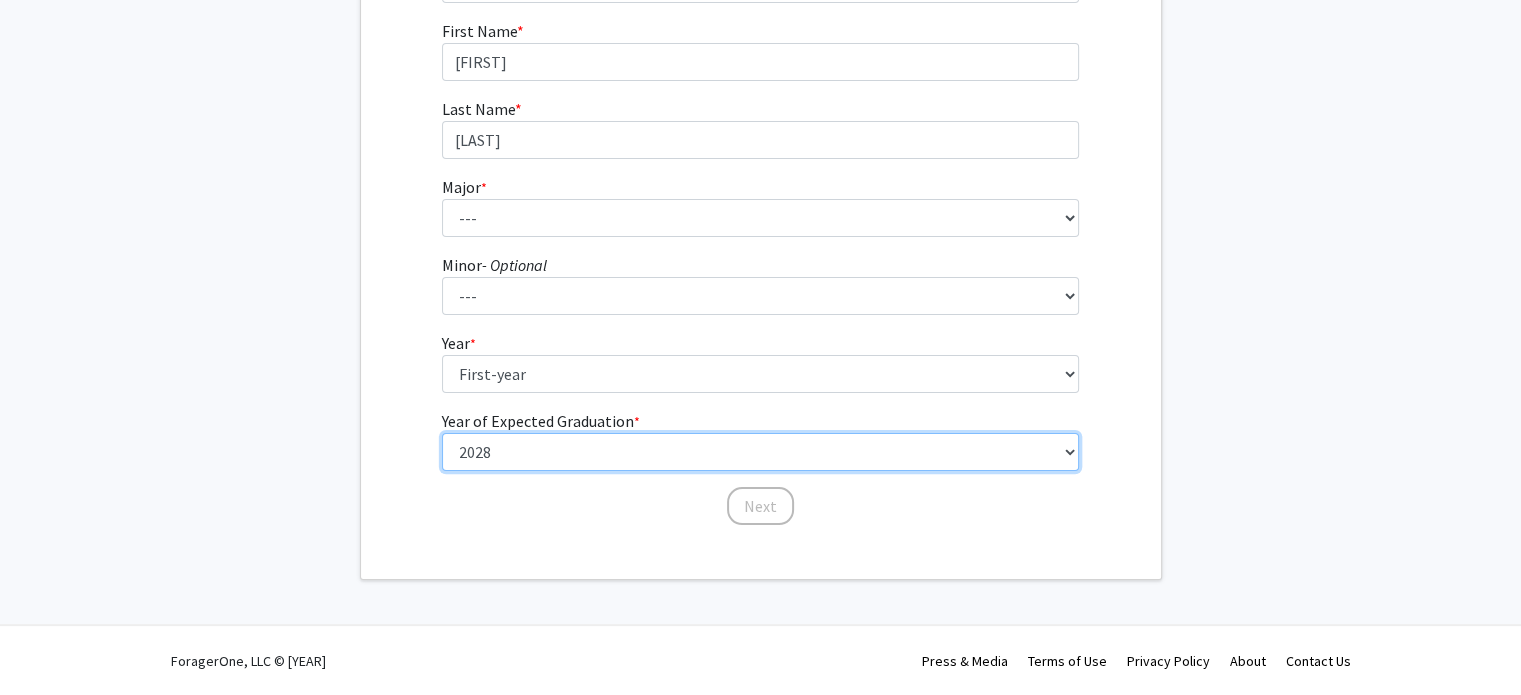 click on "---  2025   2026   2027   2028   2029   2030   2031   2032   2033   2034" at bounding box center [760, 452] 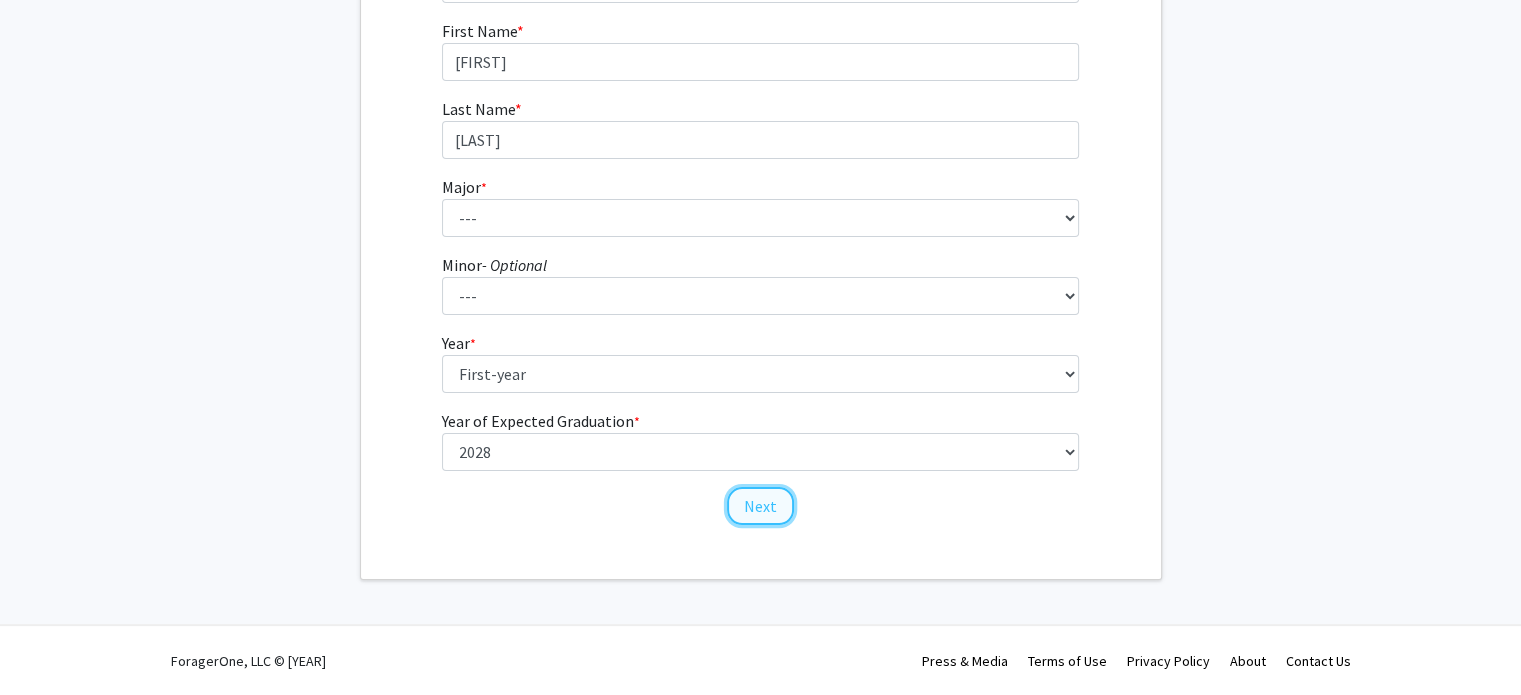 click on "Next" 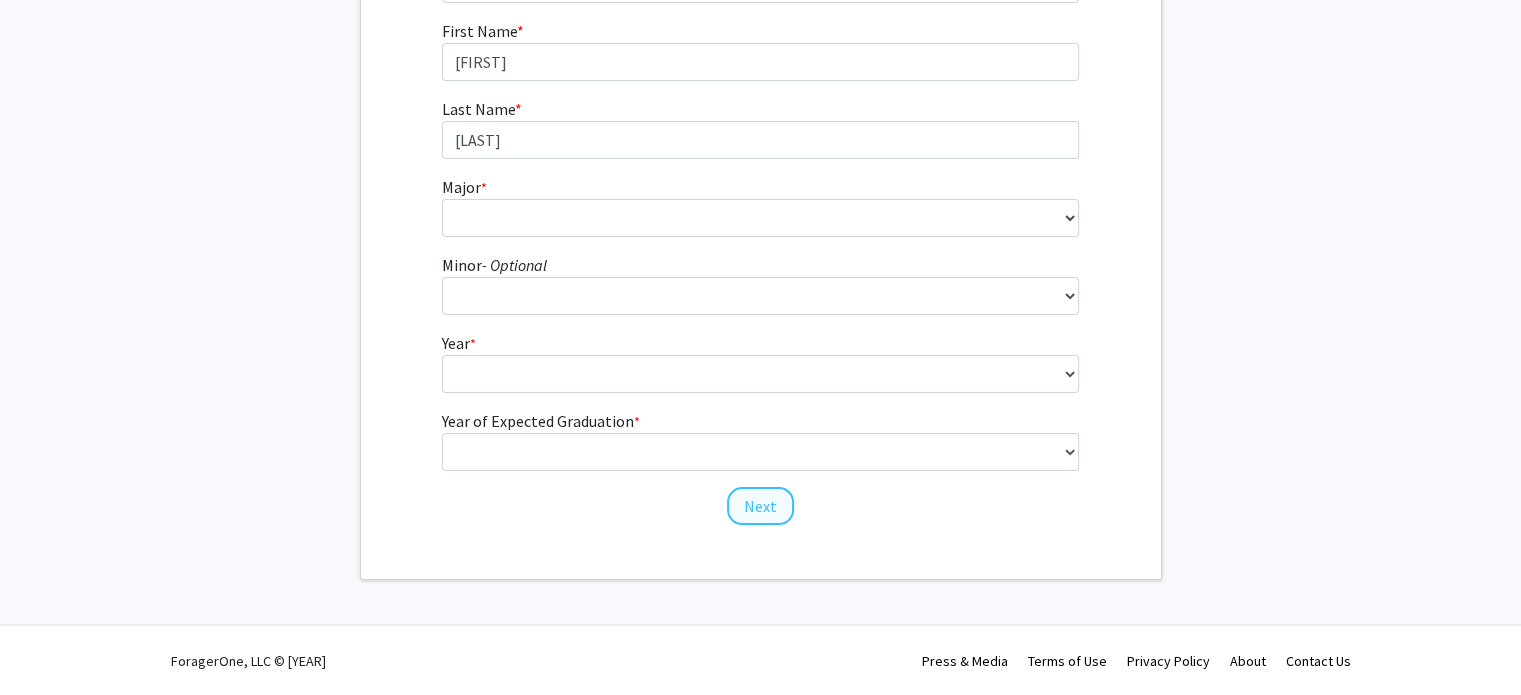 scroll, scrollTop: 0, scrollLeft: 0, axis: both 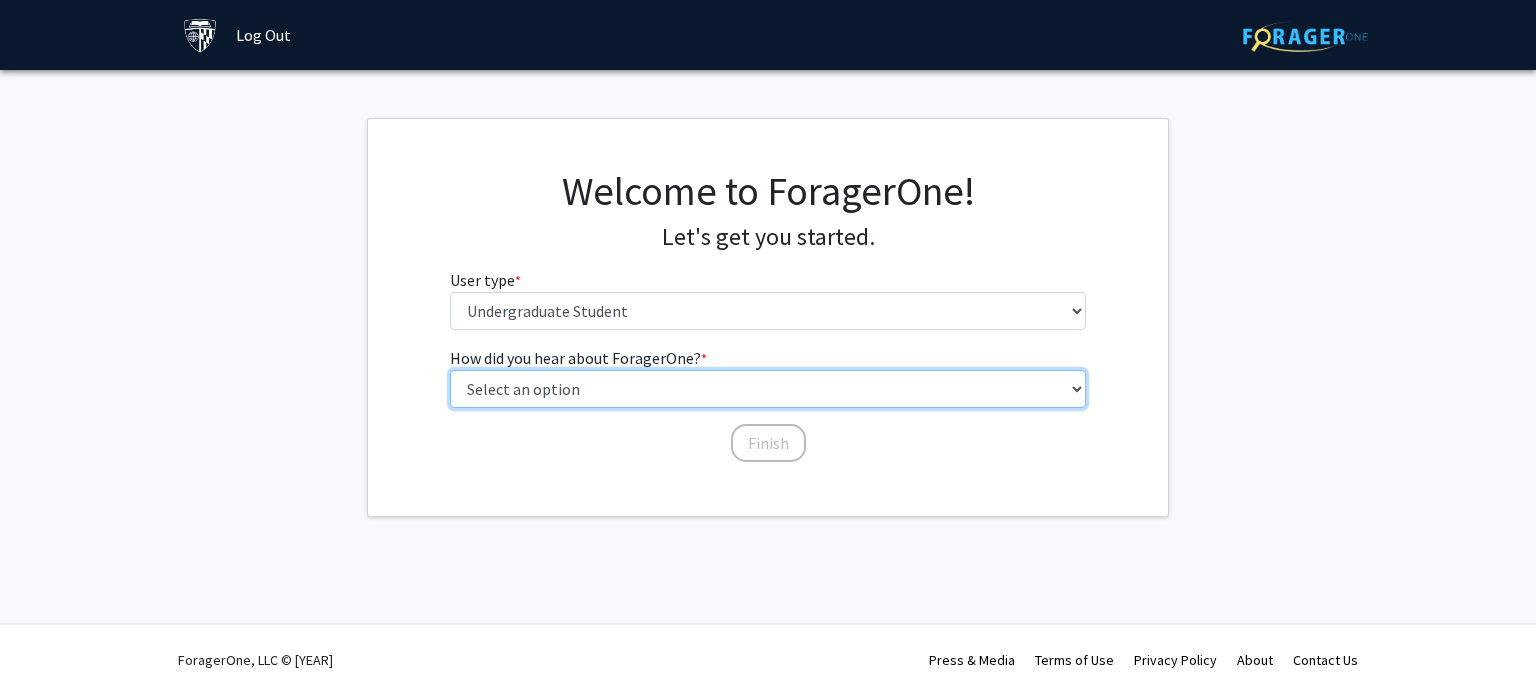 click on "Select an option  Peer/student recommendation   Faculty/staff recommendation   University website   University email or newsletter   Other" at bounding box center (768, 389) 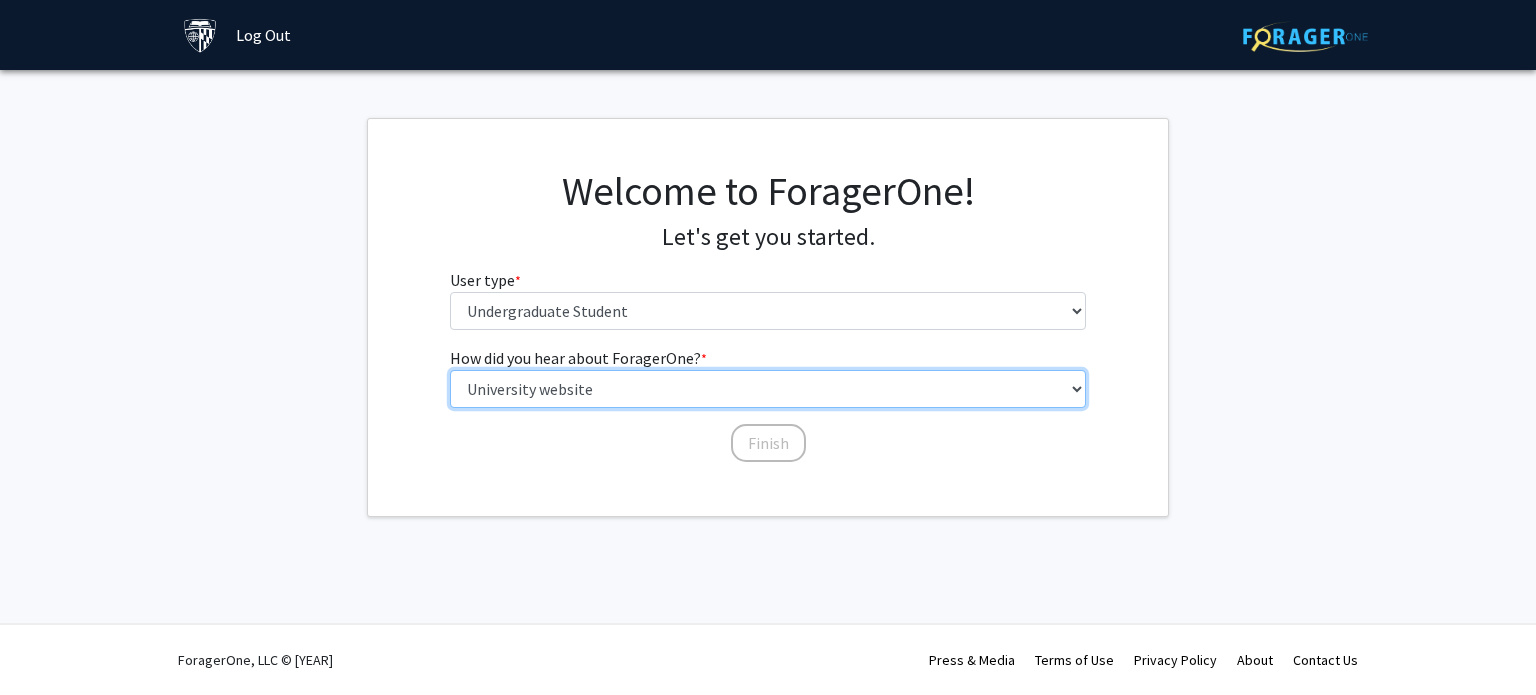 click on "Select an option  Peer/student recommendation   Faculty/staff recommendation   University website   University email or newsletter   Other" at bounding box center [768, 389] 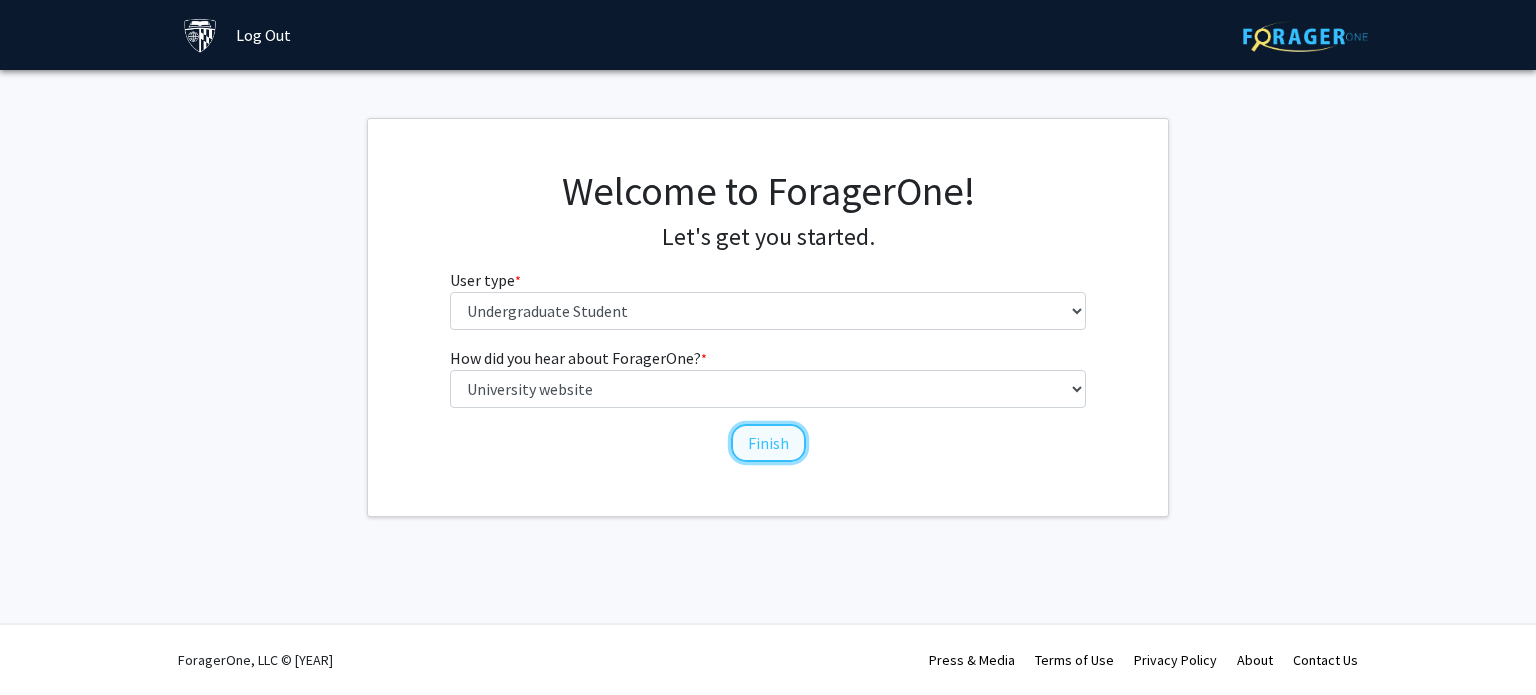 click on "Finish" 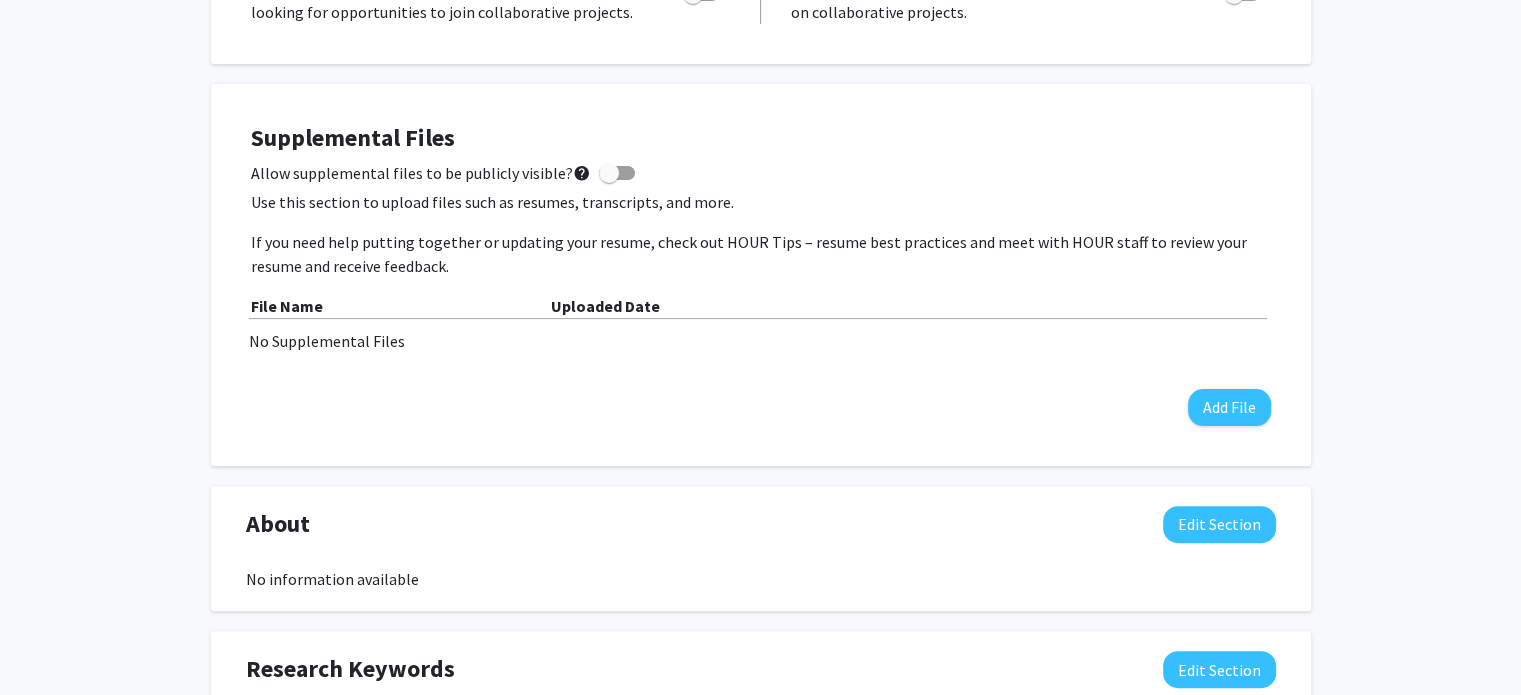 scroll, scrollTop: 0, scrollLeft: 0, axis: both 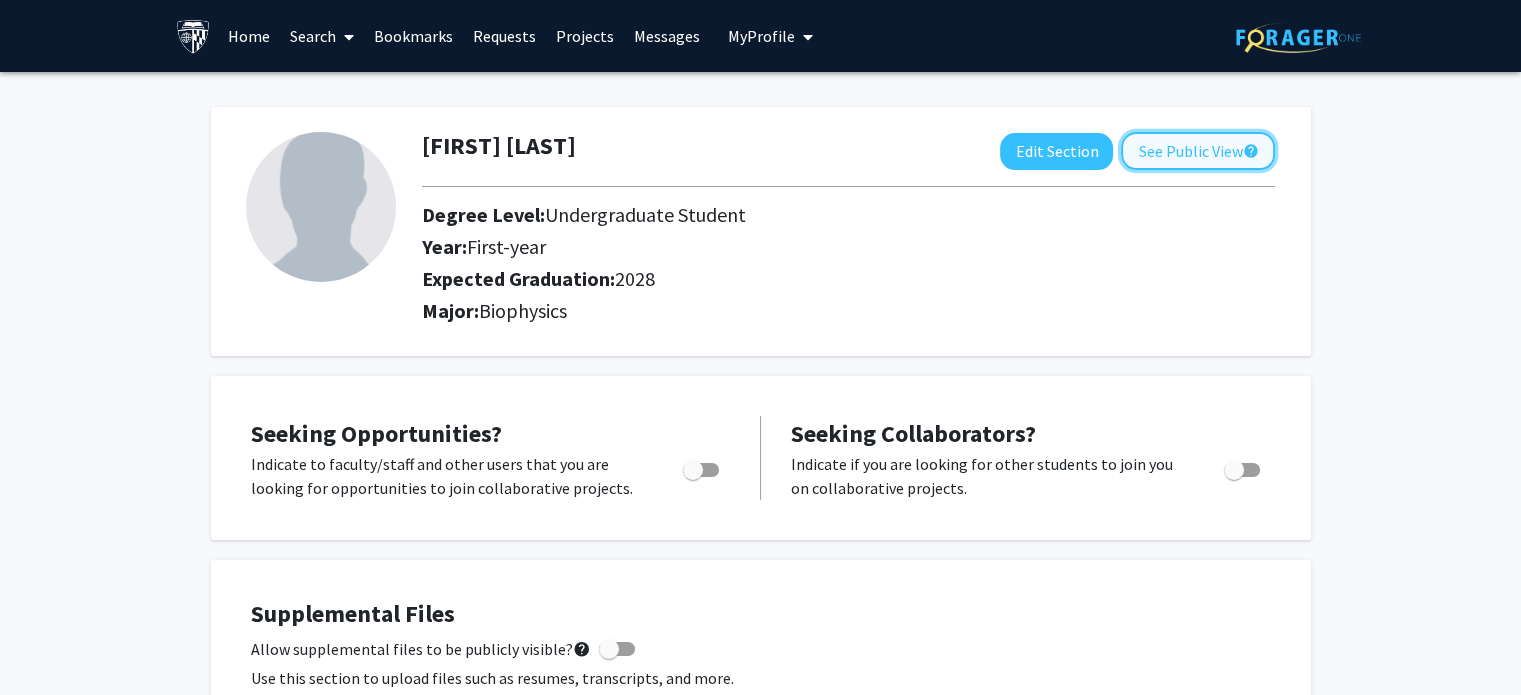 click on "See Public View  help" 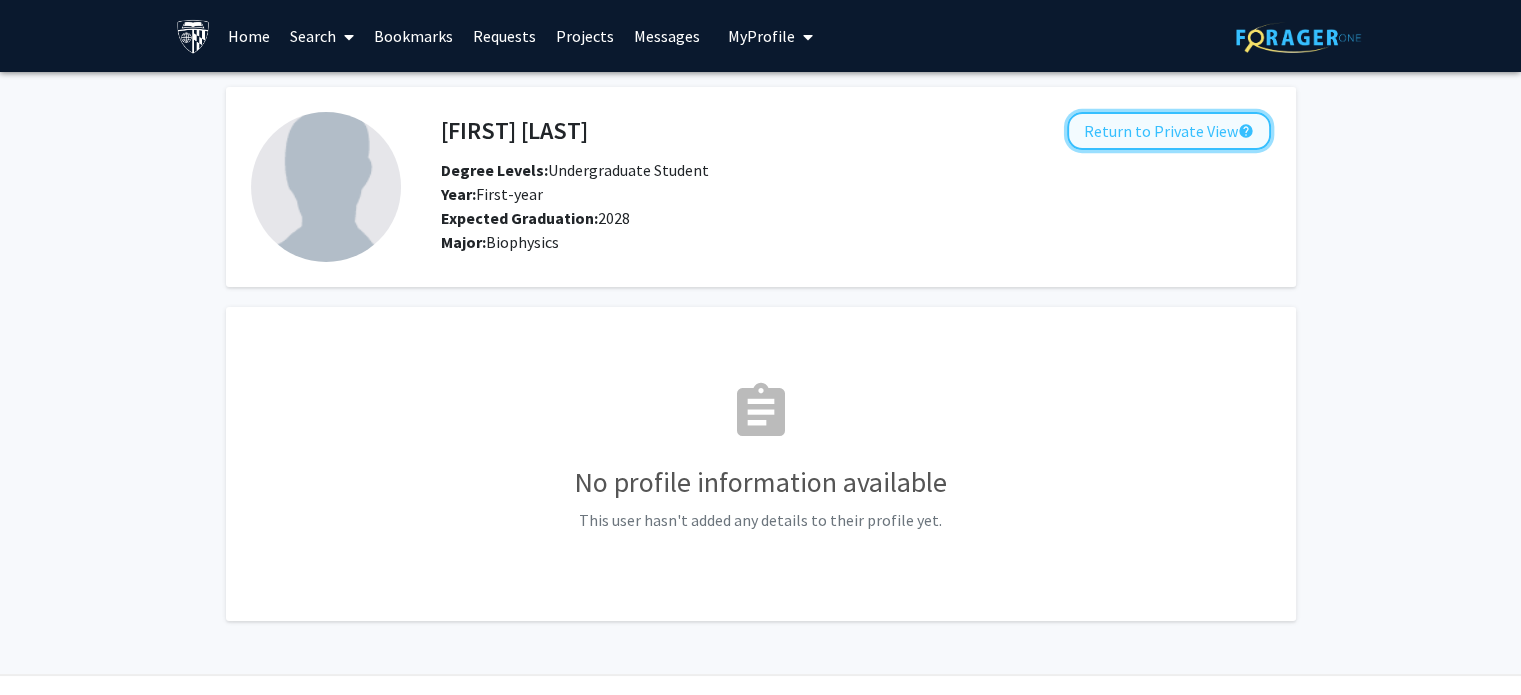 click on "Return to Private View  help" 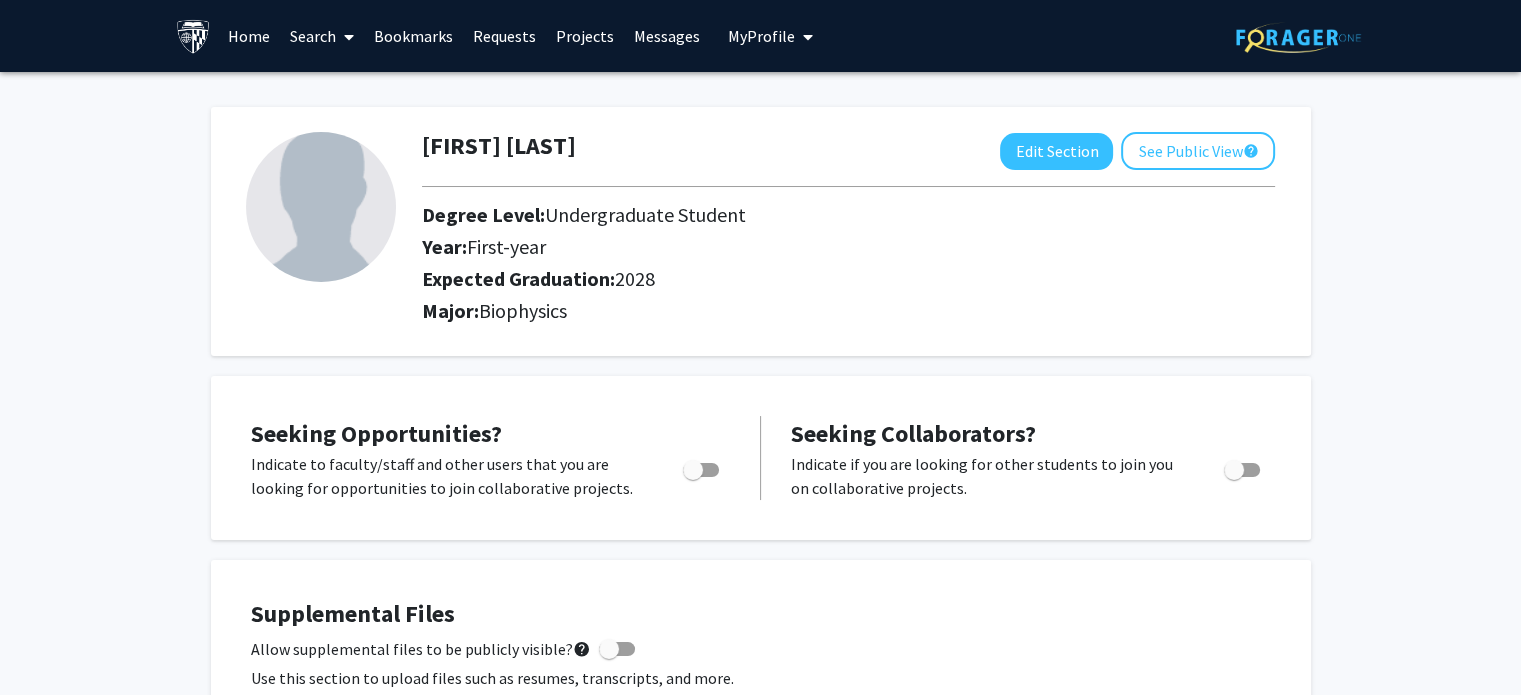 scroll, scrollTop: 214, scrollLeft: 0, axis: vertical 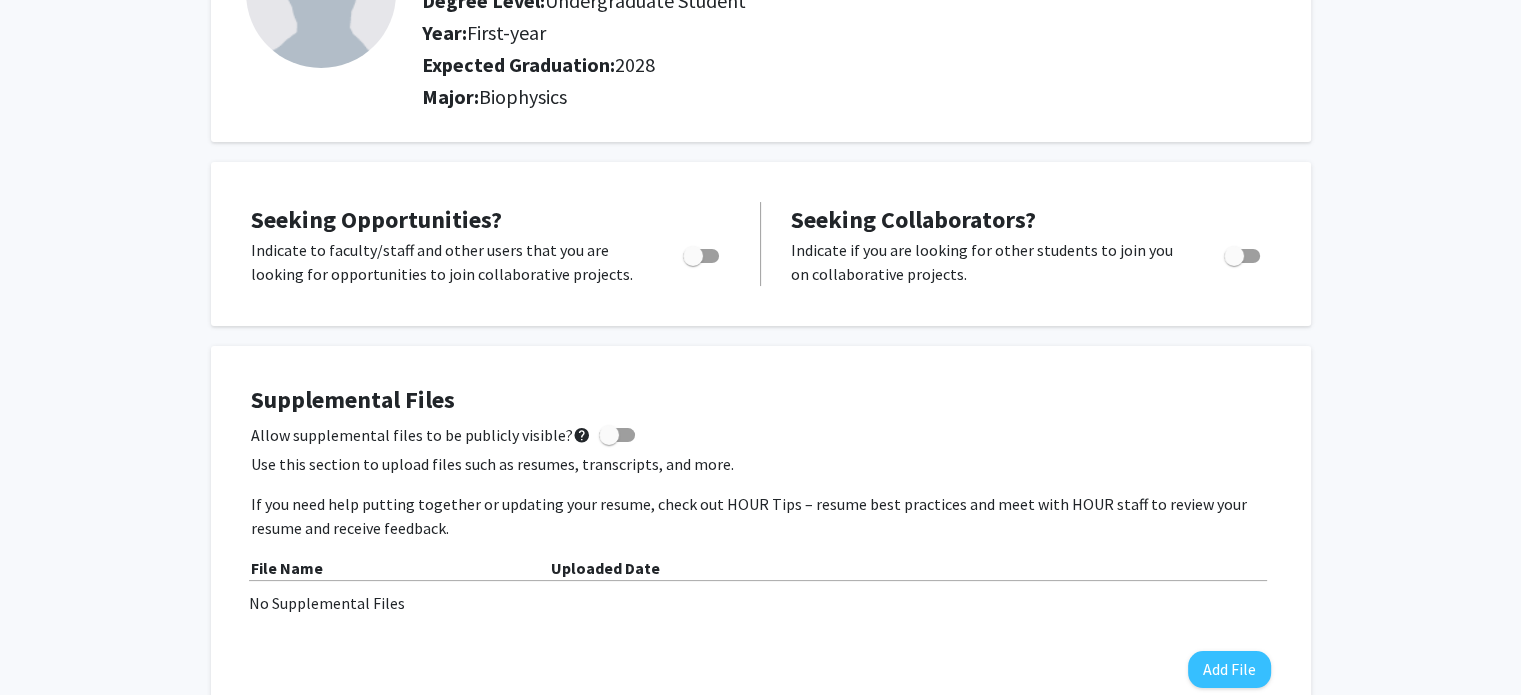 click at bounding box center (693, 256) 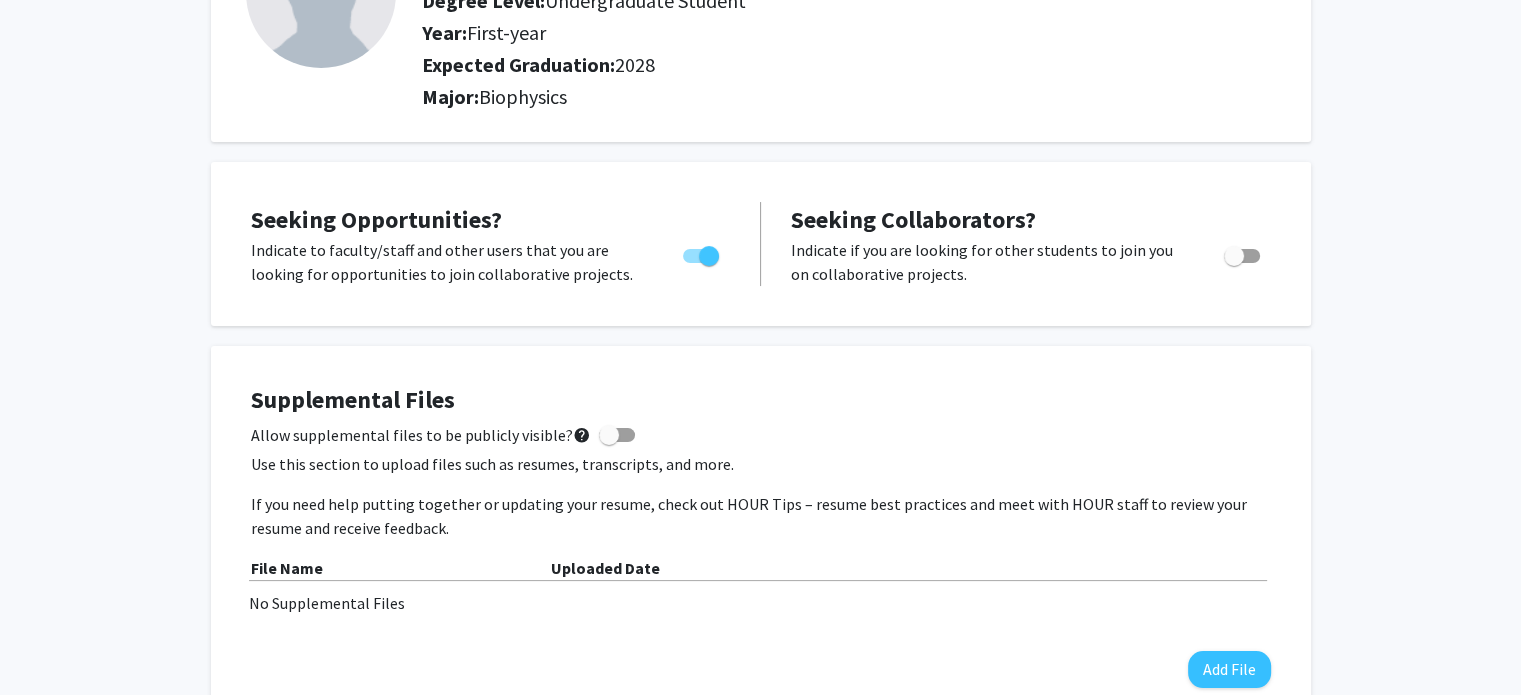 click at bounding box center [1234, 256] 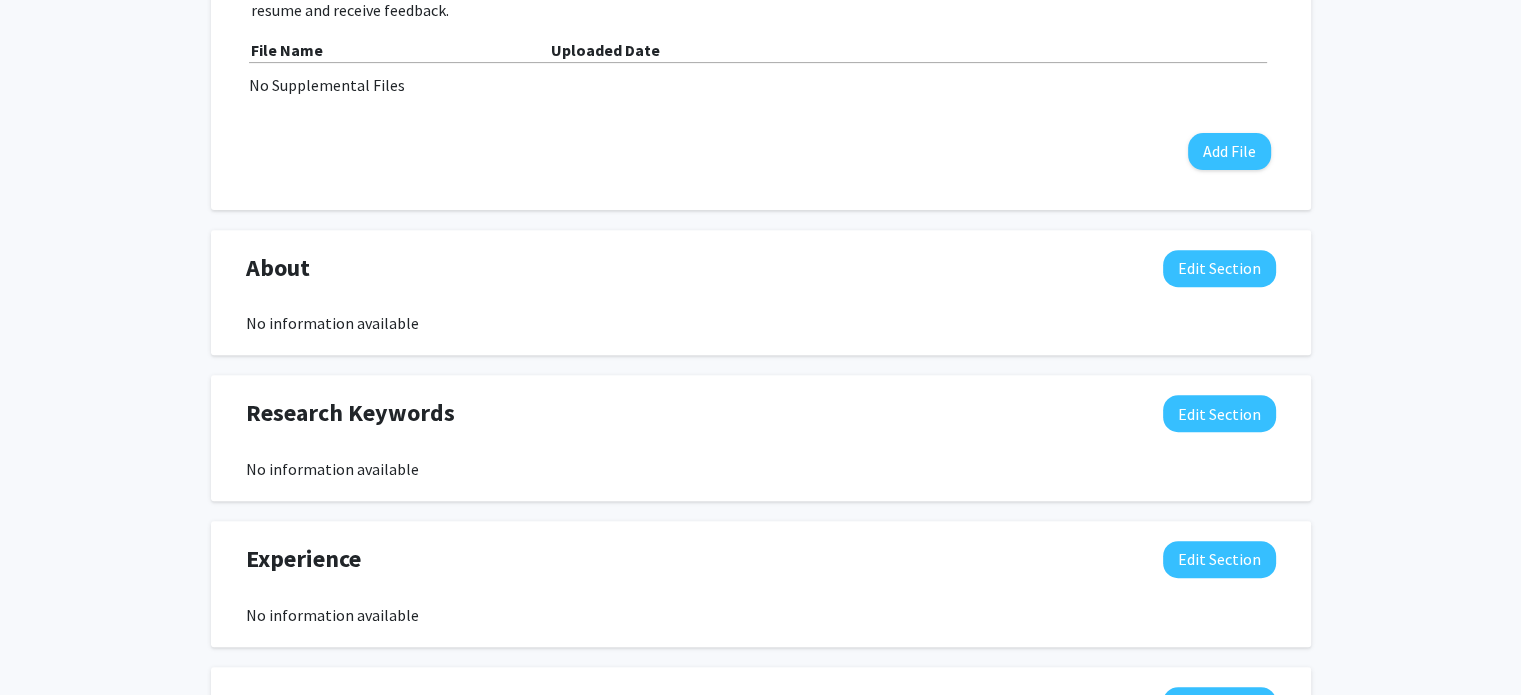 scroll, scrollTop: 1003, scrollLeft: 0, axis: vertical 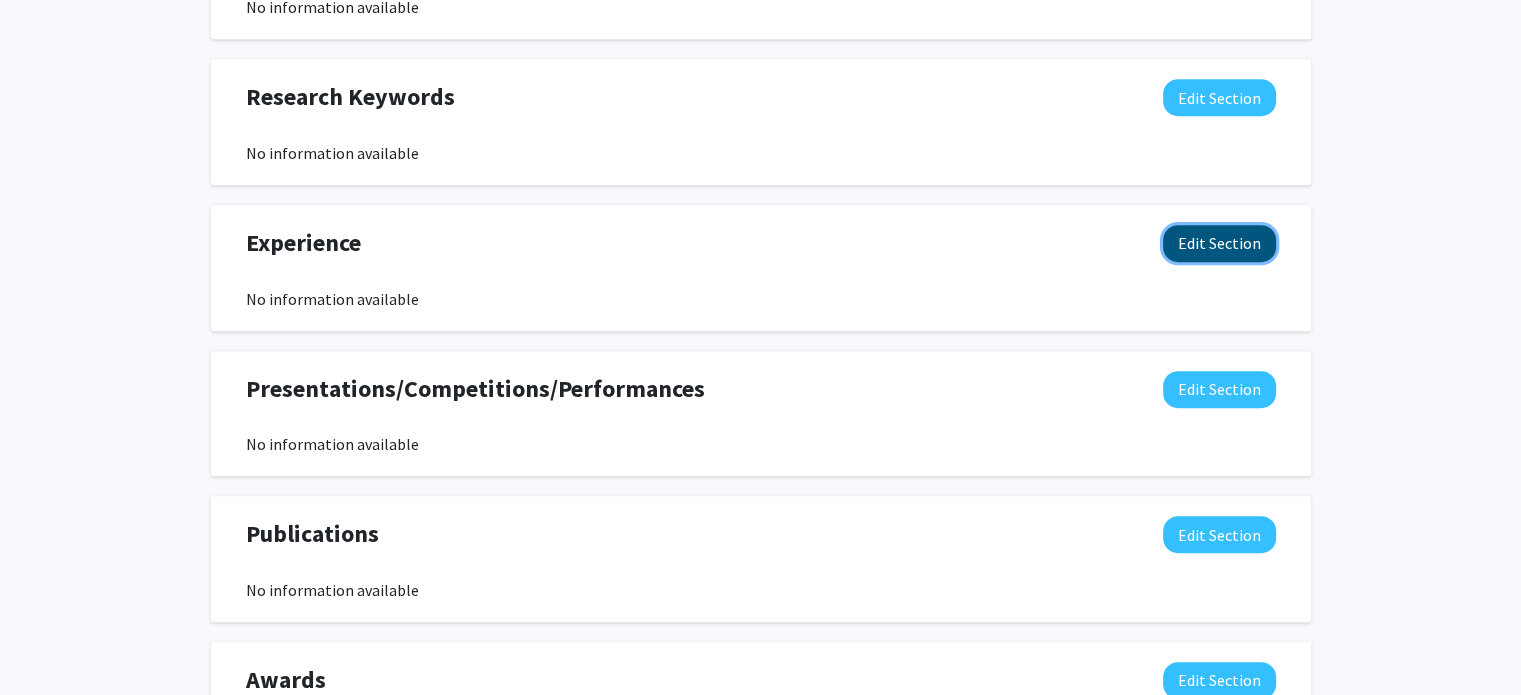 click on "Edit Section" 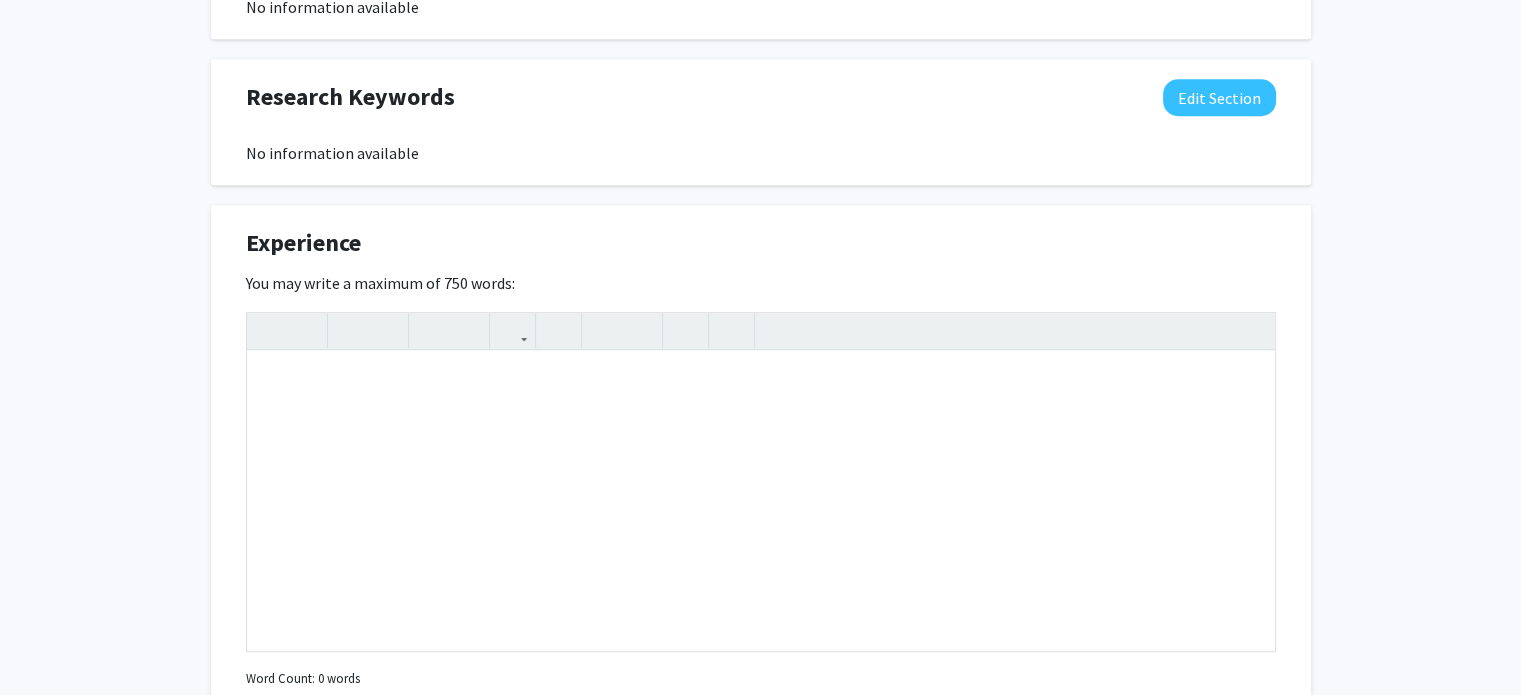 scroll, scrollTop: 1148, scrollLeft: 0, axis: vertical 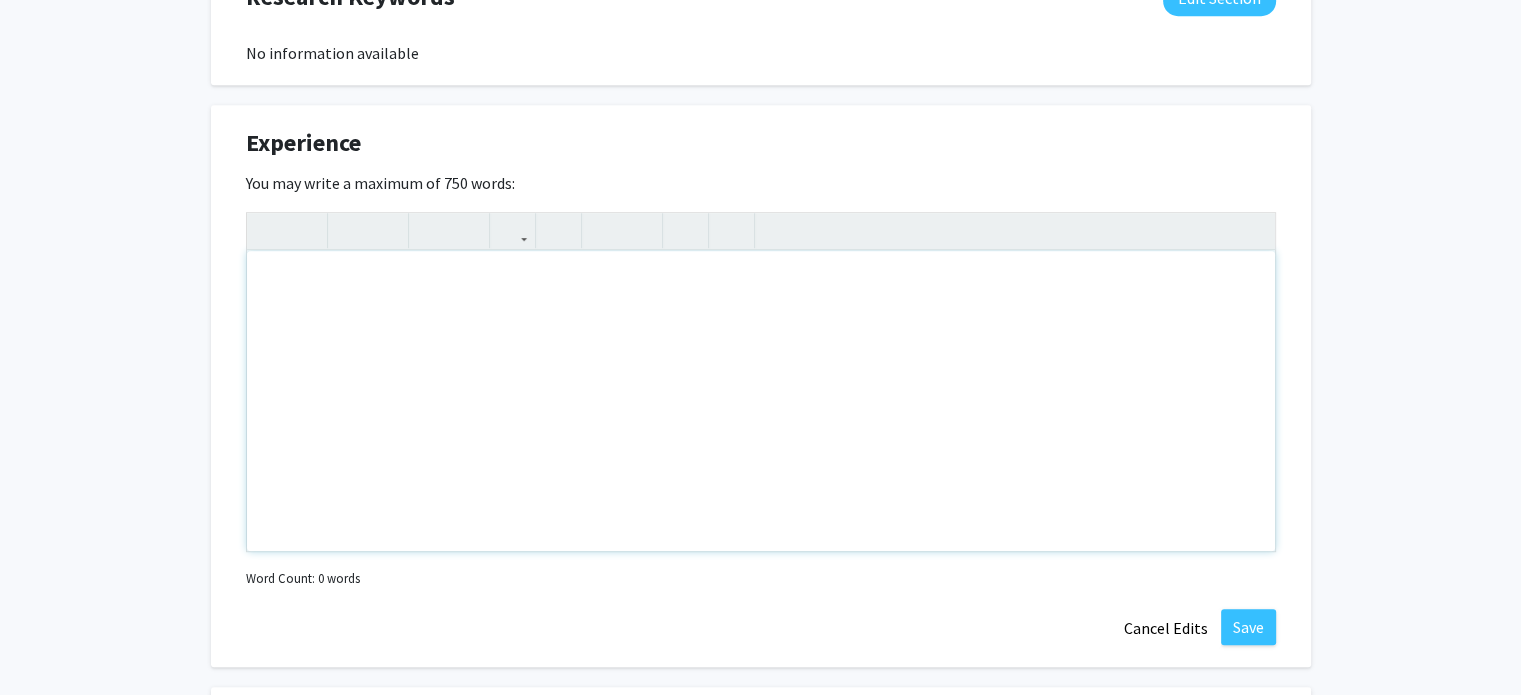 click at bounding box center (761, 401) 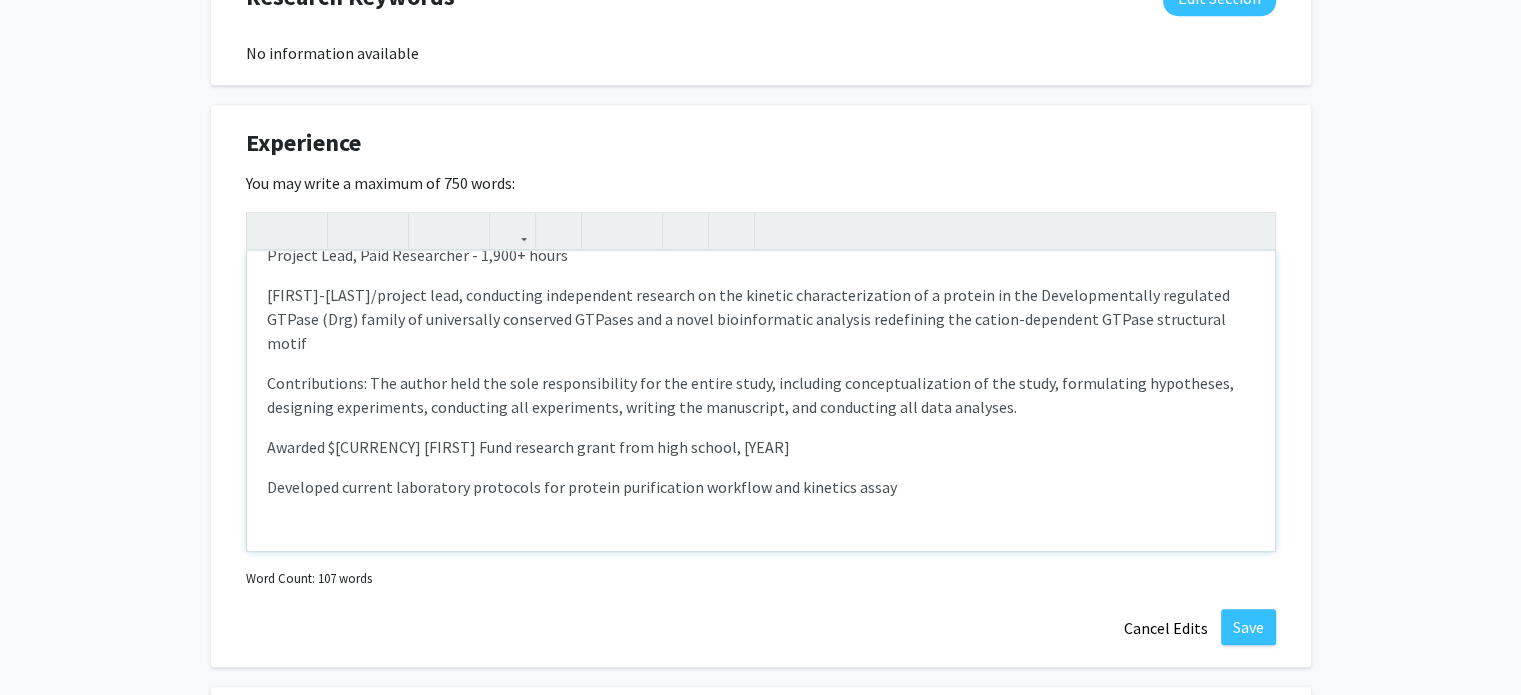 scroll, scrollTop: 0, scrollLeft: 0, axis: both 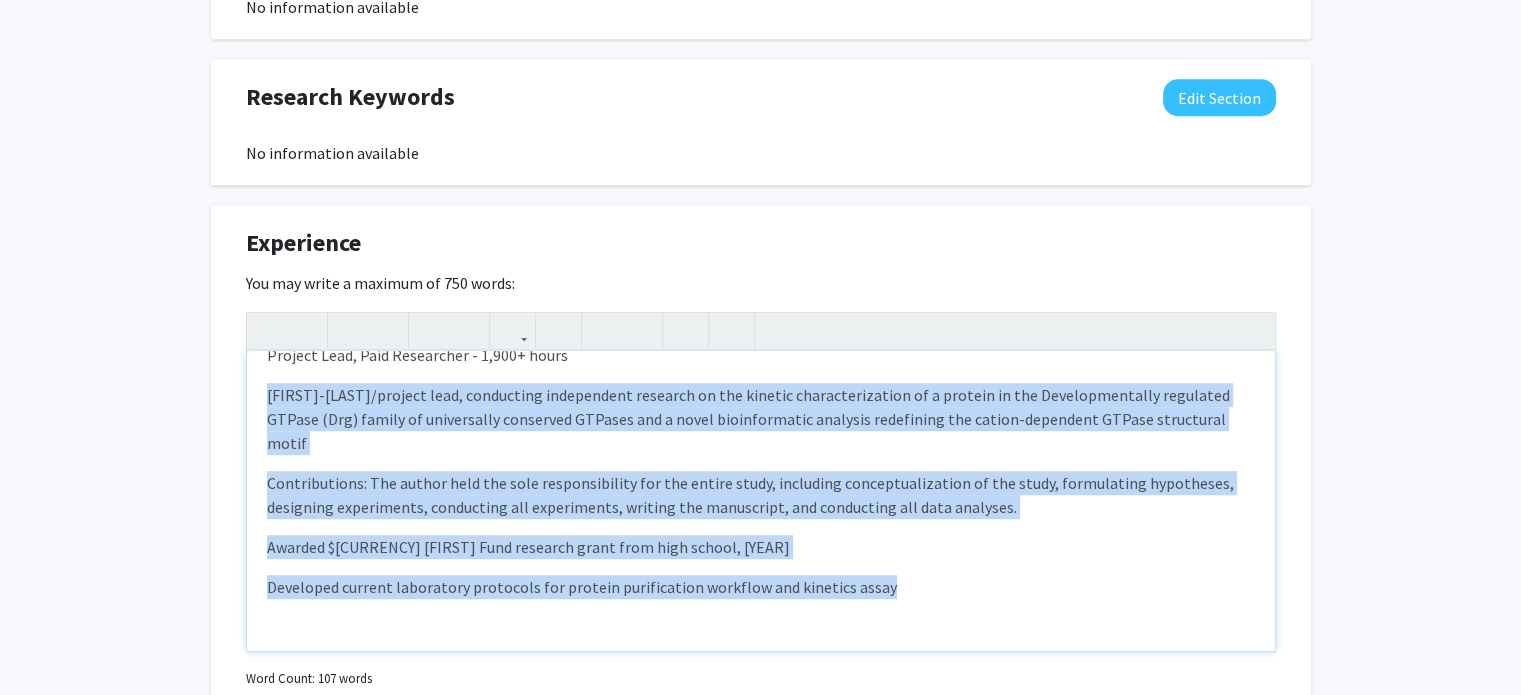 drag, startPoint x: 251, startPoint y: 384, endPoint x: 967, endPoint y: 573, distance: 740.52484 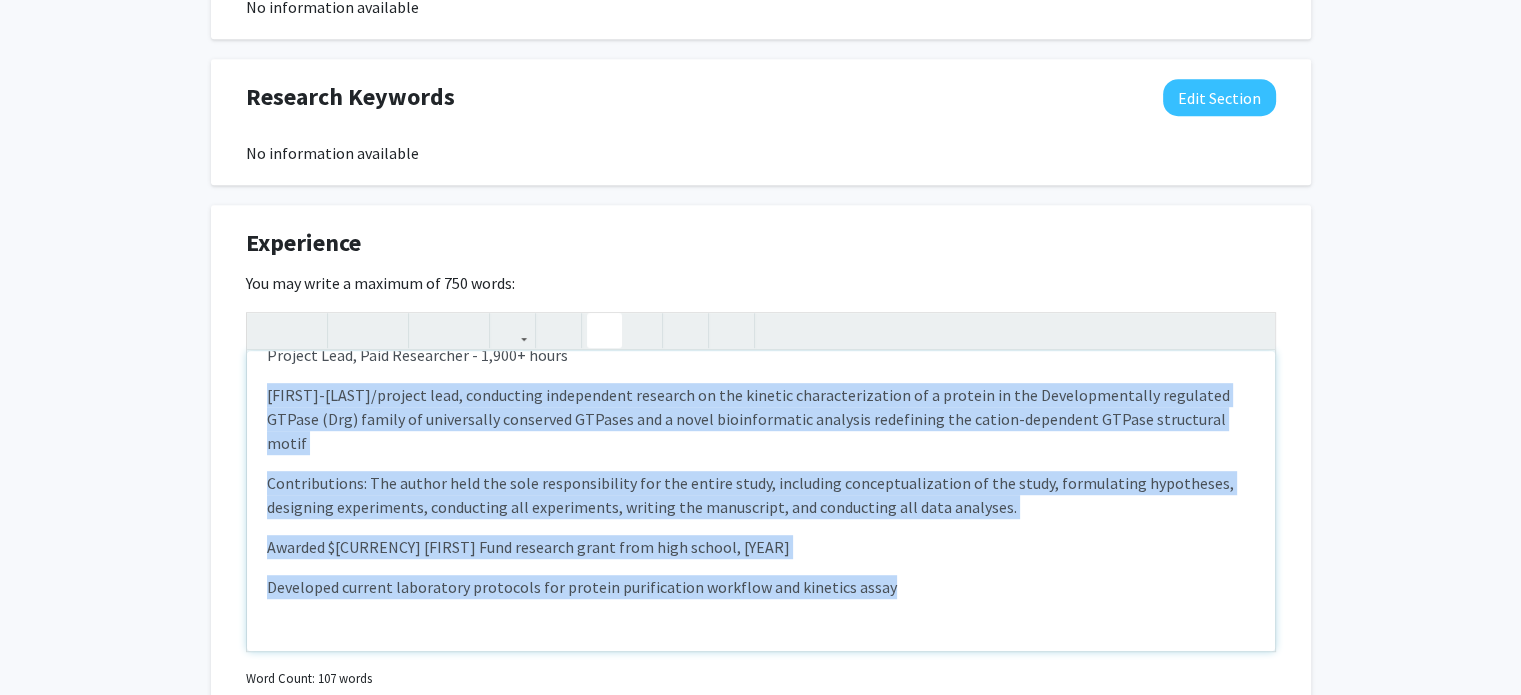 type on "<p>Jin Lab @ Roger Adams Laboratory, Dept. of Biochemistry, UIUC			      Fall 2023 - Present
</p><p>Project Lead, Paid Researcher - 1,900+ hours
</p><p><ul><li>1st-author/project lead, conducting independent research on the kinetic characterization of a protein in the Developmentally regulated GTPase (Drg) family of universally conserved GTPases and a novel bioinformatic analysis redefining the cation-dependent GTPase structural motif
</li><li>Contributions: The author held the sole responsibility for the entire study, including conceptualization of the study, formulating hypotheses, designing experiments, conducting all experiments, writing the manuscript, and conducting all data analyses.
</li><li>Awarded $1,000 Frankel Fund research grant from high school, 2023
</li><li>Developed current laboratory protocols for protein purification workflow and kinetics assay
</li></ul></p><br>" 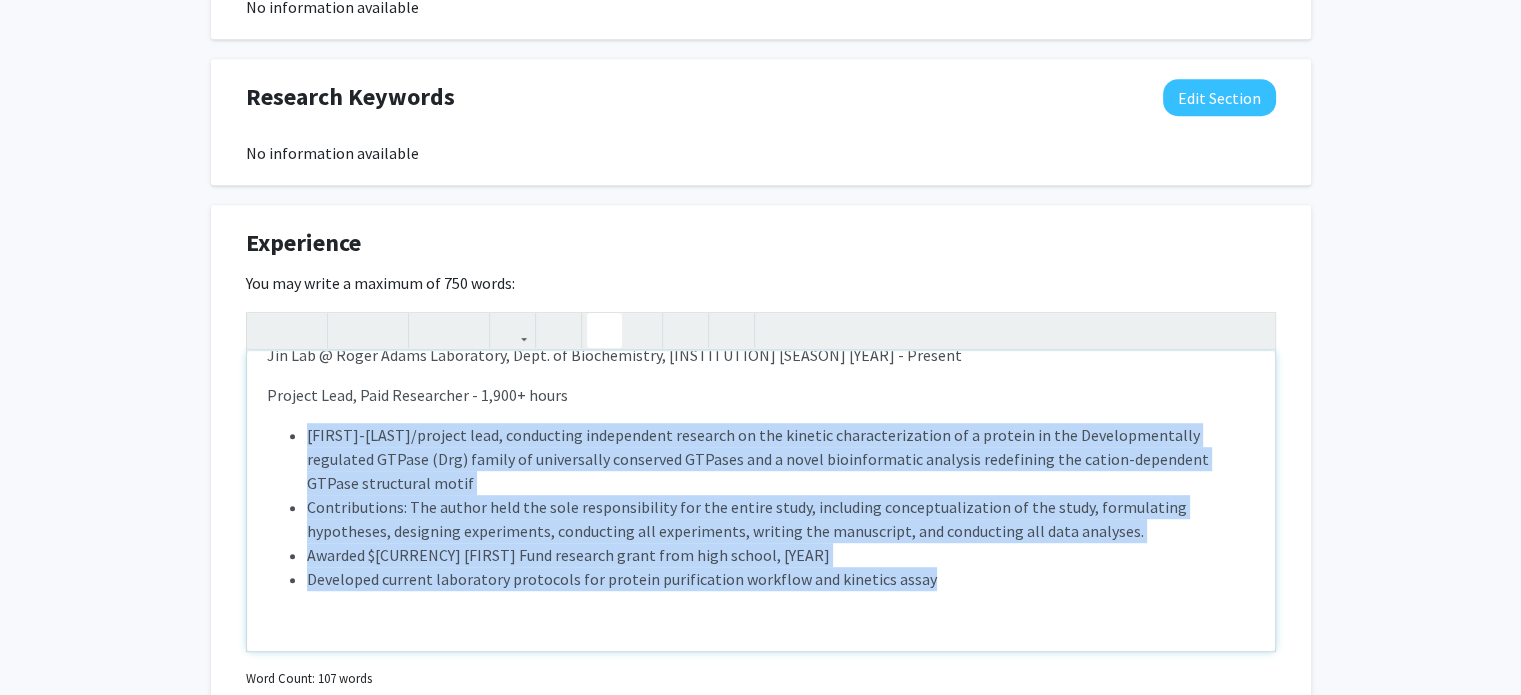 scroll, scrollTop: 0, scrollLeft: 0, axis: both 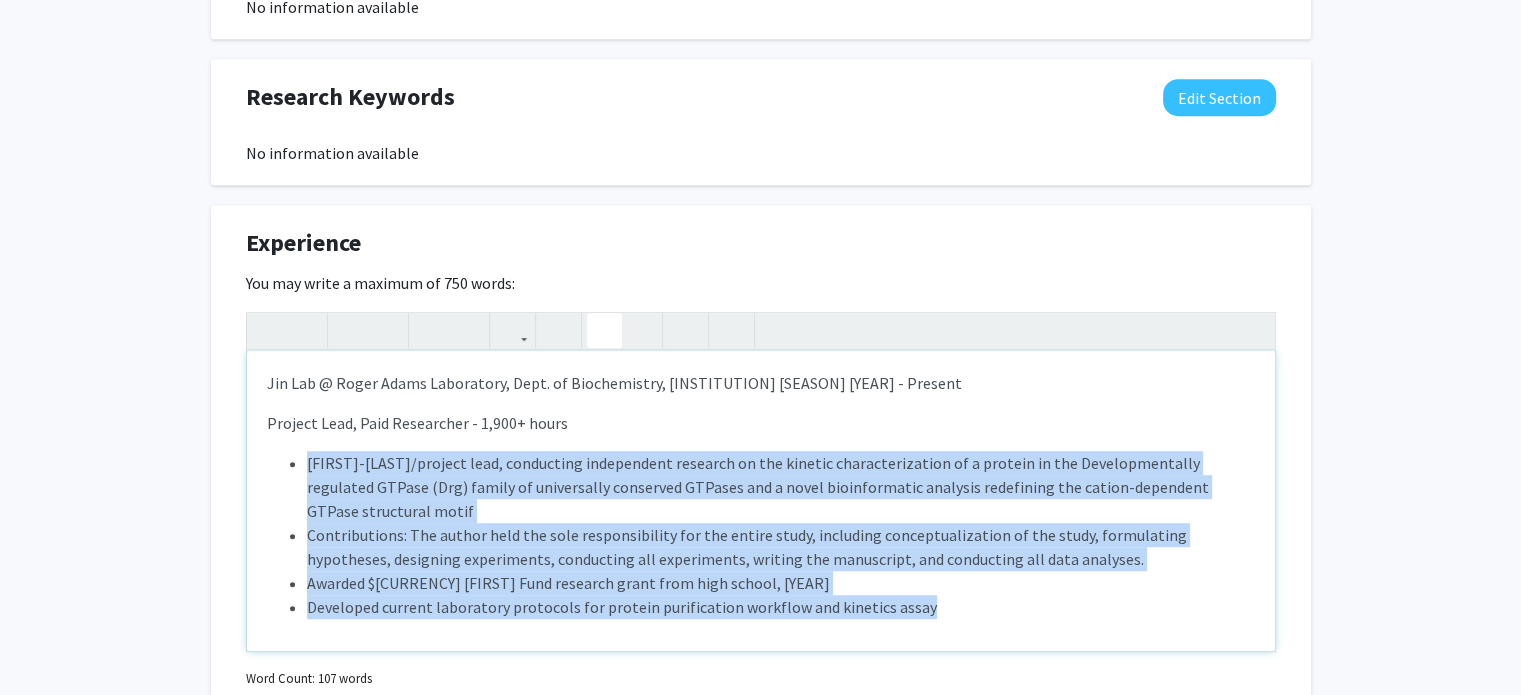 click on "Jin Lab @ Roger Adams Laboratory, Dept. of Biochemistry, UIUC			      Fall 2023 - Present Project Lead, Paid Researcher - 1,900+ hours                                       1st-author/project lead, conducting independent research on the kinetic characterization of a protein in the Developmentally regulated GTPase (Drg) family of universally conserved GTPases and a novel bioinformatic analysis redefining the cation-dependent GTPase structural motif Contributions: The author held the sole responsibility for the entire study, including conceptualization of the study, formulating hypotheses, designing experiments, conducting all experiments, writing the manuscript, and conducting all data analyses. Awarded $1,000 Frankel Fund research grant from high school, 2023 Developed current laboratory protocols for protein purification workflow and kinetics assay" at bounding box center (761, 501) 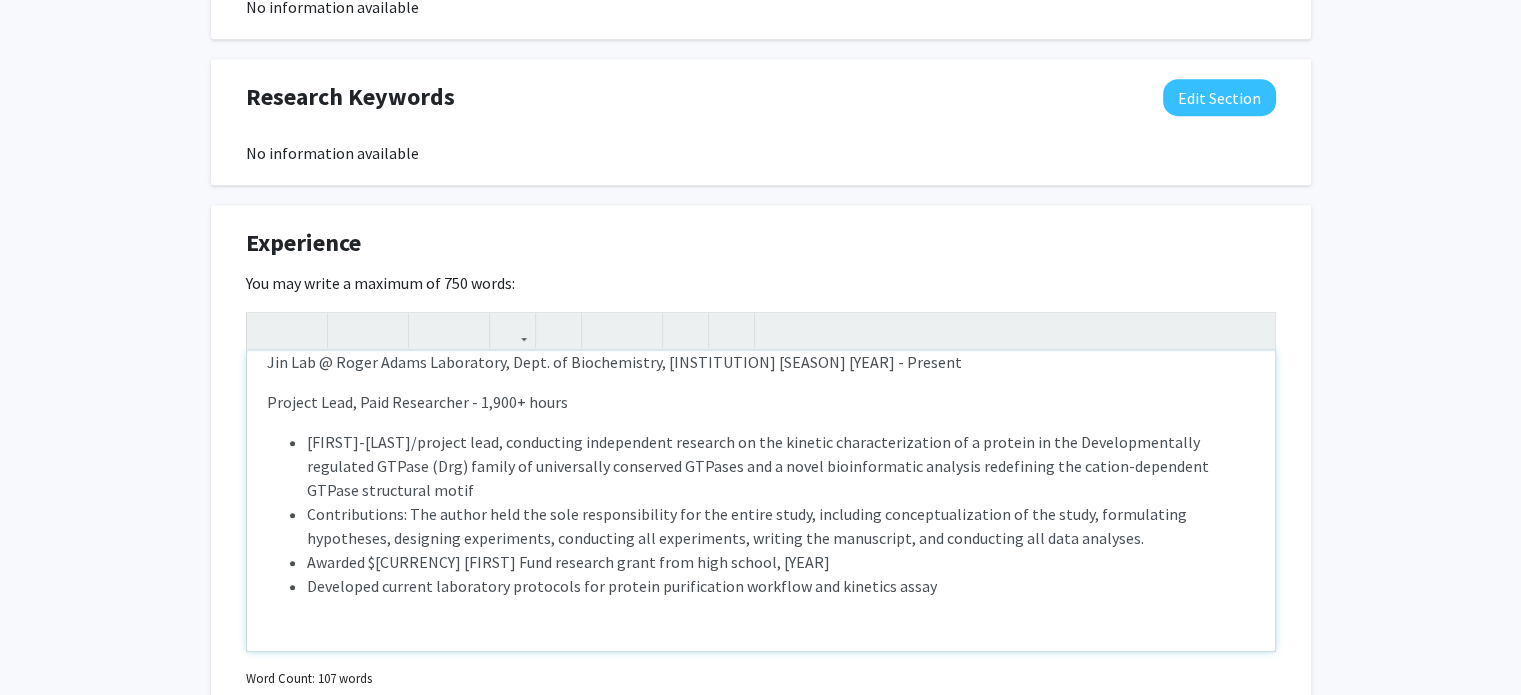 scroll, scrollTop: 28, scrollLeft: 0, axis: vertical 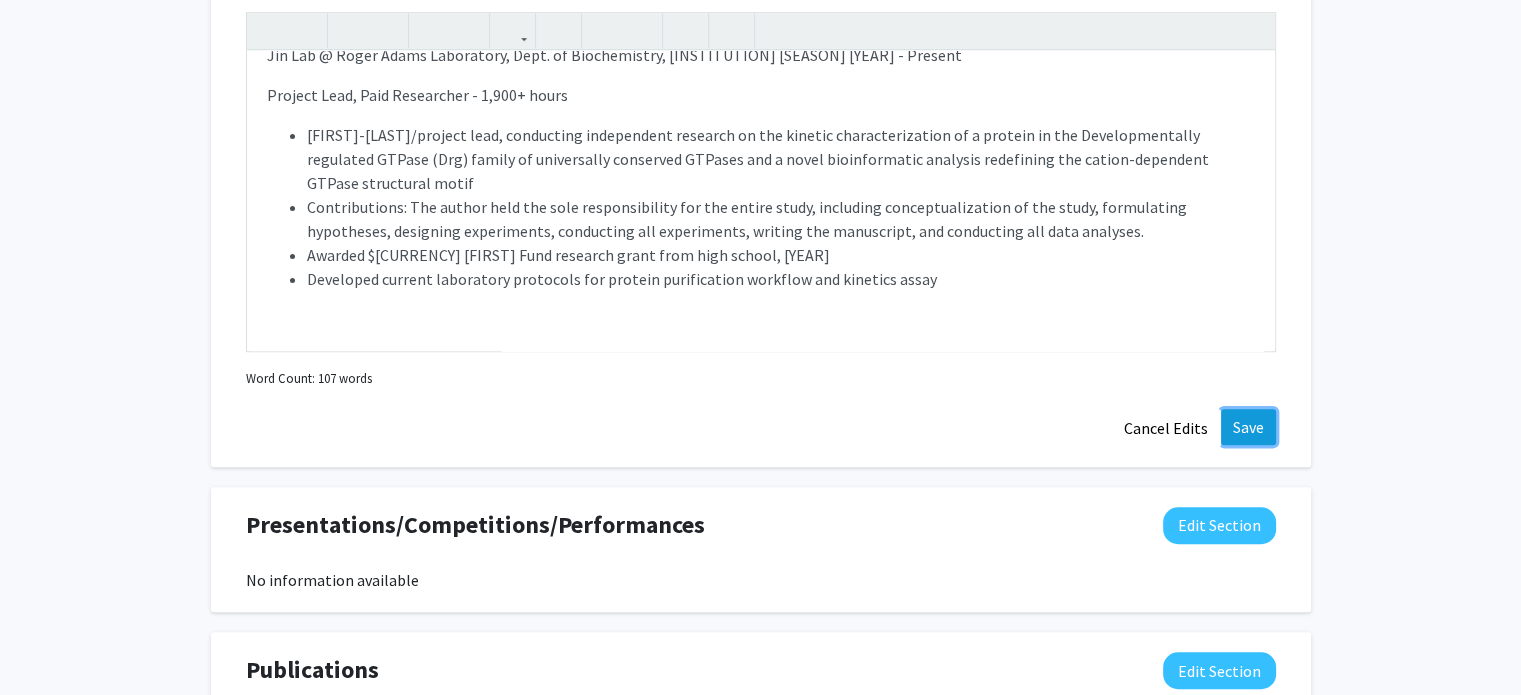 click on "Save" 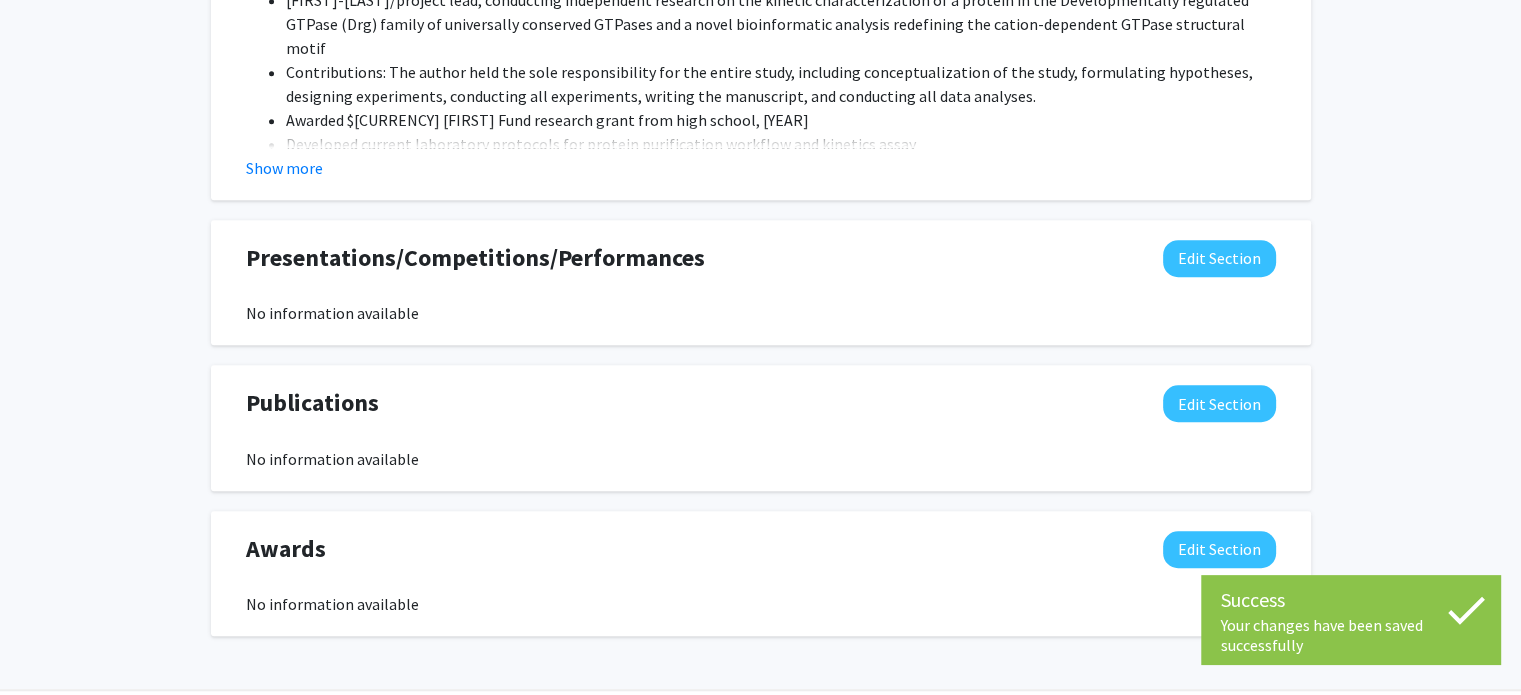 scroll, scrollTop: 1392, scrollLeft: 0, axis: vertical 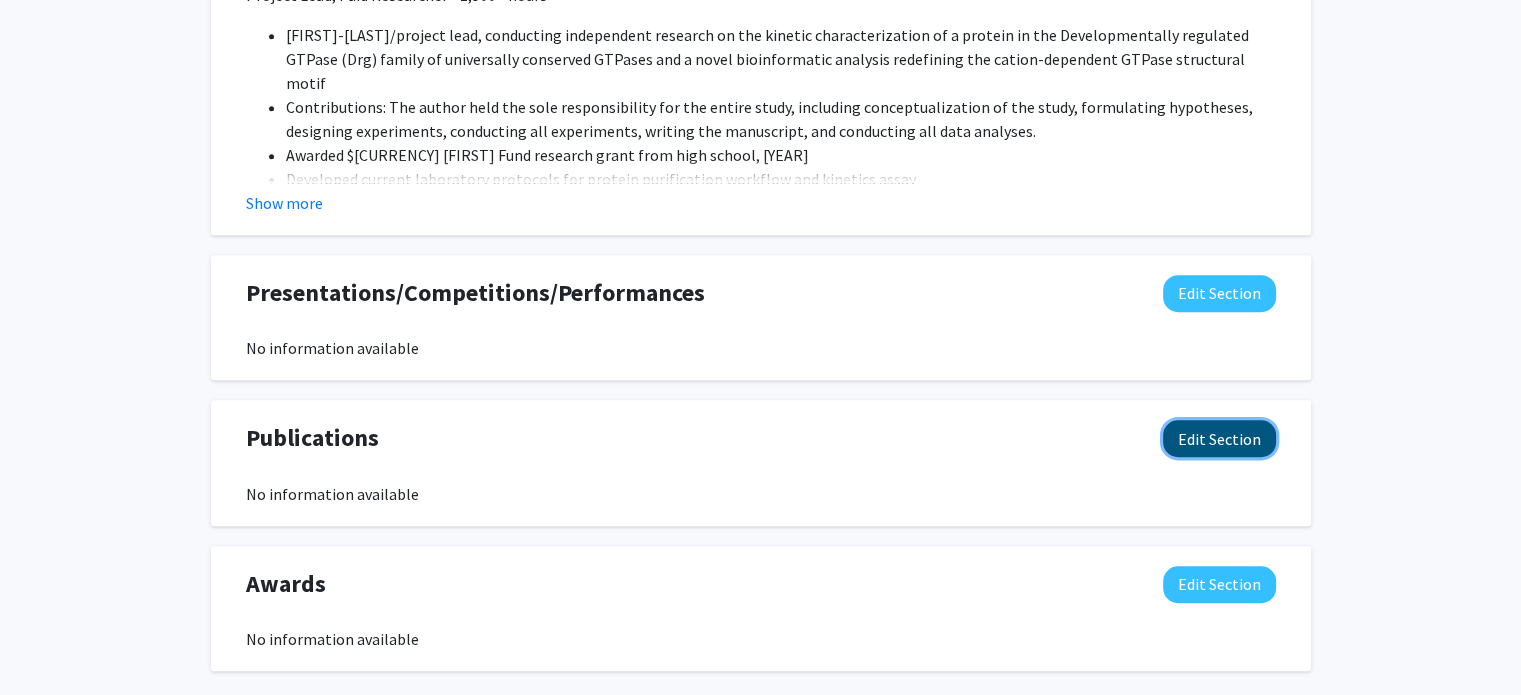 click on "Edit Section" 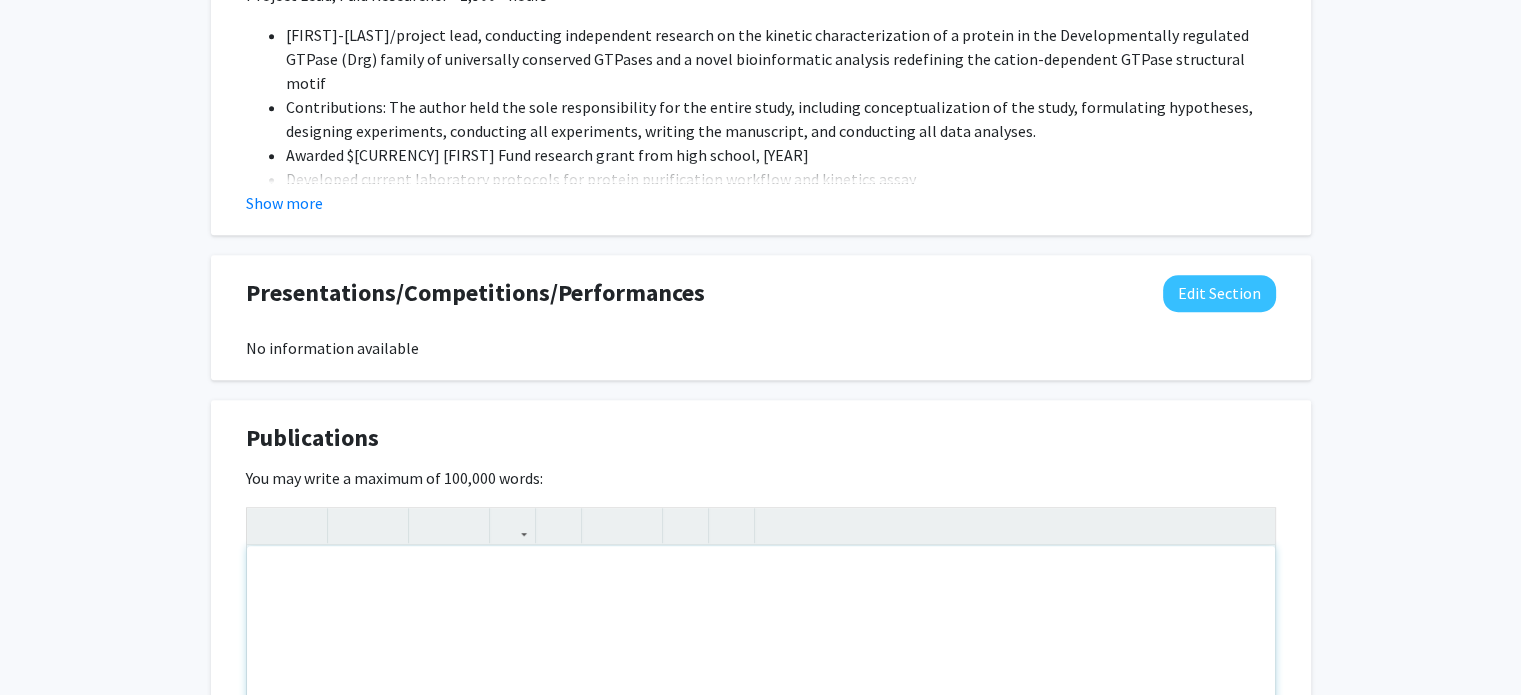 click at bounding box center [761, 696] 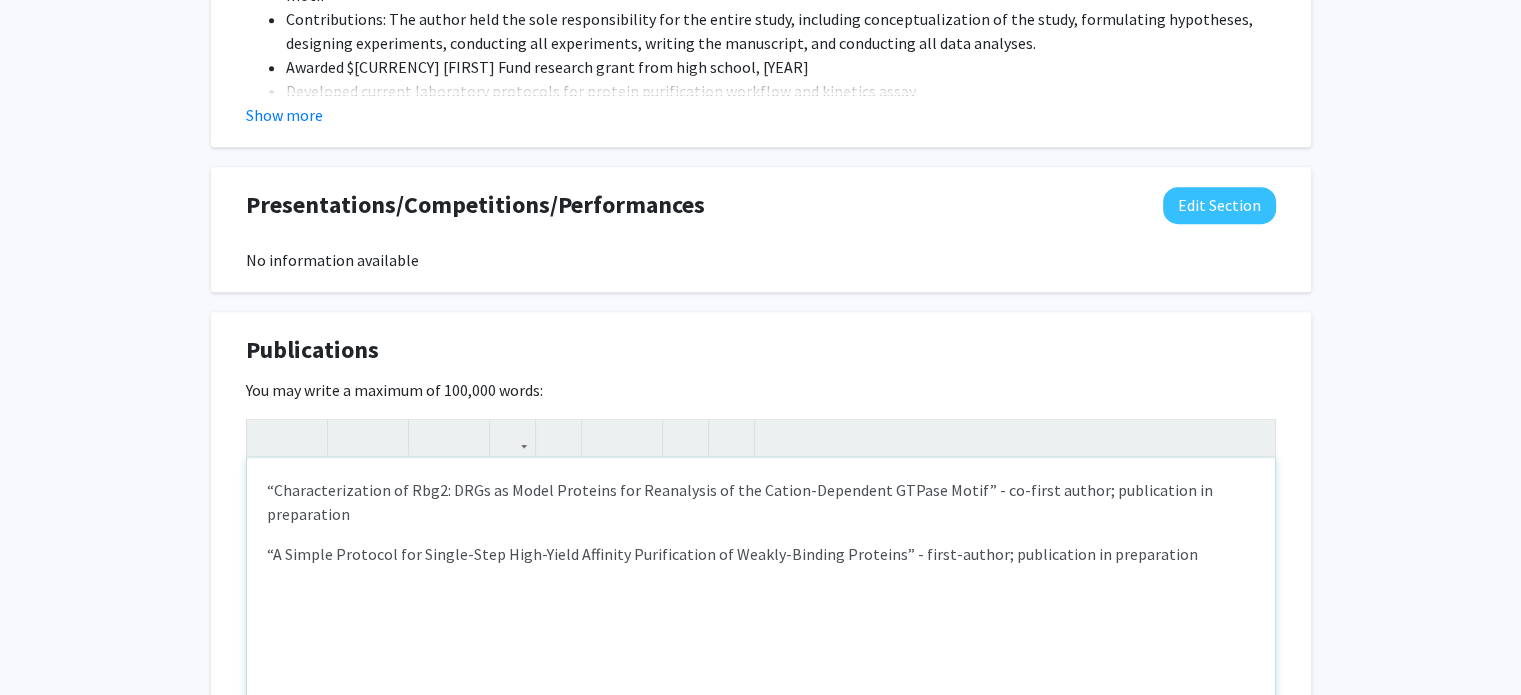 scroll, scrollTop: 1792, scrollLeft: 0, axis: vertical 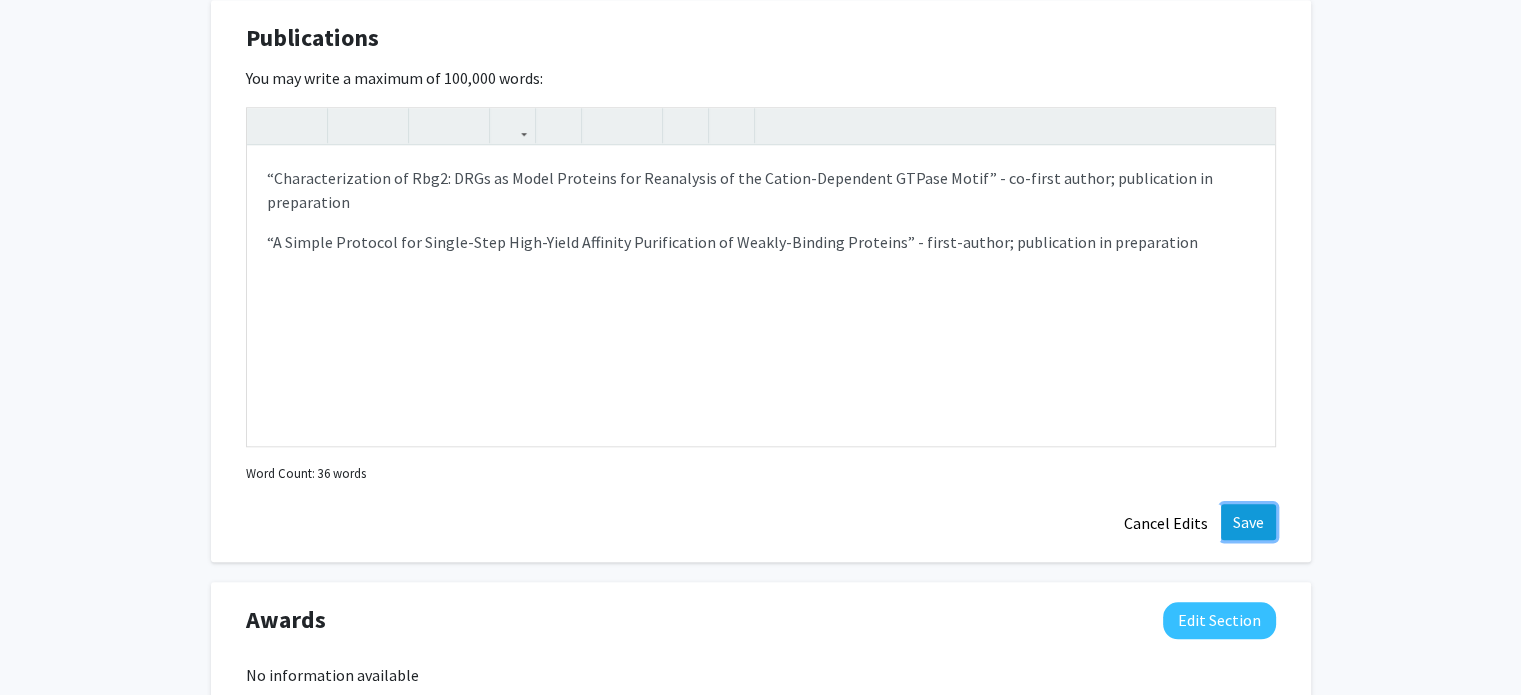 click on "Save" 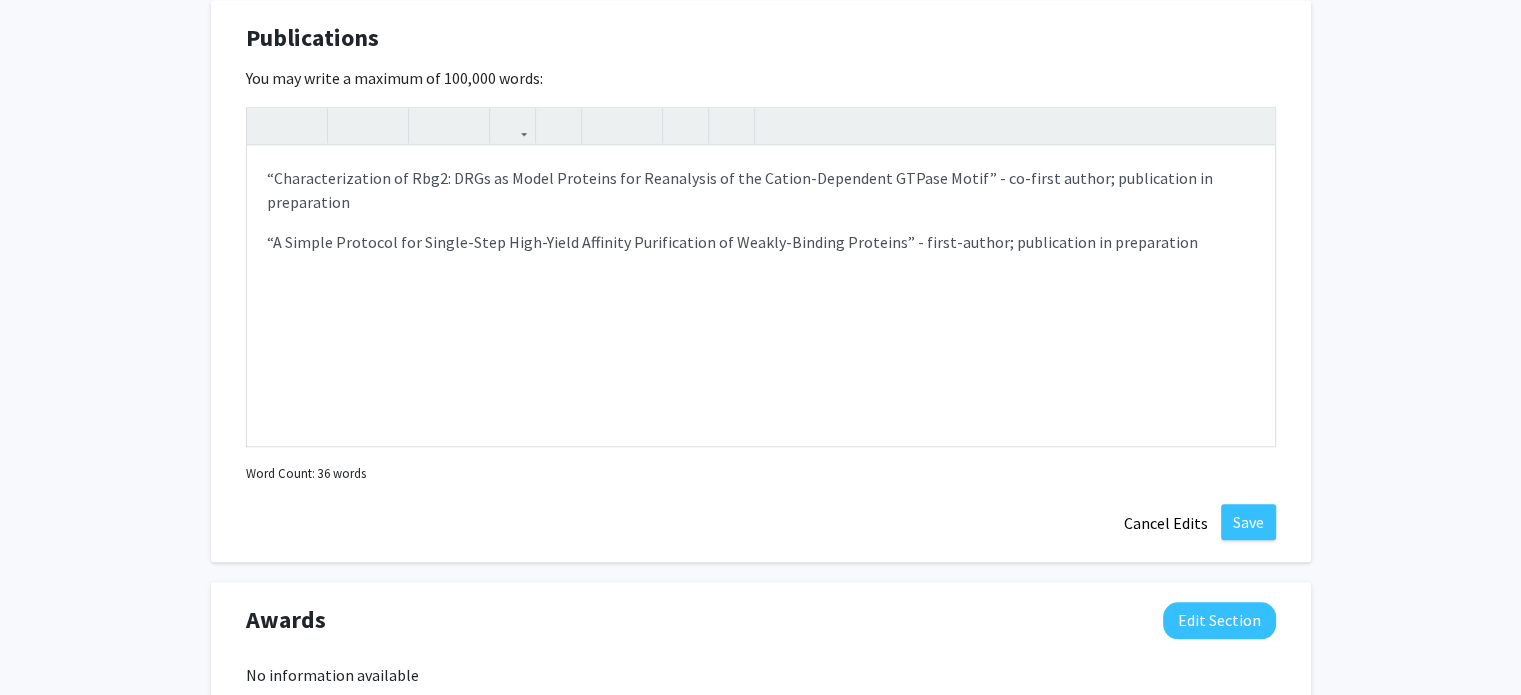 scroll, scrollTop: 1548, scrollLeft: 0, axis: vertical 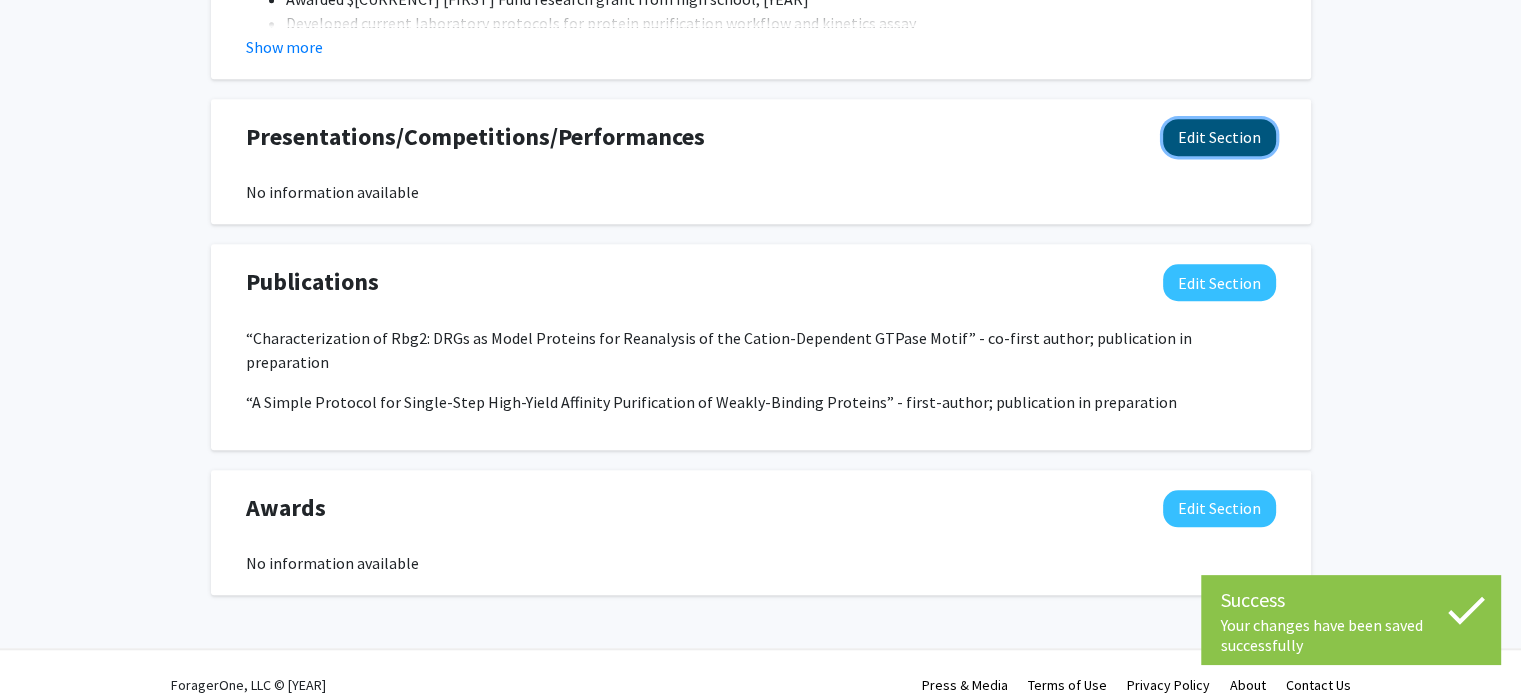 click on "Edit Section" 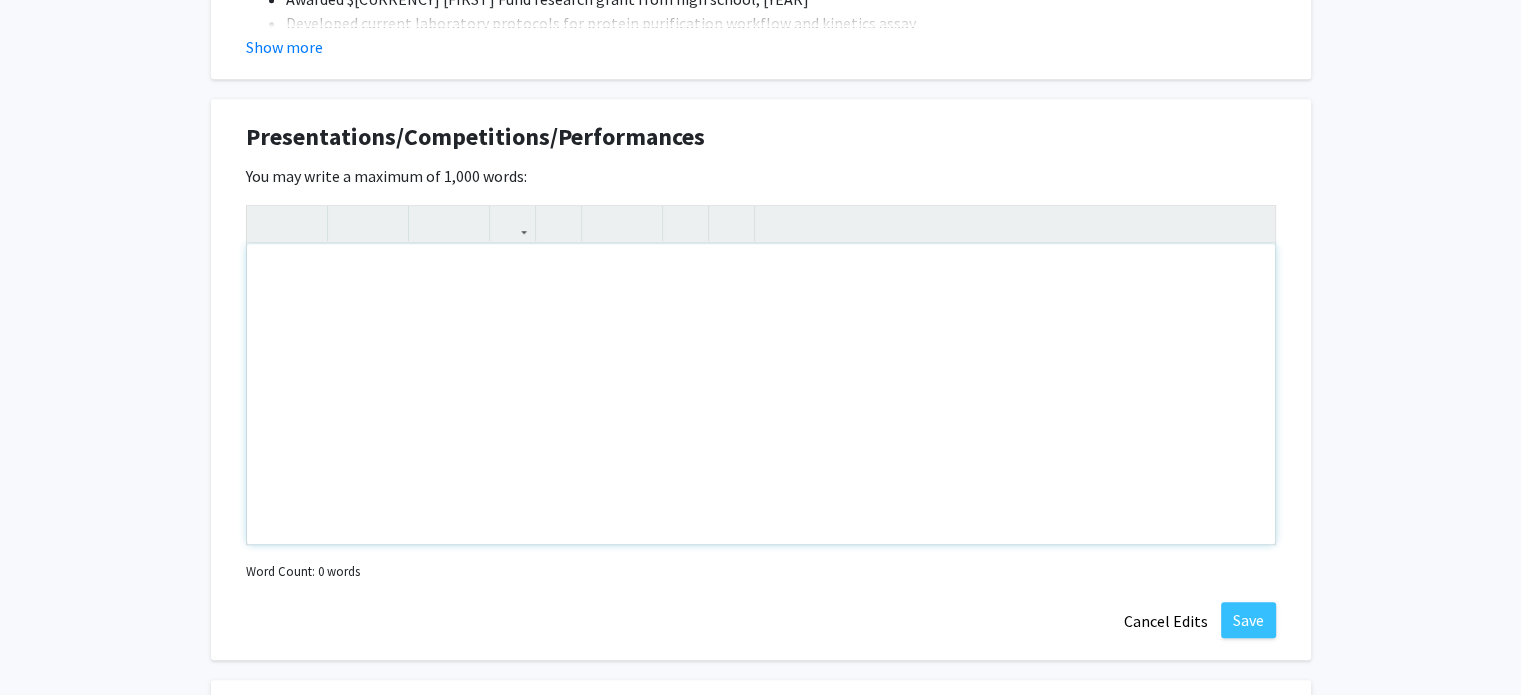 click at bounding box center [761, 394] 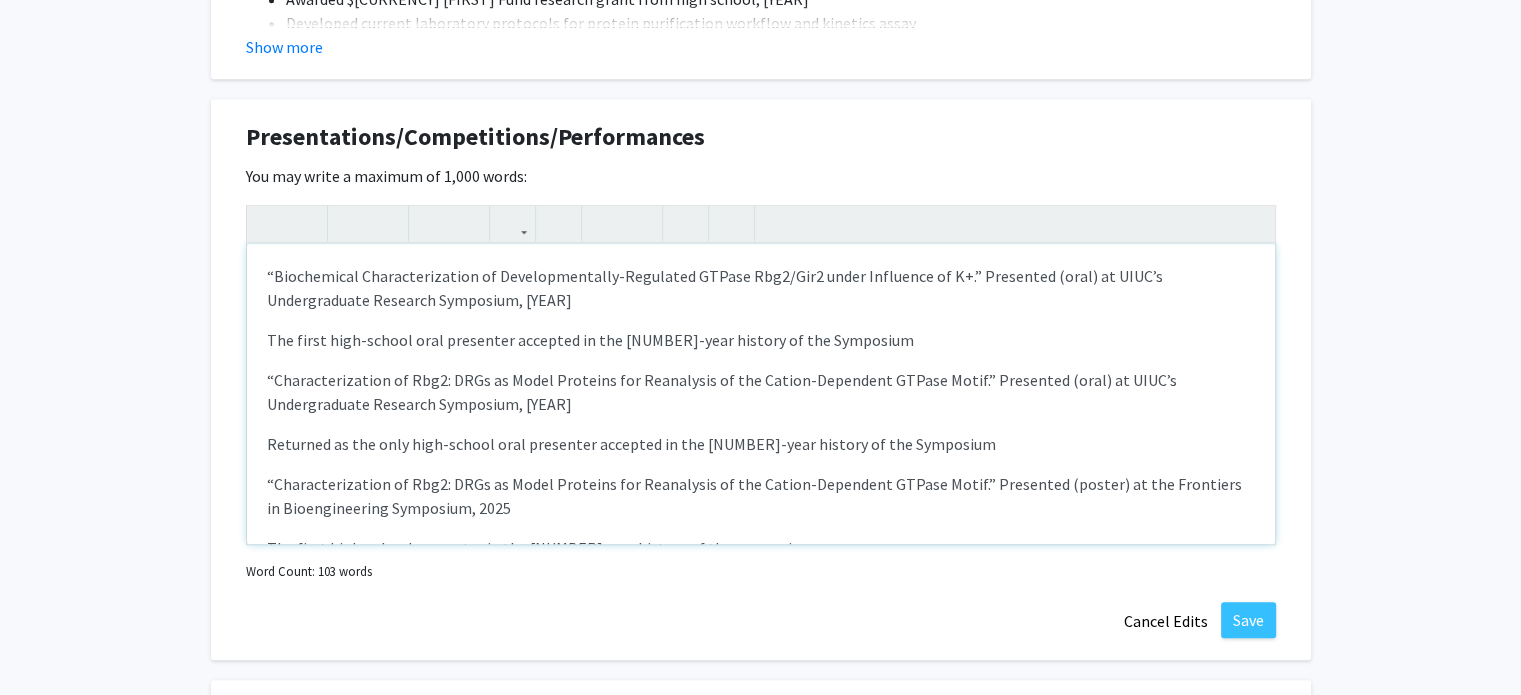 type on "<p>“Biochemical Characterization of Developmentally-Regulated GTPase Rbg2/Gir2 under Influence of K+.” Presented (oral) at UIUC’s Undergraduate Research Symposium, 2024
</p><p>The first high-school oral presenter accepted in the 16-year history of the Symposium
</p><p>“Characterization of Rbg2: DRGs as Model Proteins for Reanalysis of the Cation-Dependent GTPase Motif.” Presented (oral) at UIUC’s Undergraduate Research Symposium, 2025
</p><p>Returned as the only high-school oral presenter accepted in the 17-year history of the Symposium
</p><p>“Characterization of Rbg2: DRGs as Model Proteins for Reanalysis of the Cation-Dependent GTPase Motif.” Presented (poster) at the Frontiers in Bioengineering Symposium, 2025
</p><p>The first high-school presenter in the 20 year history of the symposium
</p><p><br></p>" 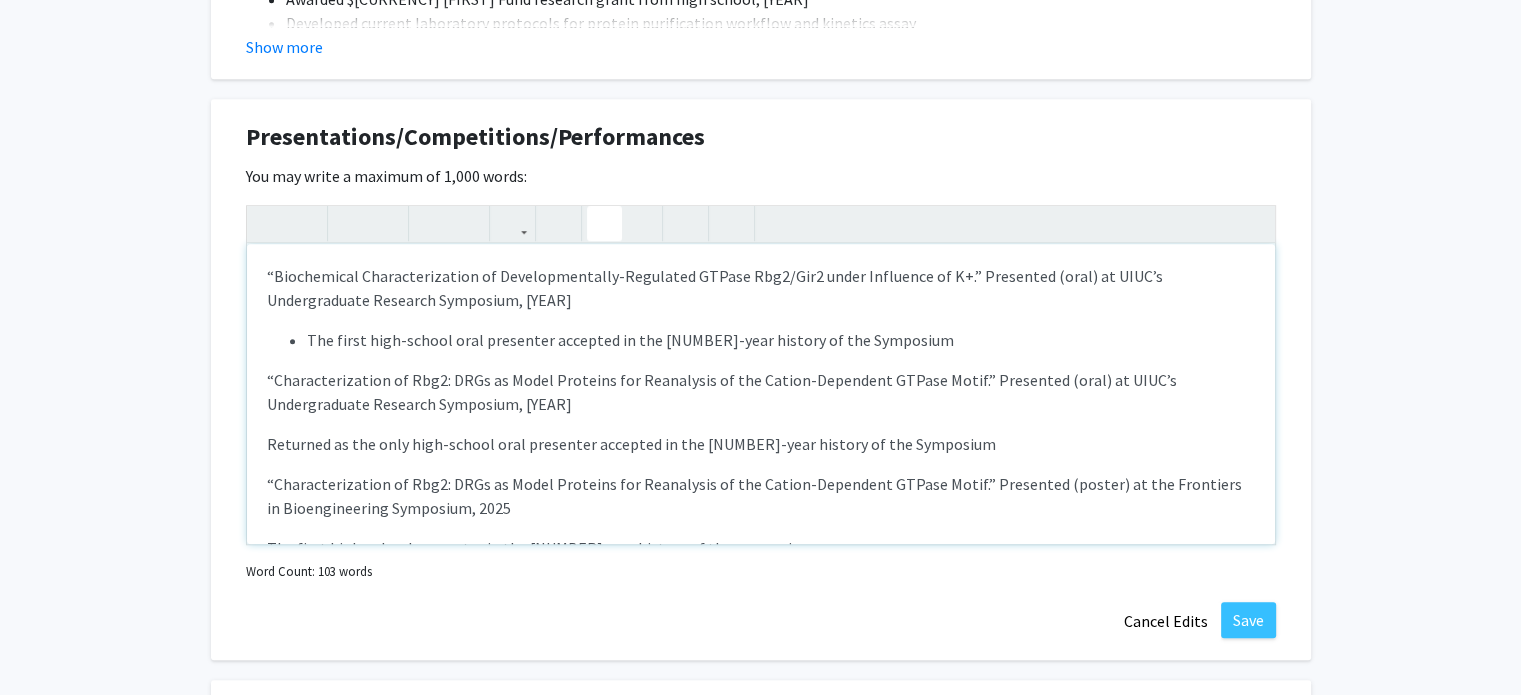 click 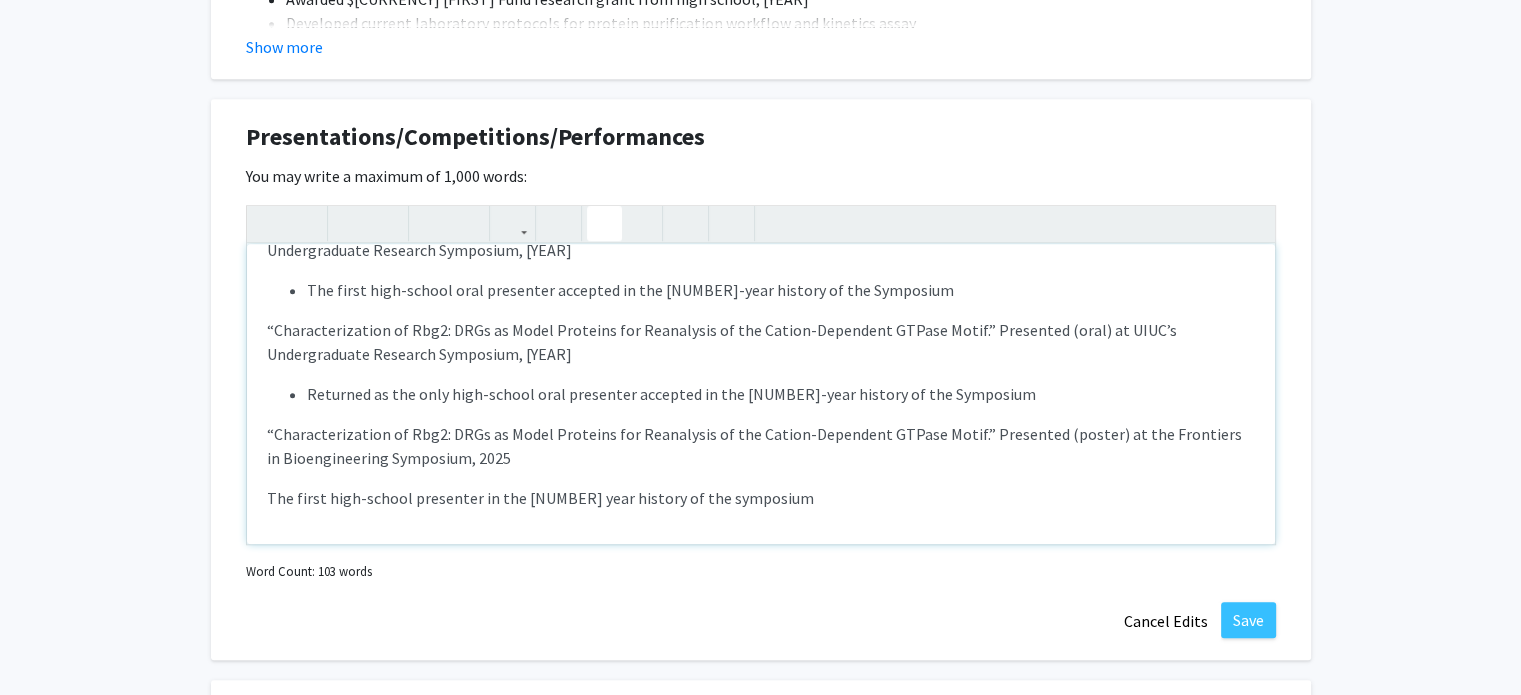 scroll, scrollTop: 76, scrollLeft: 0, axis: vertical 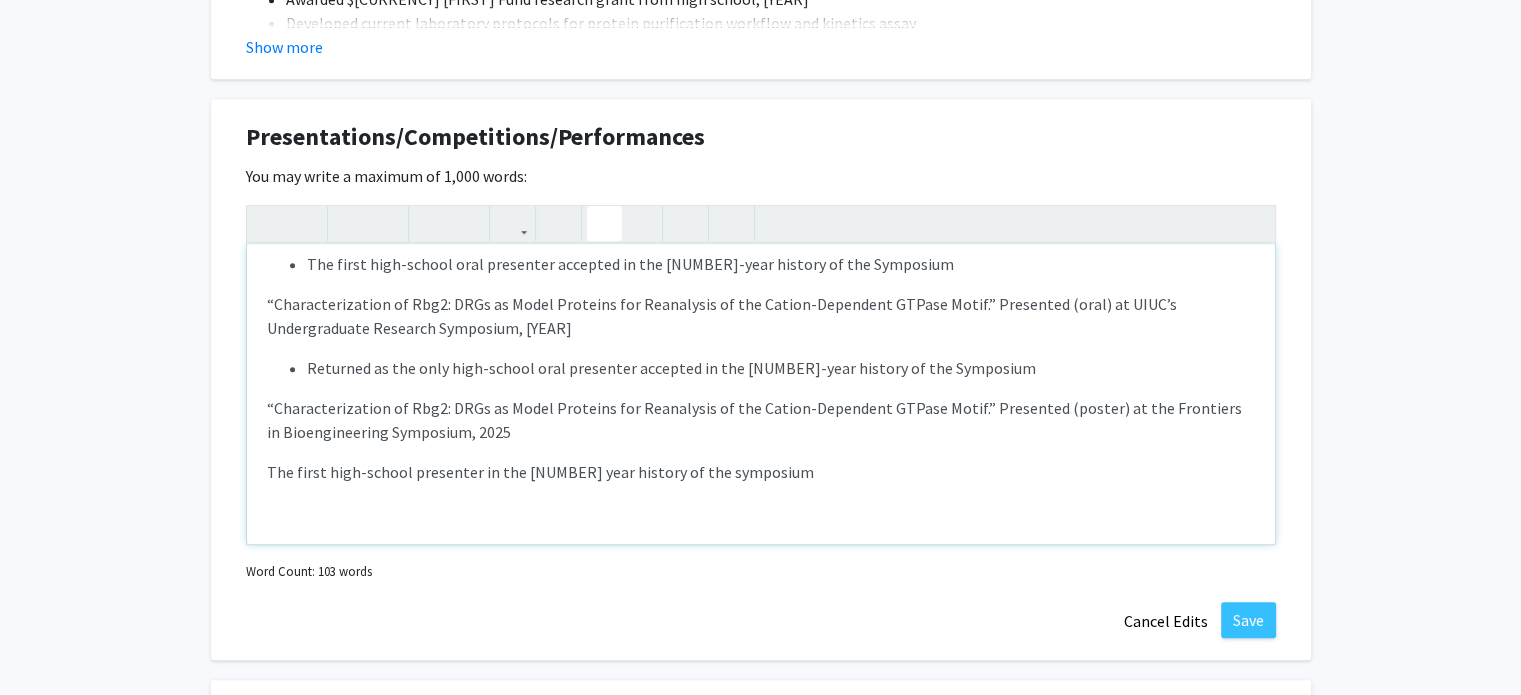 click on "“Biochemical Characterization of Developmentally-Regulated GTPase Rbg2/Gir2 under Influence of K+.” Presented (oral) at UIUC’s Undergraduate Research Symposium, 2024 The first high-school oral presenter accepted in the 16-year history of the Symposium “Characterization of Rbg2: DRGs as Model Proteins for Reanalysis of the Cation-Dependent GTPase Motif.” Presented (oral) at UIUC’s Undergraduate Research Symposium, 2025 Returned as the only high-school oral presenter accepted in the 17-year history of the Symposium “Characterization of Rbg2: DRGs as Model Proteins for Reanalysis of the Cation-Dependent GTPase Motif.” Presented (poster) at the Frontiers in Bioengineering Symposium, 2025 The first high-school presenter in the 20 year history of the symposium" at bounding box center (761, 394) 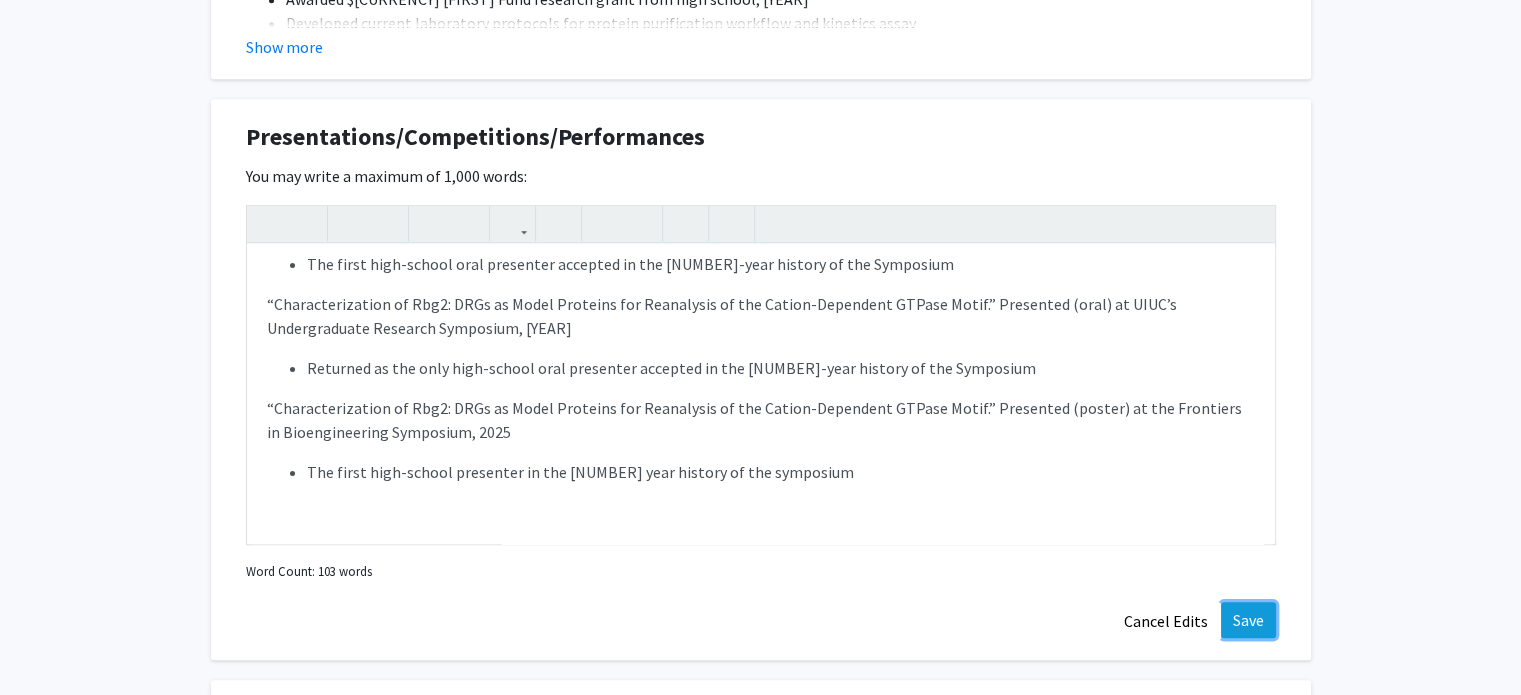 click on "Save" 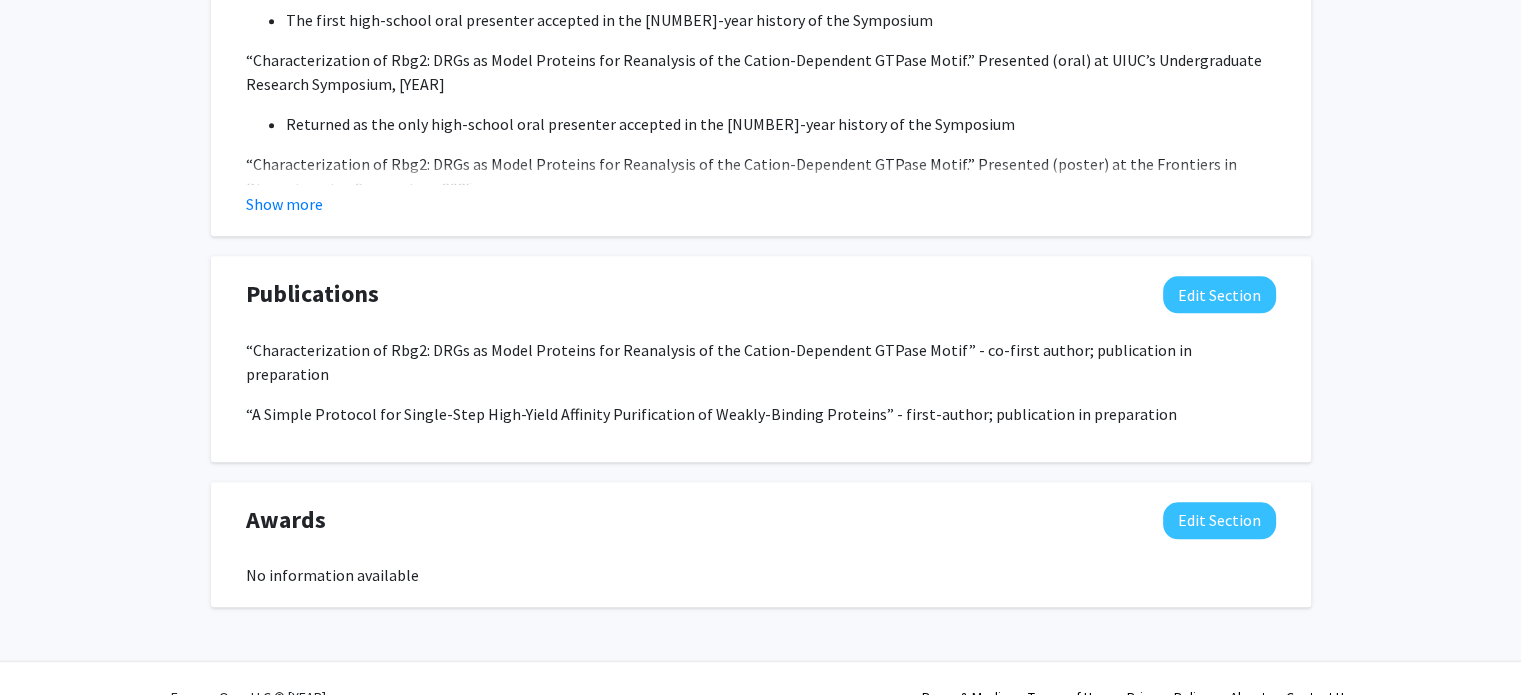 scroll, scrollTop: 1796, scrollLeft: 0, axis: vertical 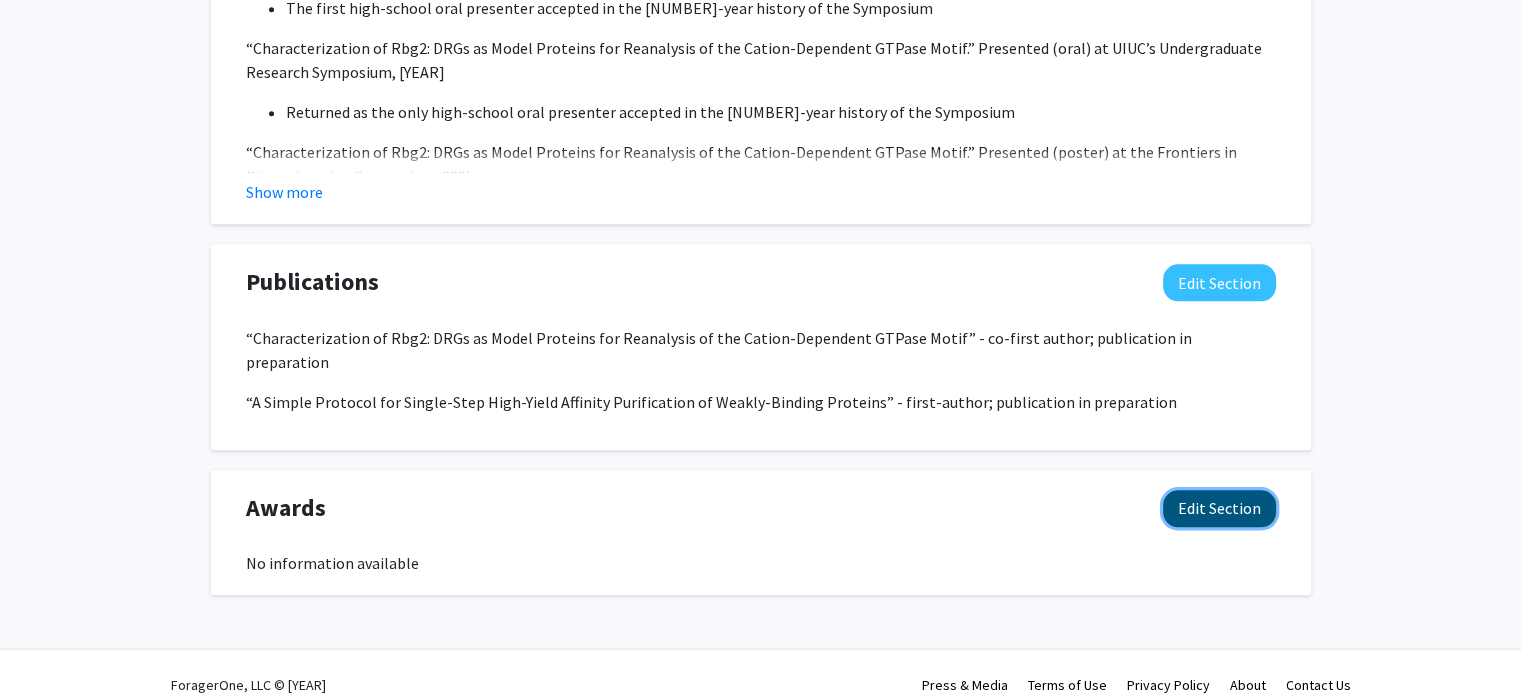 click on "Edit Section" 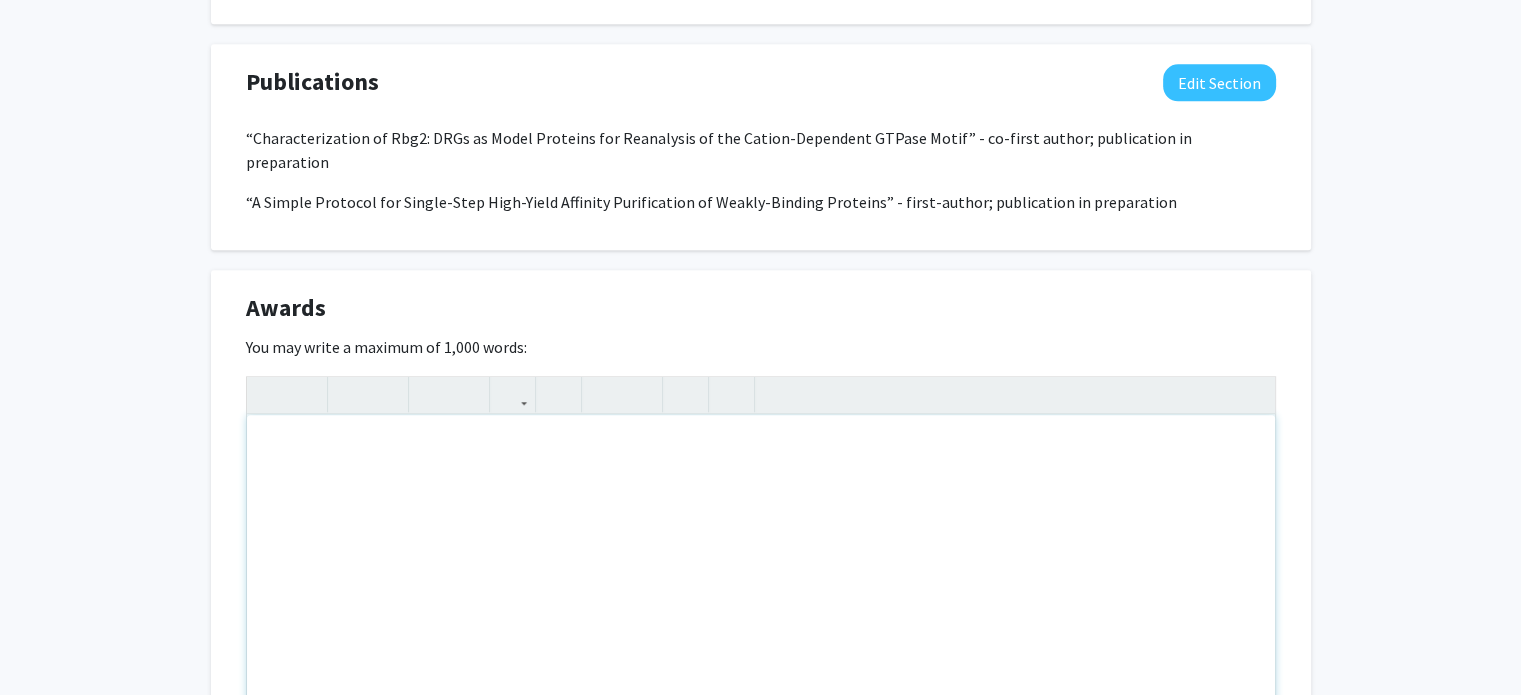 click at bounding box center (761, 565) 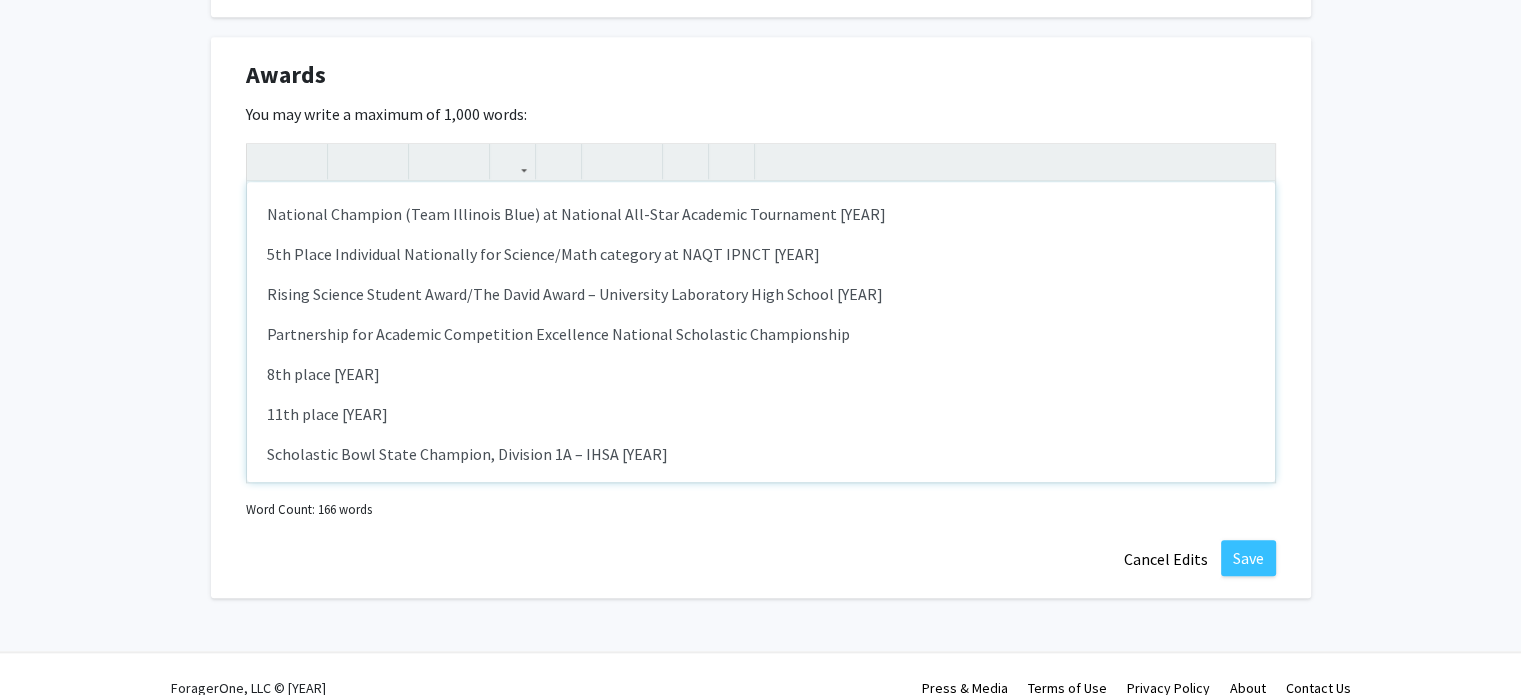 scroll, scrollTop: 2231, scrollLeft: 0, axis: vertical 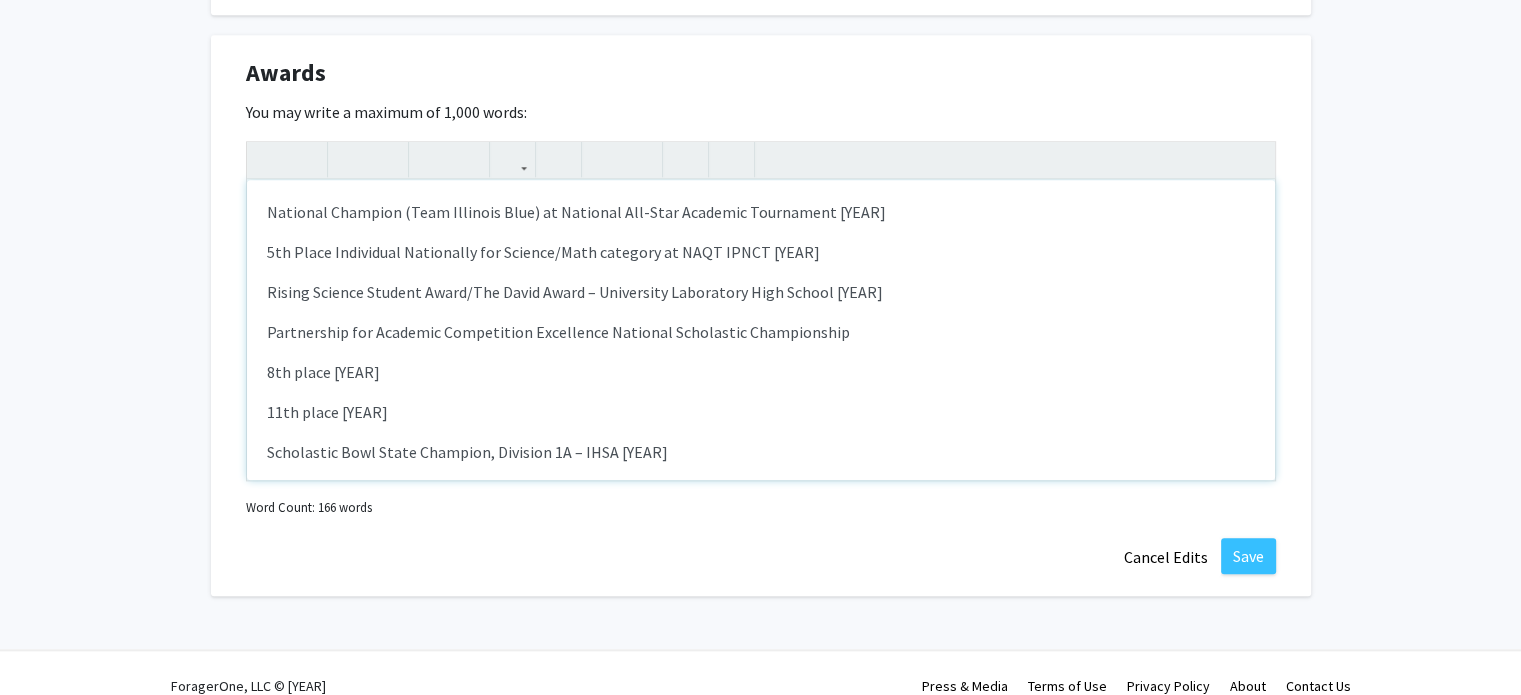 click on "National Champion (Team Illinois Blue) at National All-Star Academic Tournament	   2025 5th Place Individual Nationally for Science/Math category at NAQT IPNCT 			   2025 Rising Science Student Award/The David Award – University Laboratory High School	   2024 Partnership for Academic Competition Excellence National Scholastic Championship 8th place										   2024 11th place										   2023 Scholastic Bowl State Champion, Division 1A  – IHSA					   2023 Science Olympiad State Champion, Division A 						   2023 Chemistry Lab, 1st place (Regionals), 1st place (State) Environmental Chemistry, 1st place (Regionals), 2nd place (State) Disease Detectives, 1st place (Regionals), 3rd place (State) USNCO national qualifier							                 	   2024 USACO silver									                 January 2023 ICTM Math Contest, Division 3AA Oral Competition 1st place (Regionals), 4th place (State)		           		   2024 Calculator team 1st place (Regionals), 5th place (State)		    	      	   2024" at bounding box center (761, 330) 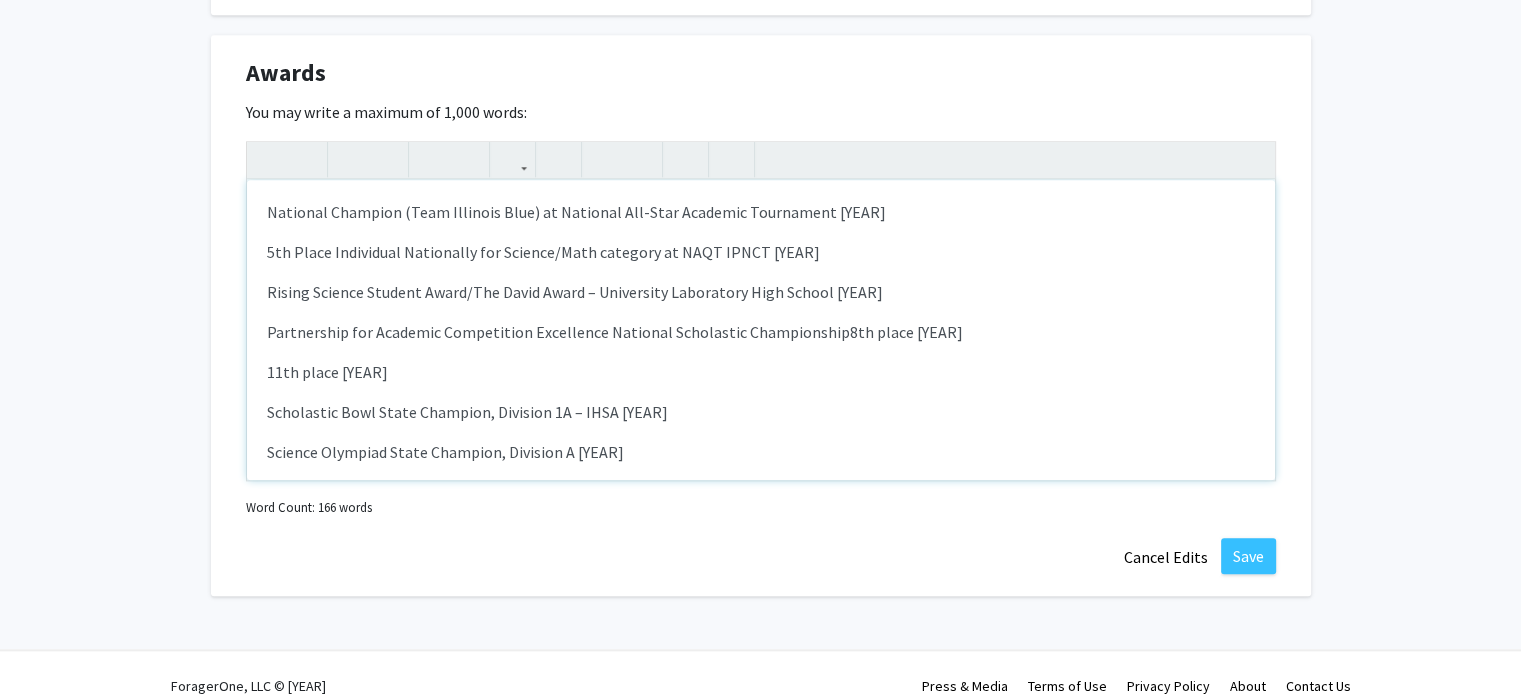 click on "National Champion (Team Illinois Blue) at National All-Star Academic Tournament	   2025 5th Place Individual Nationally for Science/Math category at NAQT IPNCT 			   2025 Rising Science Student Award/The David Award – University Laboratory High School	   2024 Partnership for Academic Competition Excellence National Scholastic Championship  8th place										   2024 11th place										   2023 Scholastic Bowl State Champion, Division 1A  – IHSA					   2023 Science Olympiad State Champion, Division A 						   2023 Chemistry Lab, 1st place (Regionals), 1st place (State) Environmental Chemistry, 1st place (Regionals), 2nd place (State) Disease Detectives, 1st place (Regionals), 3rd place (State) USNCO national qualifier							                 	   2024 USACO silver									                 January 2023 ICTM Math Contest, Division 3AA Oral Competition 1st place (Regionals), 4th place (State)		           		   2024 Calculator team 1st place (Regionals), 5th place (State)		    	      	   2024" at bounding box center [761, 330] 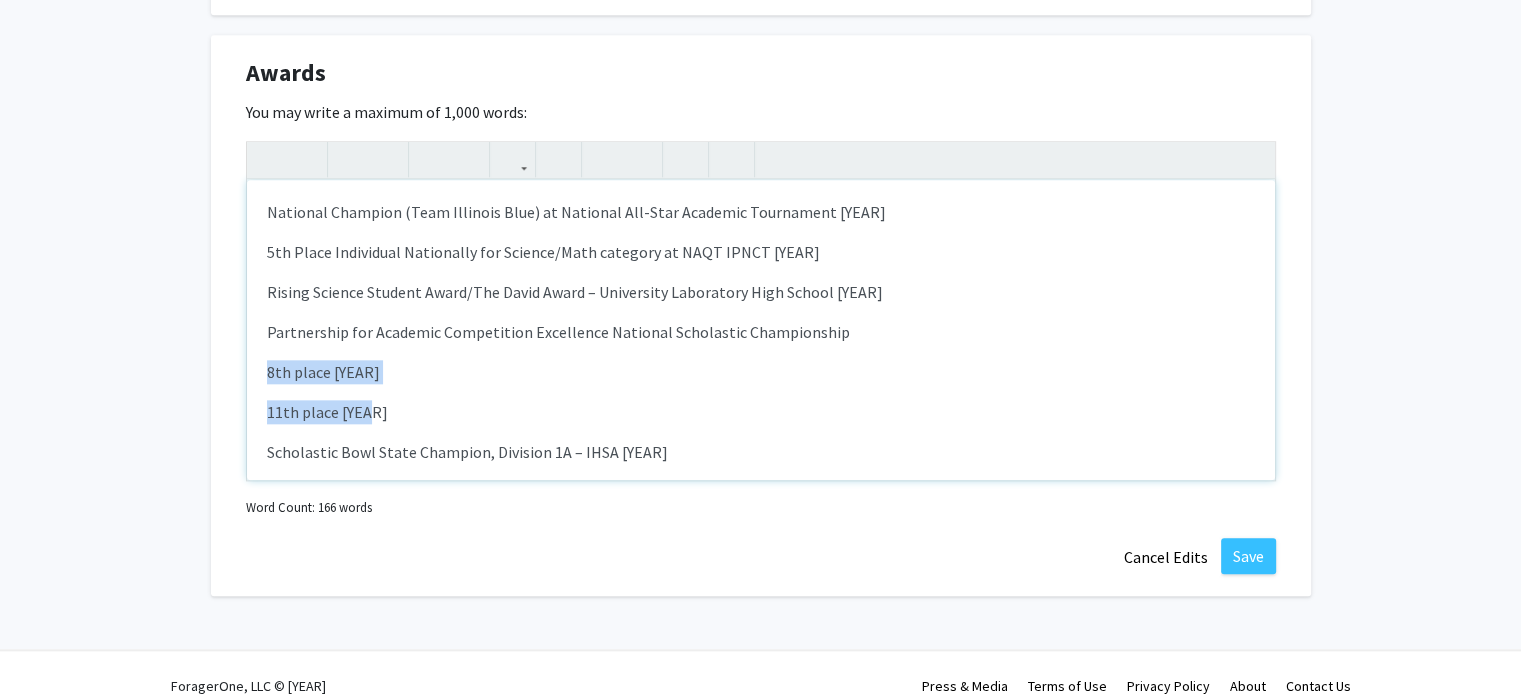 click on "11th place										   2023" at bounding box center (761, 412) 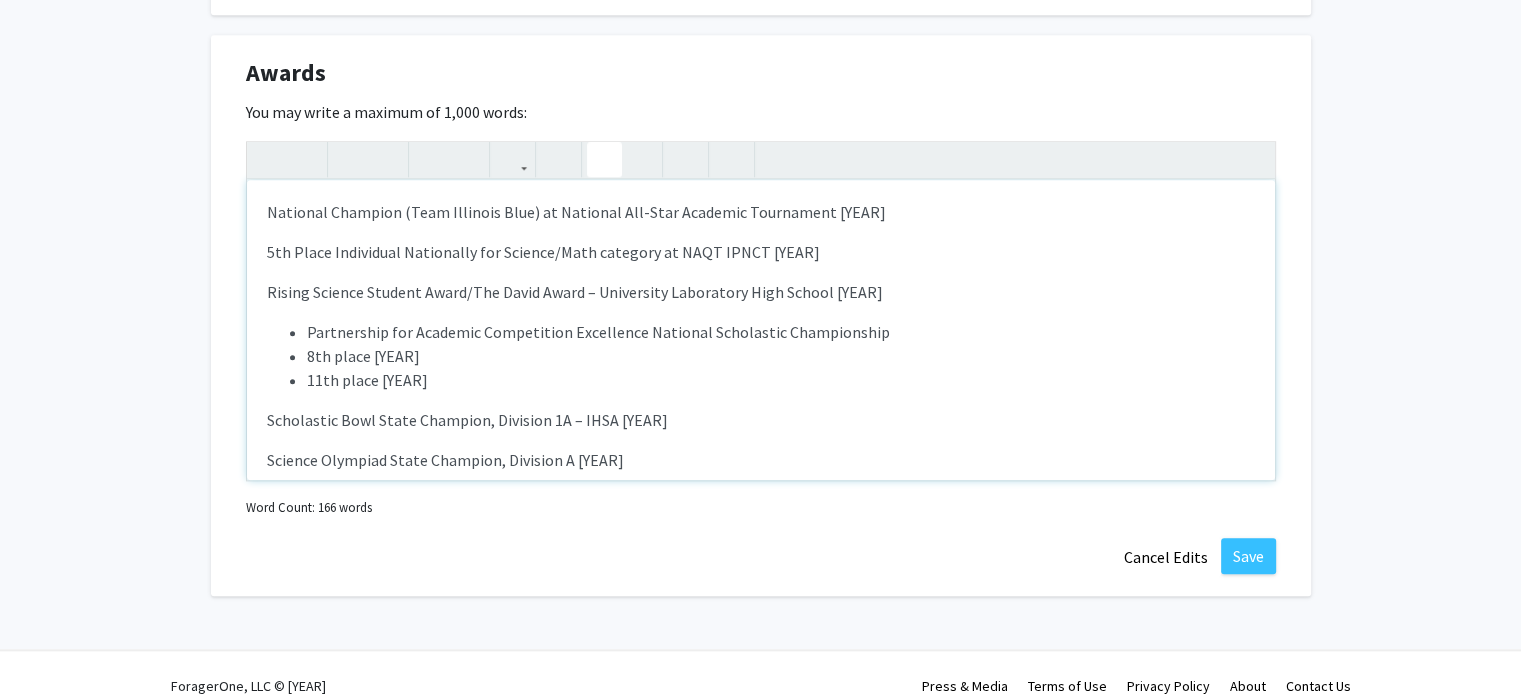click 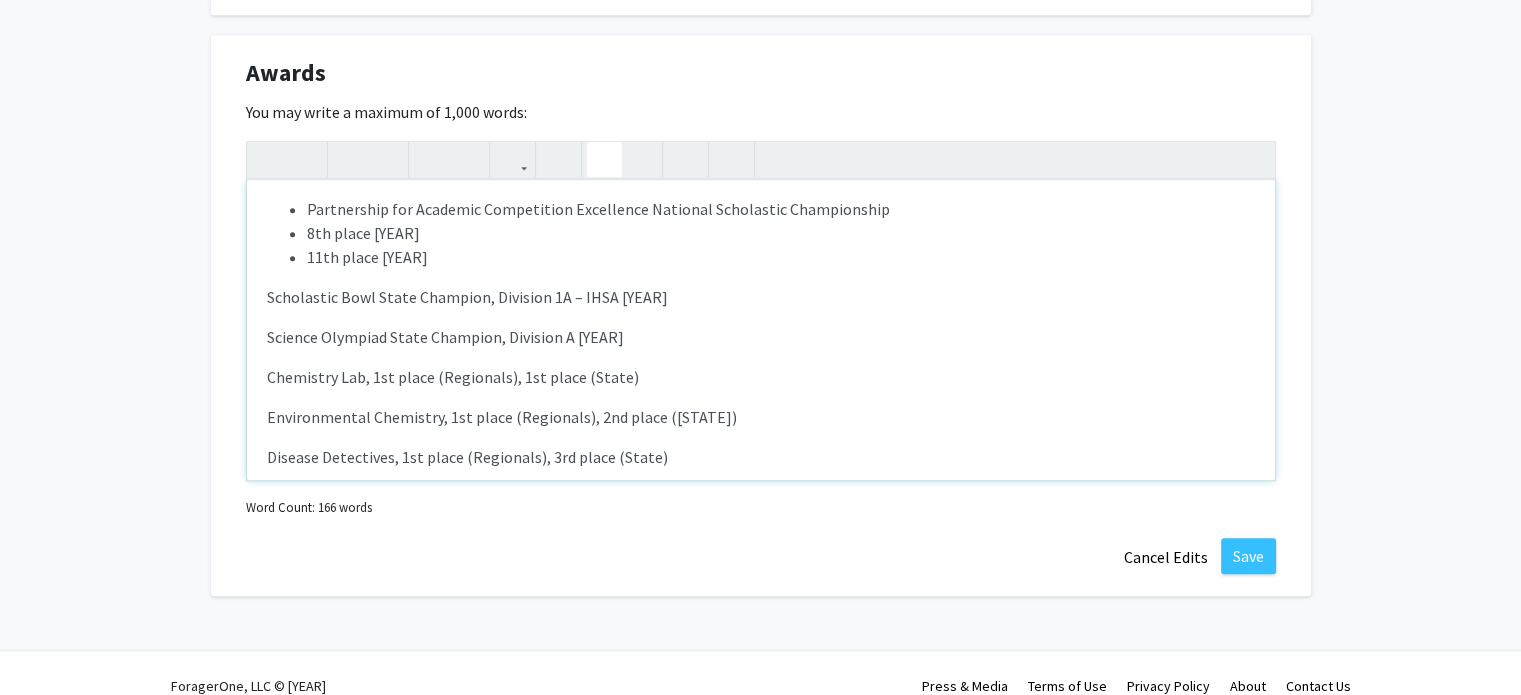 scroll, scrollTop: 0, scrollLeft: 0, axis: both 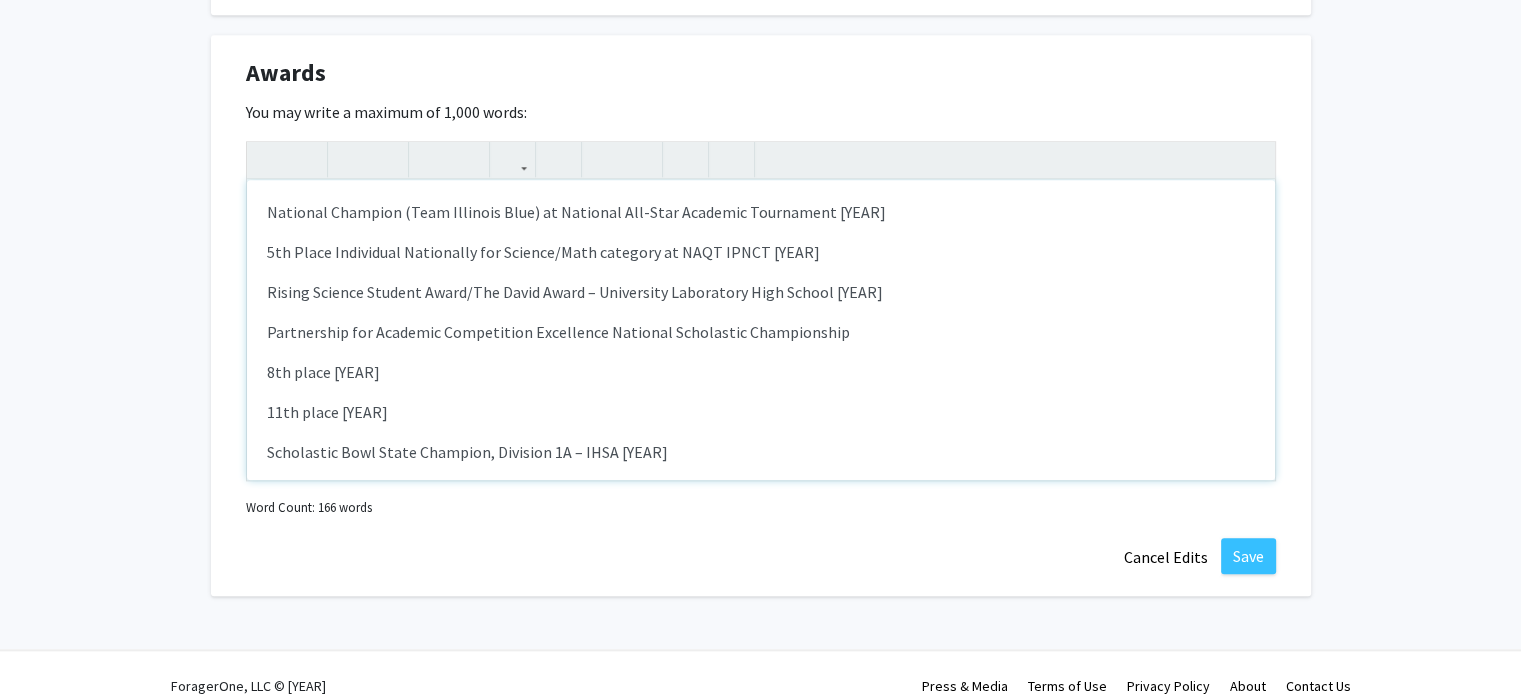 click on "National Champion (Team Illinois Blue) at National All-Star Academic Tournament	   2025 5th Place Individual Nationally for Science/Math category at NAQT IPNCT 			   2025 Rising Science Student Award/The David Award – University Laboratory High School	   2024 Partnership for Academic Competition Excellence National Scholastic Championship 8th place										   2024 11th place										   2023 Scholastic Bowl State Champion, Division 1A  – IHSA					   2023 Science Olympiad State Champion, Division A 						   2023 Chemistry Lab, 1st place (Regionals), 1st place (State) Environmental Chemistry, 1st place (Regionals), 2nd place (State) Disease Detectives, 1st place (Regionals), 3rd place (State) USNCO national qualifier							                 	   2024 USACO silver									                 January 2023 ICTM Math Contest, Division 3AA Oral Competition 1st place (Regionals), 4th place (State)		           		   2024 Calculator team 1st place (Regionals), 5th place (State)		    	      	   2024" at bounding box center (761, 330) 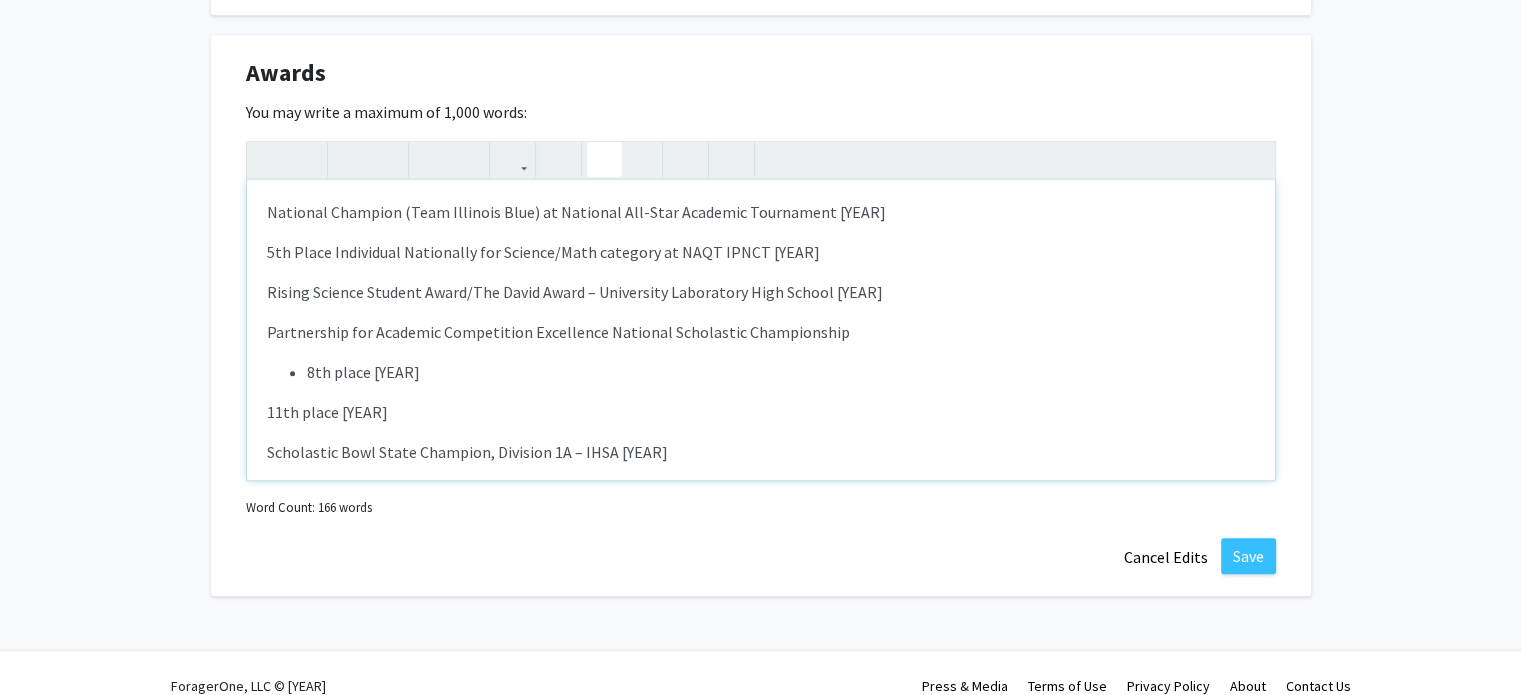click 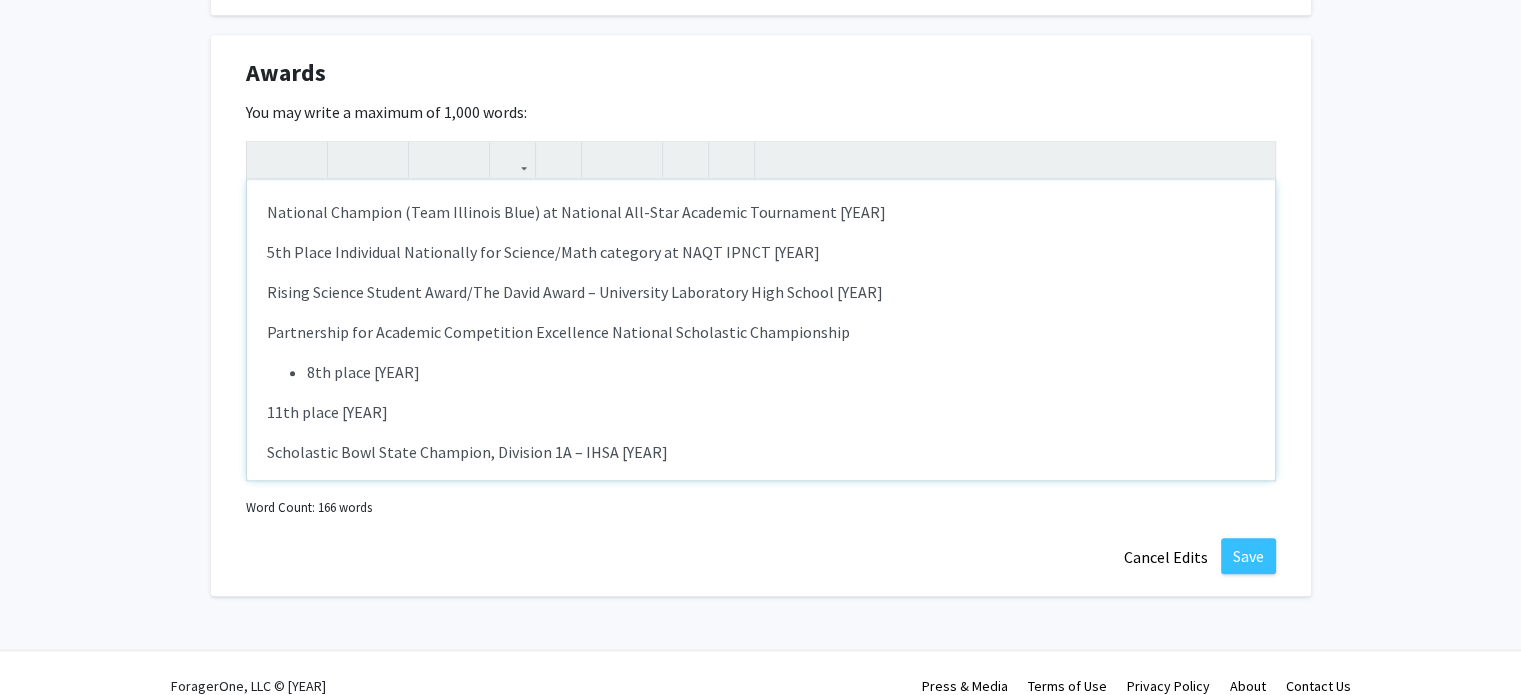 click on "National Champion (Team Illinois Blue) at National All-Star Academic Tournament	   2025 5th Place Individual Nationally for Science/Math category at NAQT IPNCT 			   2025 Rising Science Student Award/The David Award – University Laboratory High School	   2024 Partnership for Academic Competition Excellence National Scholastic Championship 8th place										   2024 11th place										   2023 Scholastic Bowl State Champion, Division 1A  – IHSA					   2023 Science Olympiad State Champion, Division A 						   2023 Chemistry Lab, 1st place (Regionals), 1st place (State) Environmental Chemistry, 1st place (Regionals), 2nd place (State) Disease Detectives, 1st place (Regionals), 3rd place (State) USNCO national qualifier							                 	   2024 USACO silver									                 January 2023 ICTM Math Contest, Division 3AA Oral Competition 1st place (Regionals), 4th place (State)		           		   2024 Calculator team 1st place (Regionals), 5th place (State)		    	      	   2024" at bounding box center [761, 330] 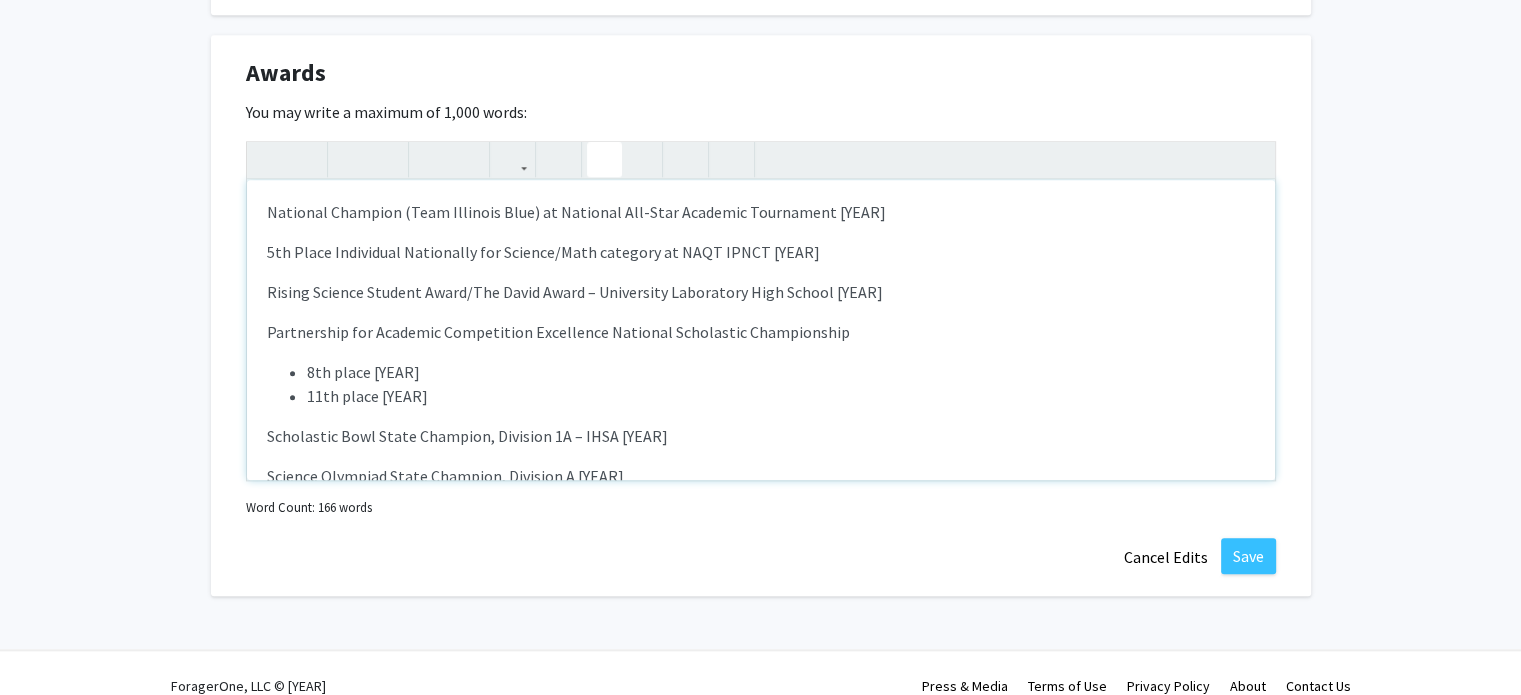 click 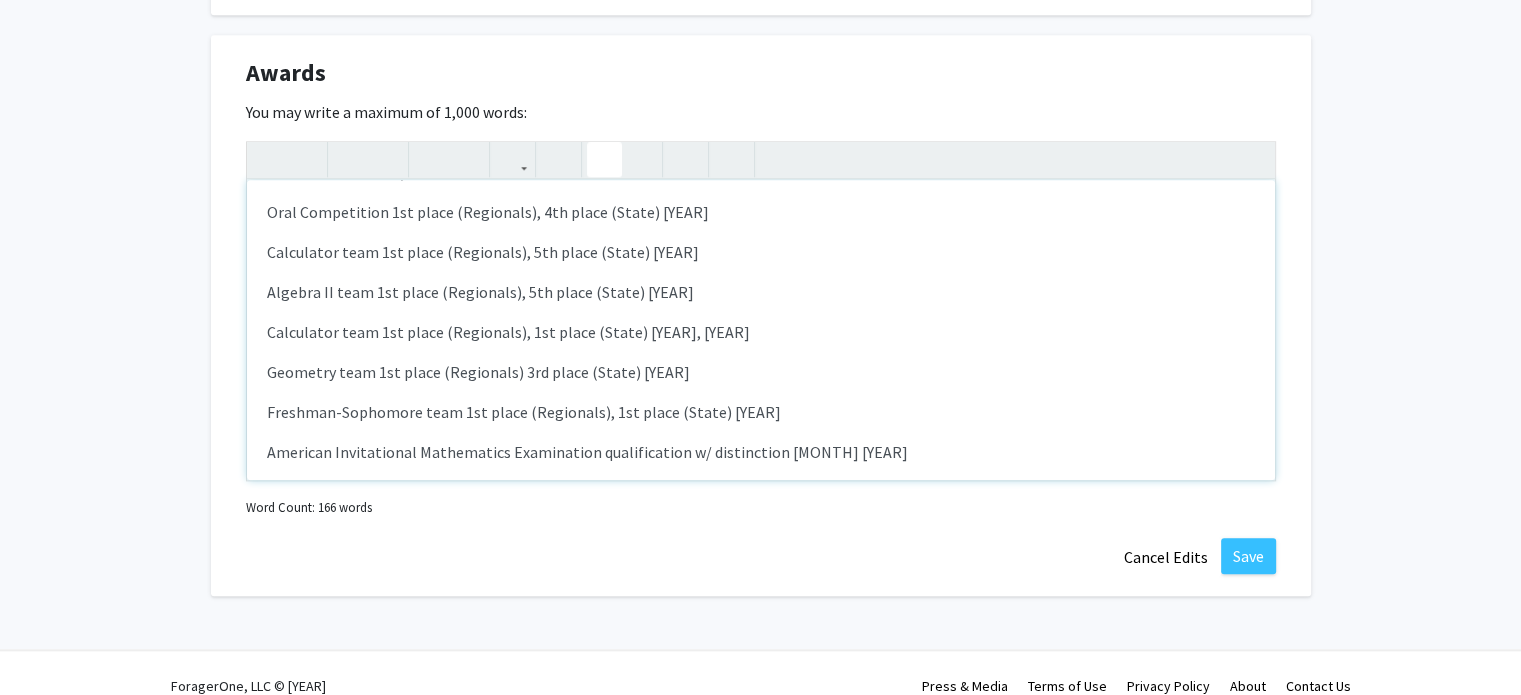 scroll, scrollTop: 564, scrollLeft: 0, axis: vertical 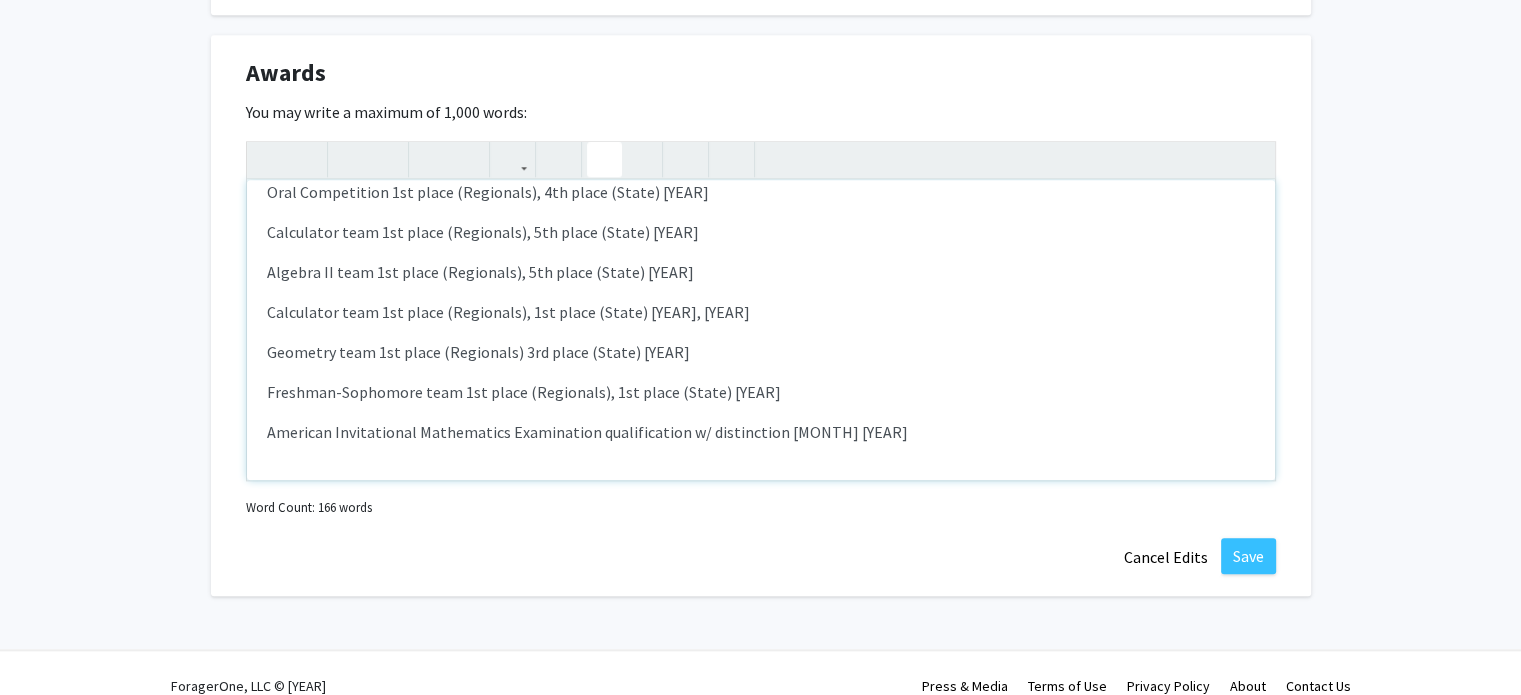 click on "National Champion (Team Illinois Blue) at National All-Star Academic Tournament	   2025 5th Place Individual Nationally for Science/Math category at NAQT IPNCT 			   2025 Rising Science Student Award/The David Award – University Laboratory High School	   2024 Partnership for Academic Competition Excellence National Scholastic Championship 8th place										   2024 11th place										   2023 Scholastic Bowl State Champion, Division 1A  – IHSA					   2023 Science Olympiad State Champion, Division A 						   2023 Chemistry Lab, 1st place (Regionals), 1st place (State) Environmental Chemistry, 1st place (Regionals), 2nd place (State) Disease Detectives, 1st place (Regionals), 3rd place (State) USNCO national qualifier							                 	   2024 USACO silver									                 January 2023 ICTM Math Contest, Division 3AA Oral Competition 1st place (Regionals), 4th place (State)		           		   2024 Calculator team 1st place (Regionals), 5th place (State)		    	      	   2024" at bounding box center [761, 330] 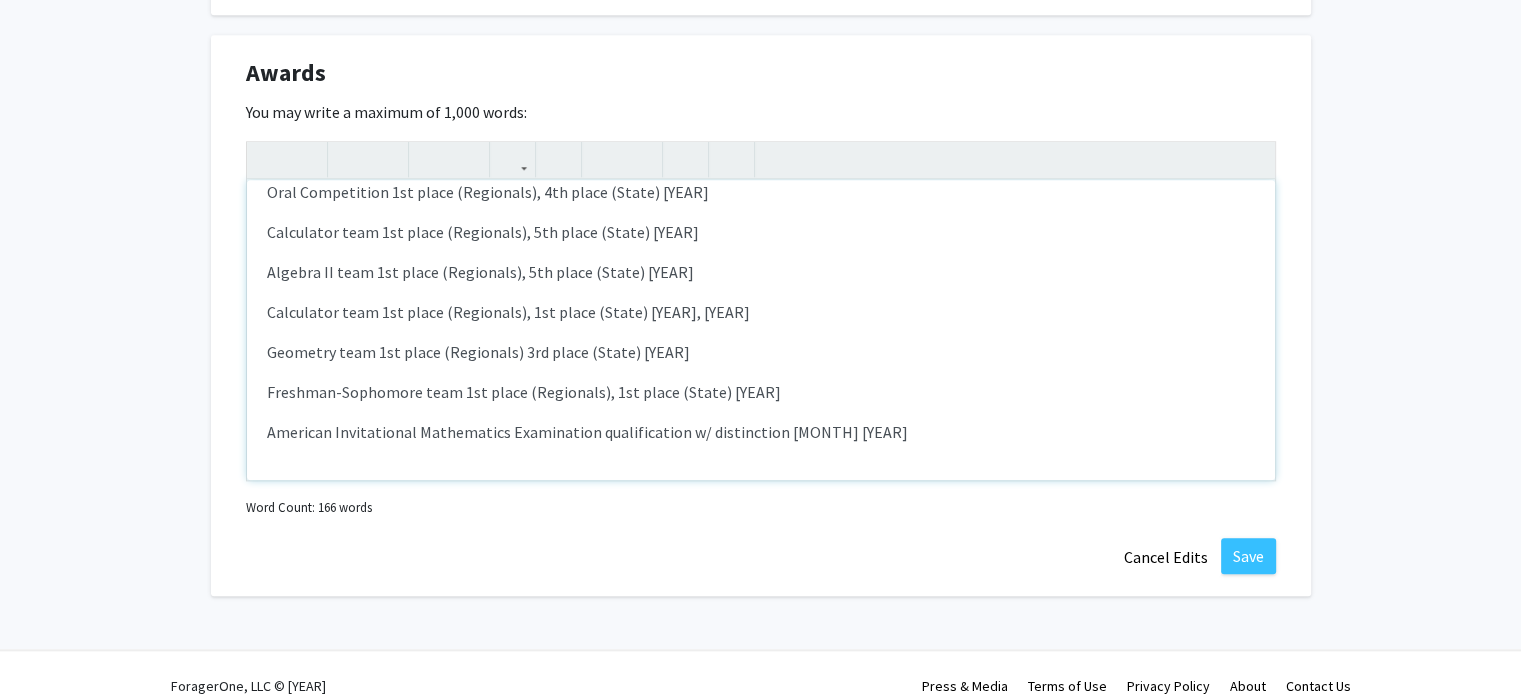 click on "American Invitational Mathematics Examination qualification w/ distinction        November 2022" at bounding box center [761, 432] 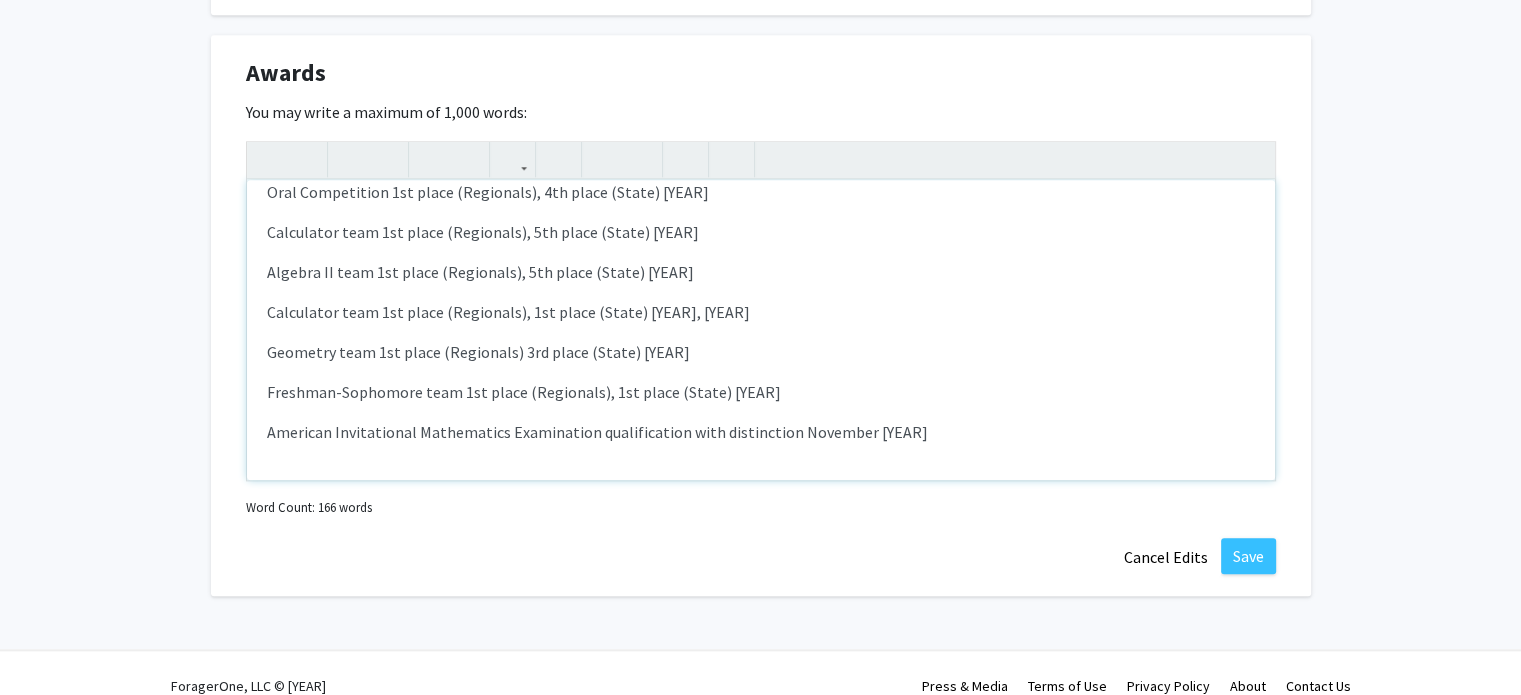 type on "<p>National Champion (Team Illinois Blue) at National All-Star Academic Tournament	   2025
</p><p>5th Place Individual Nationally for Science/Math category at NAQT IPNCT 			   2025
</p><p>Rising Science Student Award/The David Award – University Laboratory High School	   2024
</p><p>Partnership for Academic Competition Excellence National Scholastic Championship
</p><p><ul><li>8th place										   2024
</li><li>11th place										   2023
</li></ul></p><p>Scholastic Bowl State Champion, Division 1A  – IHSA					   2023
</p><p>Science Olympiad State Champion, Division A 						   2023
</p><p>Chemistry Lab, 1st place (Regionals), 1st place (State)
</p><p>Environmental Chemistry, 1st place (Regionals), 2nd place (State)
</p><p>Disease Detectives, 1st place (Regionals), 3rd place (State)
</p><p>USNCO national qualifier							                 	   2024
</p><p>USACO silver									                 January 2023
</p><p>ICTM Math Contest, Division 3AA
</p><p>Oral Competition 1st place (Regionals), 4th place (State)		..." 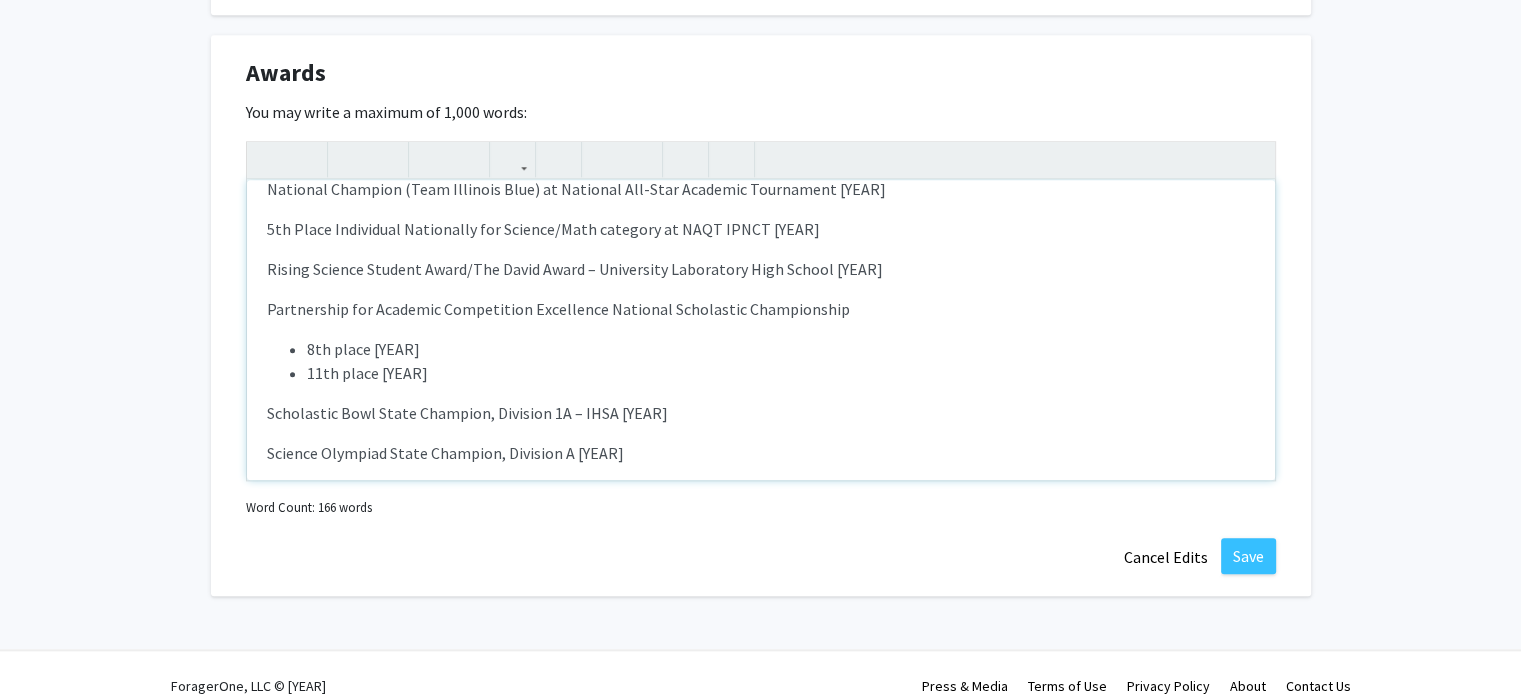 scroll, scrollTop: 0, scrollLeft: 0, axis: both 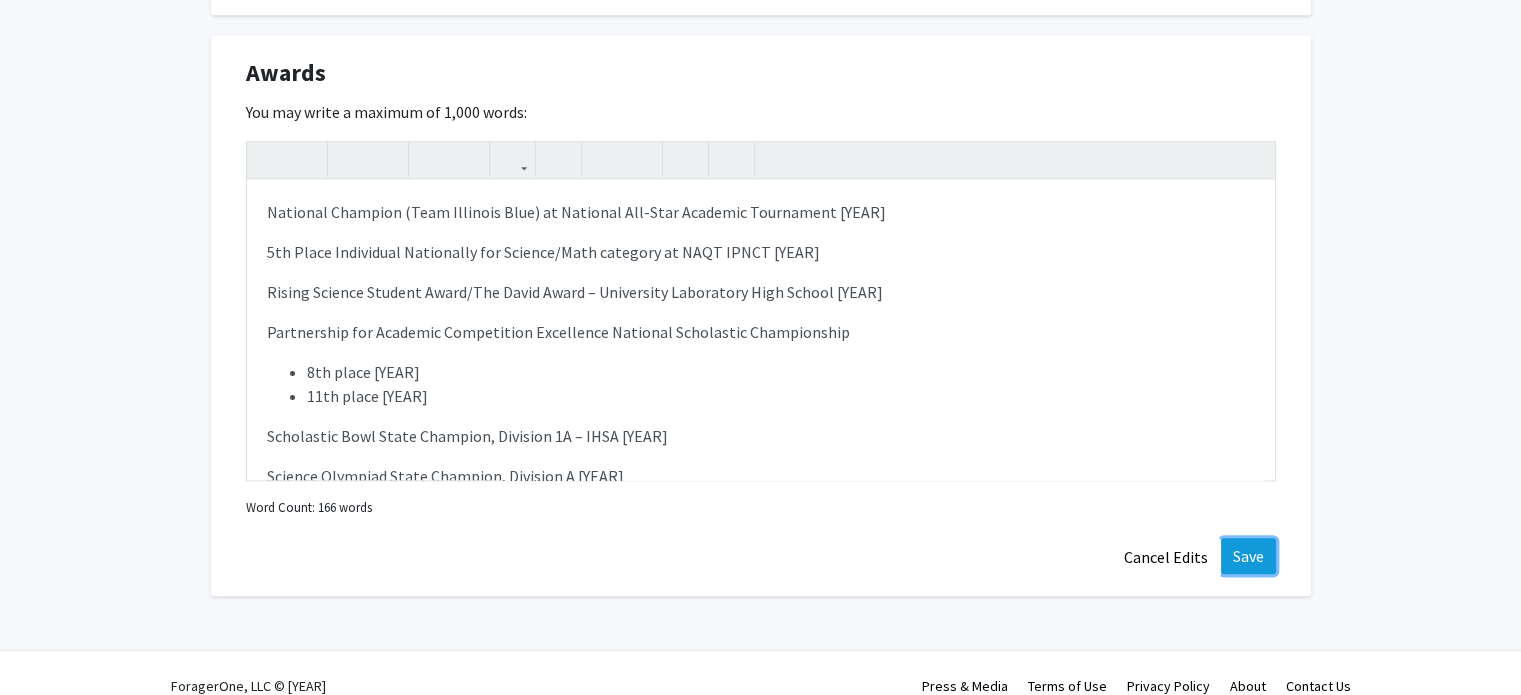 click on "Save" 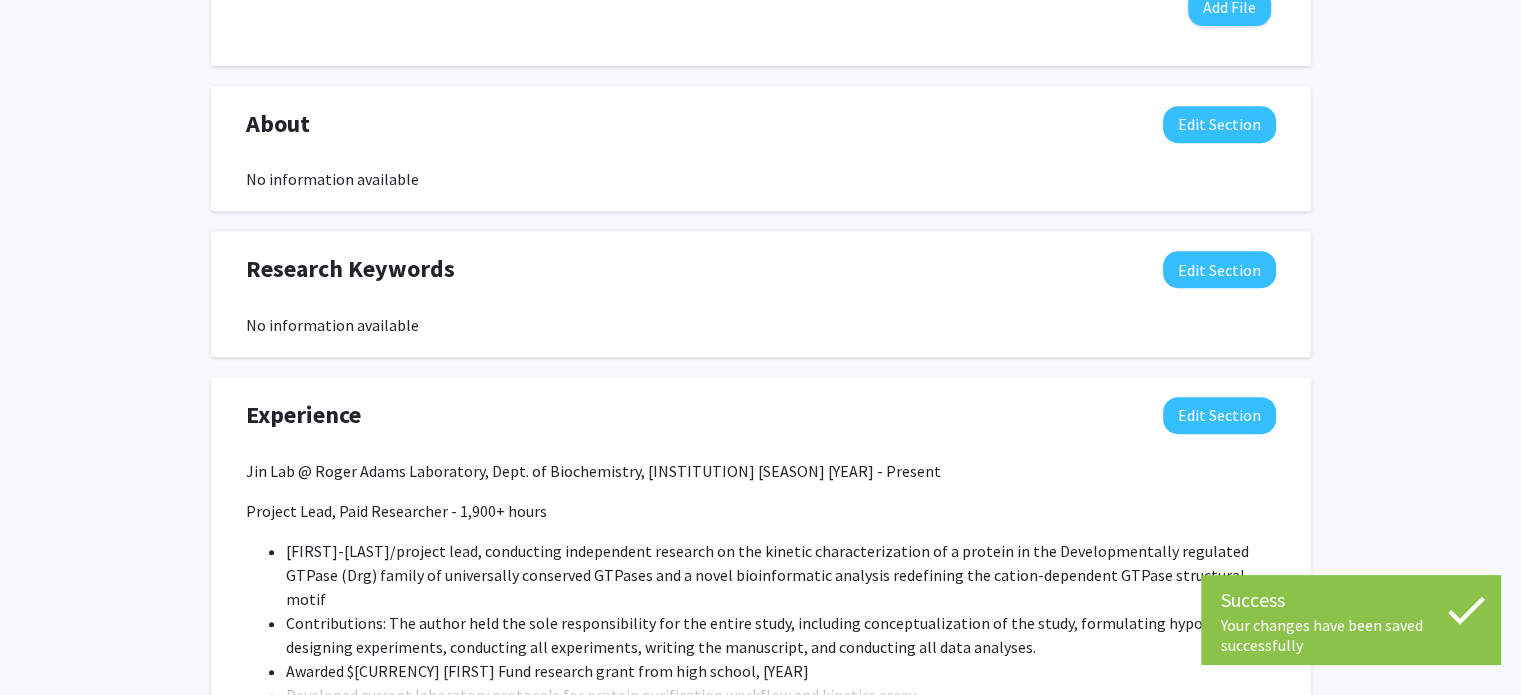 scroll, scrollTop: 1044, scrollLeft: 0, axis: vertical 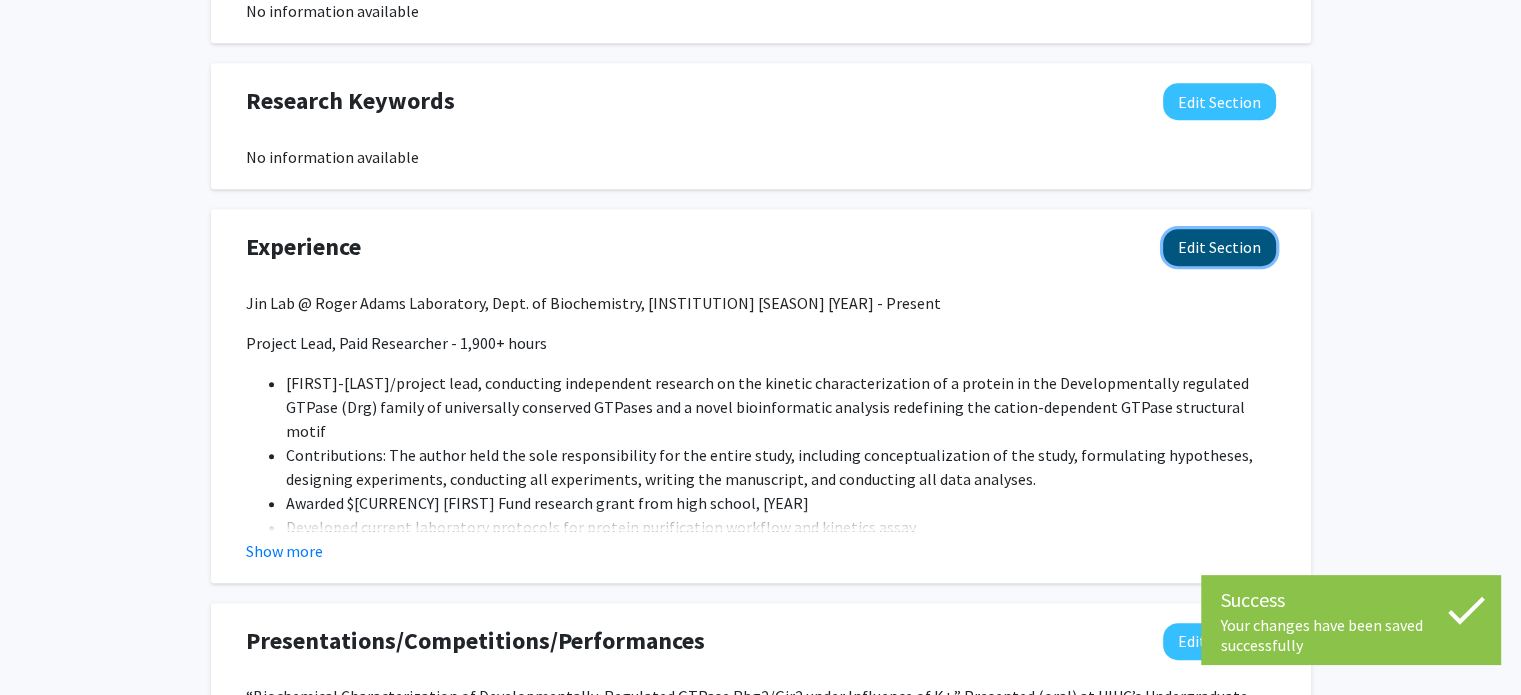 click on "Edit Section" 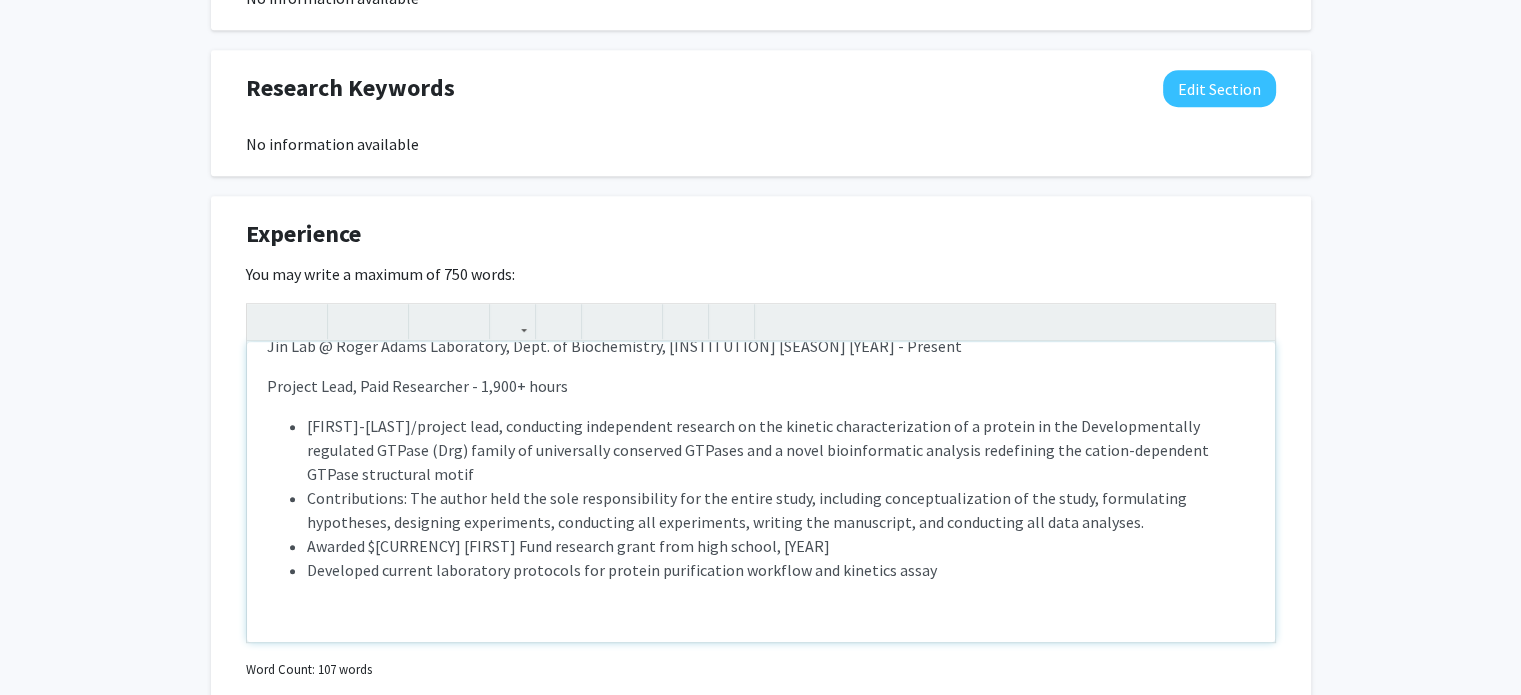 scroll, scrollTop: 1244, scrollLeft: 0, axis: vertical 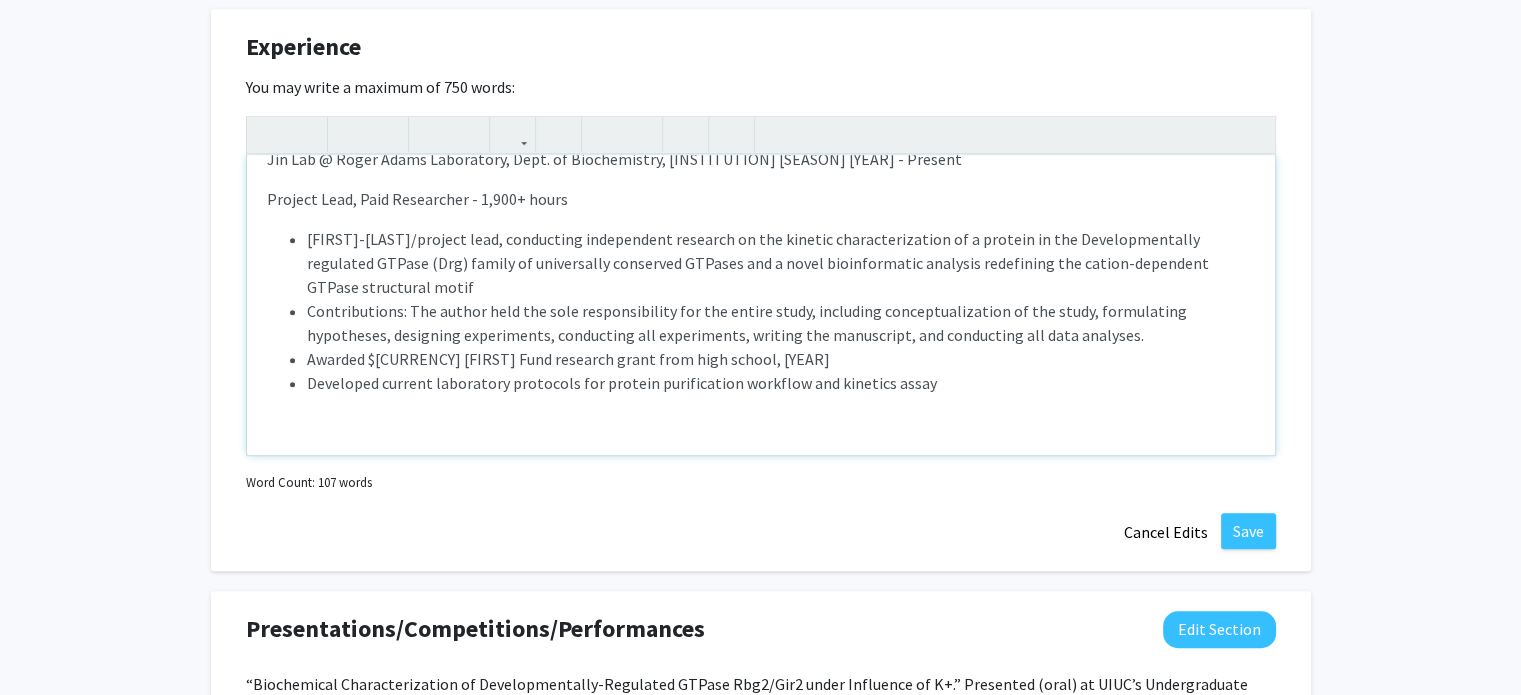 click on "Jin Lab @ Roger Adams Laboratory, Dept. of Biochemistry, UIUC			      Fall 2023 - Present Project Lead, Paid Researcher - 1,900+ hours                                       1st-author/project lead, conducting independent research on the kinetic characterization of a protein in the Developmentally regulated GTPase (Drg) family of universally conserved GTPases and a novel bioinformatic analysis redefining the cation-dependent GTPase structural motif Contributions: The author held the sole responsibility for the entire study, including conceptualization of the study, formulating hypotheses, designing experiments, conducting all experiments, writing the manuscript, and conducting all data analyses. Awarded $1,000 Frankel Fund research grant from high school, 2023 Developed current laboratory protocols for protein purification workflow and kinetics assay" at bounding box center [761, 305] 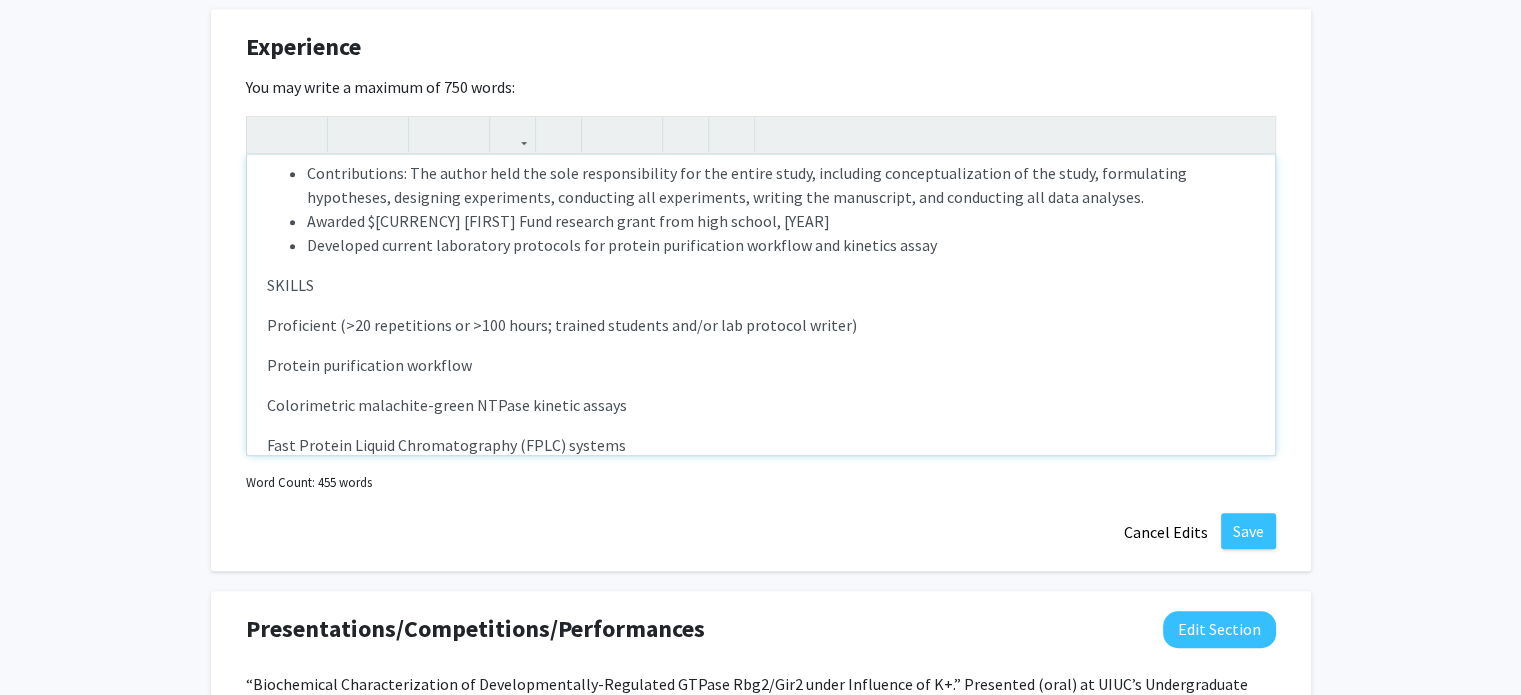 scroll, scrollTop: 300, scrollLeft: 0, axis: vertical 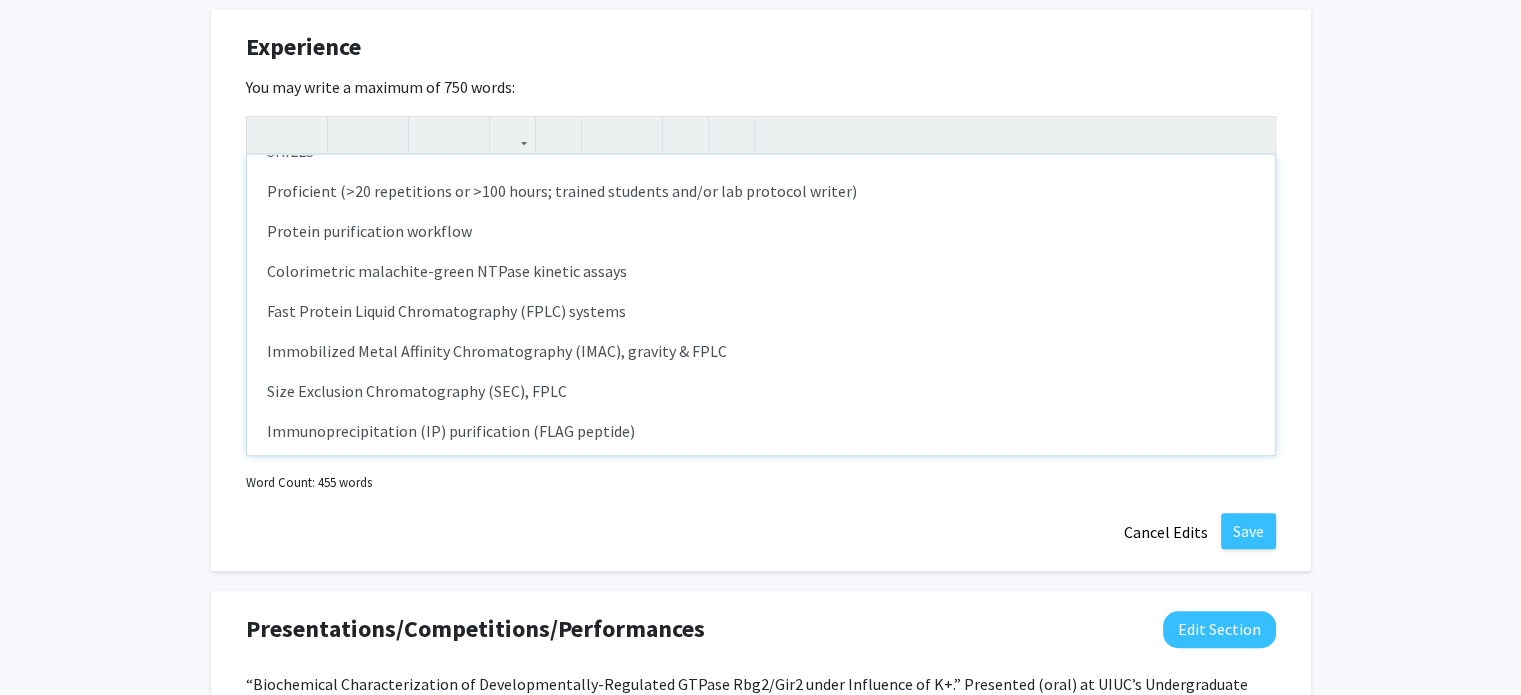 click on "Jin Lab @ Roger Adams Laboratory, Dept. of Biochemistry, UIUC			      Fall 2023 - Present Project Lead, Paid Researcher - 1,900+ hours                                       1st-author/project lead, conducting independent research on the kinetic characterization of a protein in the Developmentally regulated GTPase (Drg) family of universally conserved GTPases and a novel bioinformatic analysis redefining the cation-dependent GTPase structural motif Contributions: The author held the sole responsibility for the entire study, including conceptualization of the study, formulating hypotheses, designing experiments, conducting all experiments, writing the manuscript, and conducting all data analyses. Awarded $1,000 Frankel Fund research grant from high school, 2023 Developed current laboratory protocols for protein purification workflow and kinetics assay SKILLS Proficient (>20 repetitions or >100 hours; trained students and/or lab protocol writer) Protein purification workflow Cloning workflow LC-MS/MS" at bounding box center (761, 305) 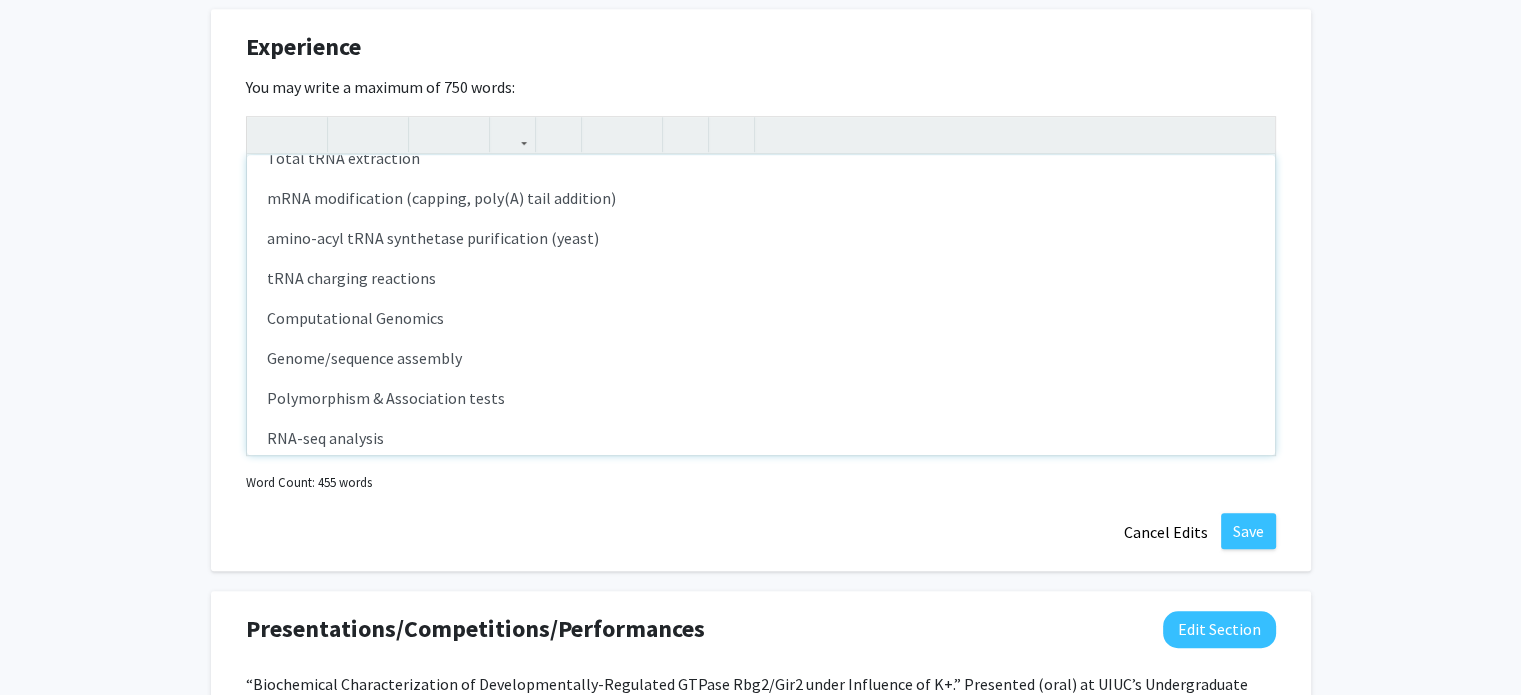 scroll, scrollTop: 2684, scrollLeft: 0, axis: vertical 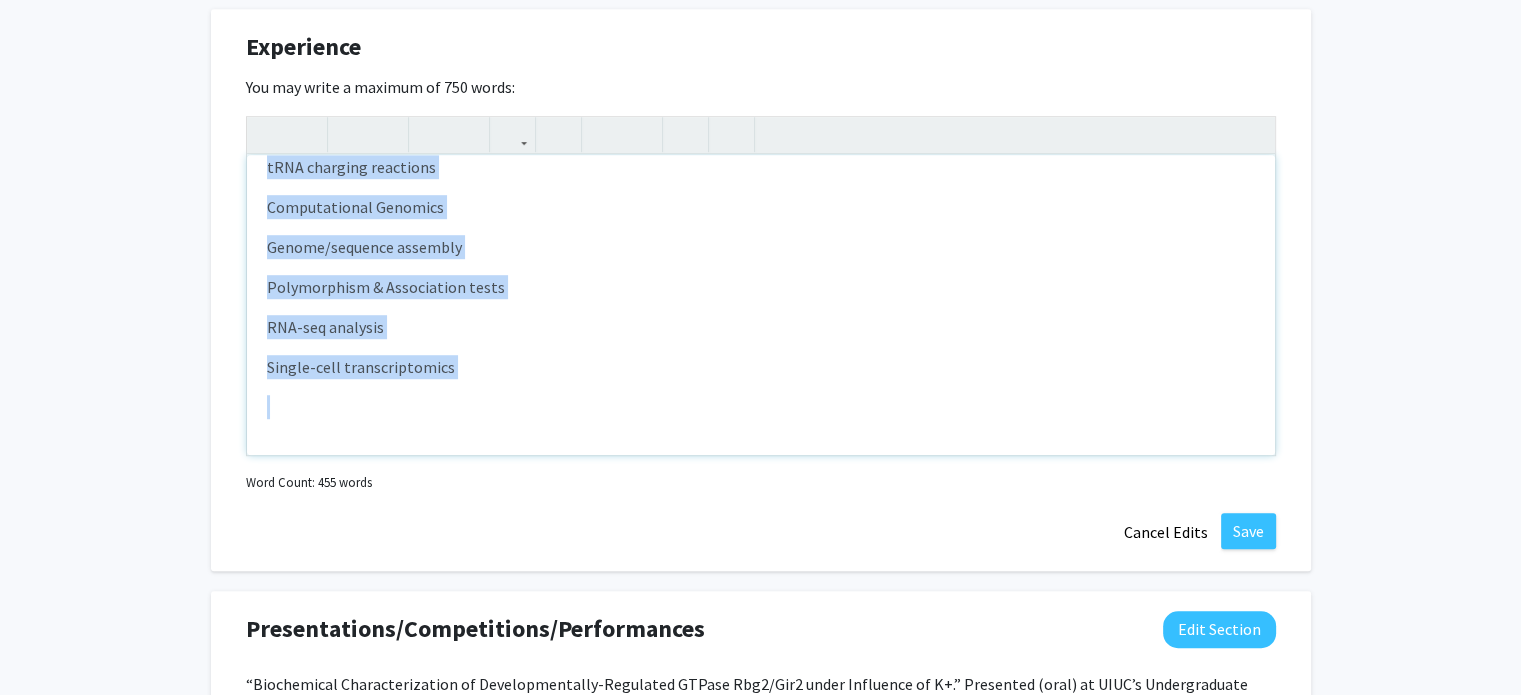click on "Jin Lab @ Roger Adams Laboratory, Dept. of Biochemistry, UIUC			      Fall 2023 - Present Project Lead, Paid Researcher - 1,900+ hours                                       1st-author/project lead, conducting independent research on the kinetic characterization of a protein in the Developmentally regulated GTPase (Drg) family of universally conserved GTPases and a novel bioinformatic analysis redefining the cation-dependent GTPase structural motif Contributions: The author held the sole responsibility for the entire study, including conceptualization of the study, formulating hypotheses, designing experiments, conducting all experiments, writing the manuscript, and conducting all data analyses. Awarded $1,000 Frankel Fund research grant from high school, 2023 Developed current laboratory protocols for protein purification workflow and kinetics assay SKILLS Proficient (>20 repetitions or >100 hours; trained students and/or lab protocol writer) Protein purification workflow Cloning workflow LC-MS/MS" at bounding box center (761, 305) 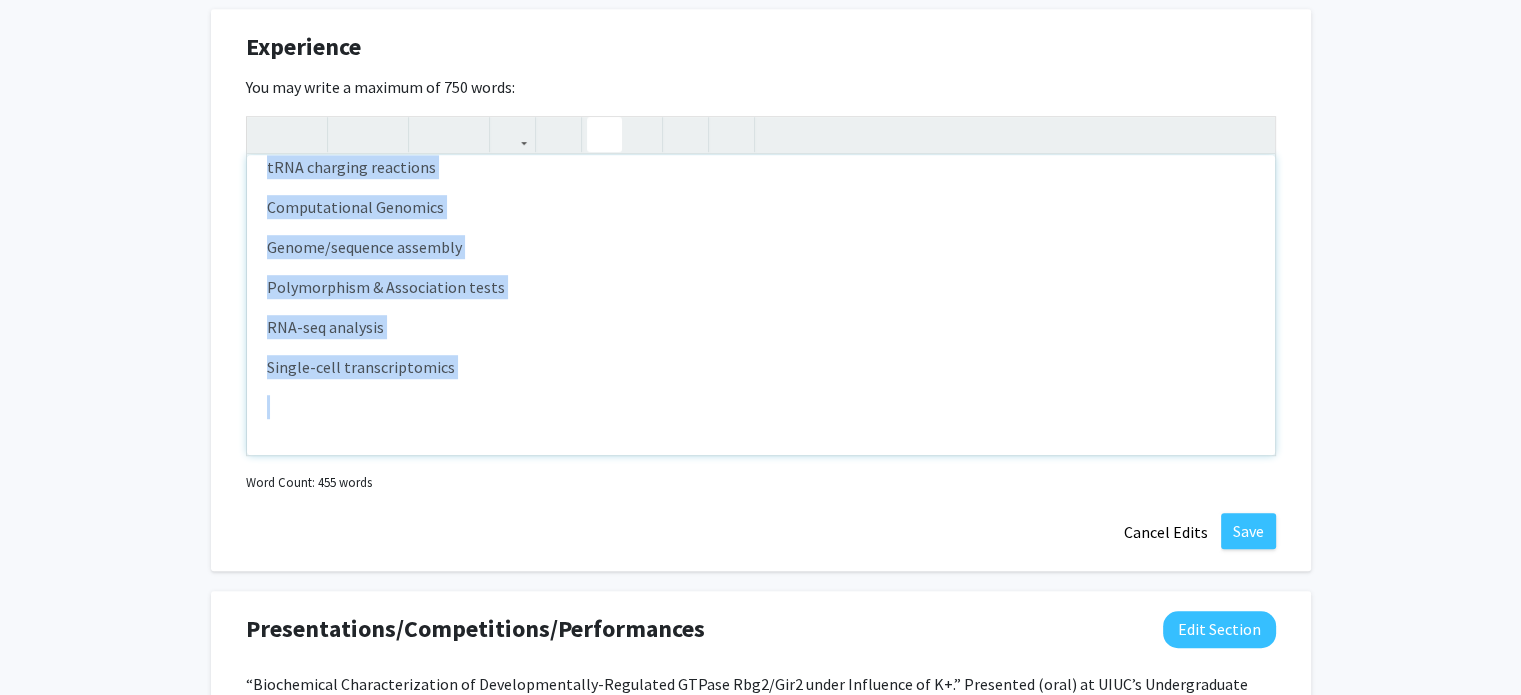 click 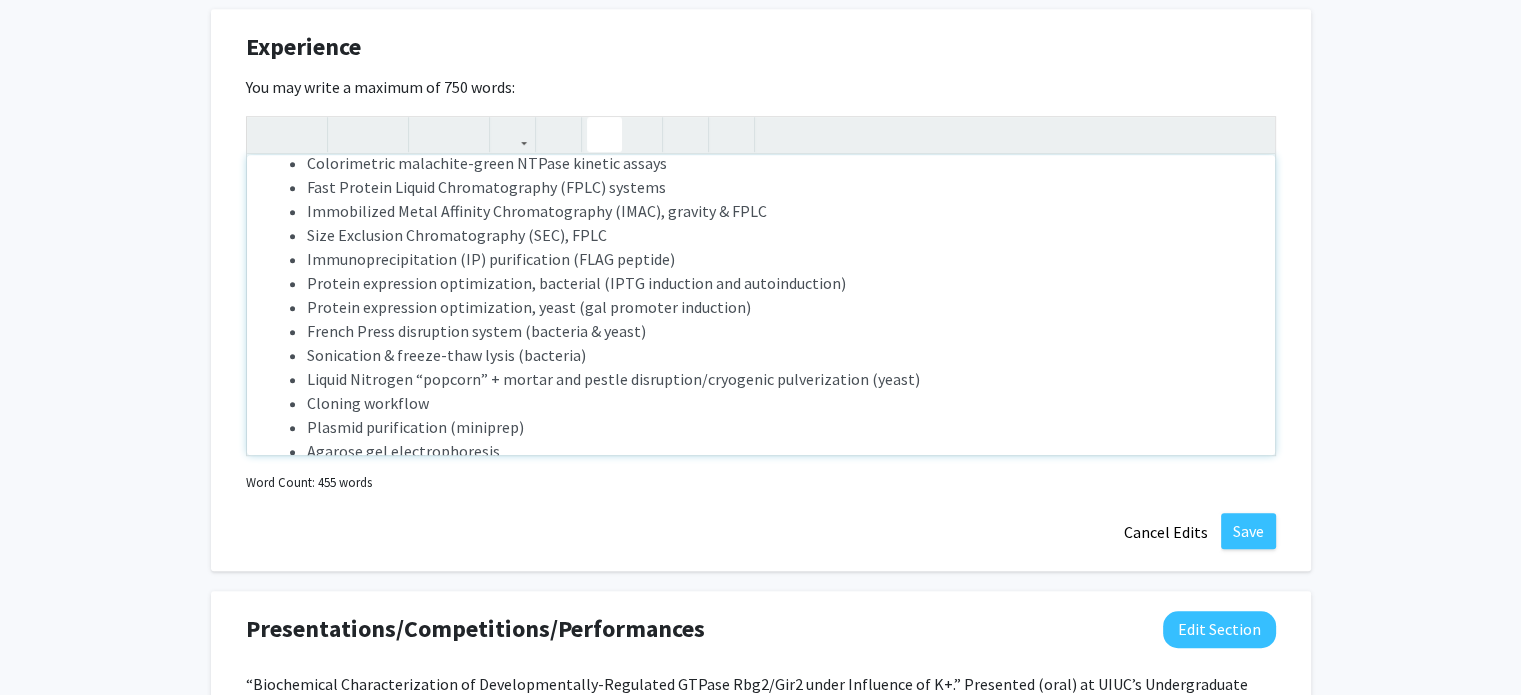 scroll, scrollTop: 212, scrollLeft: 0, axis: vertical 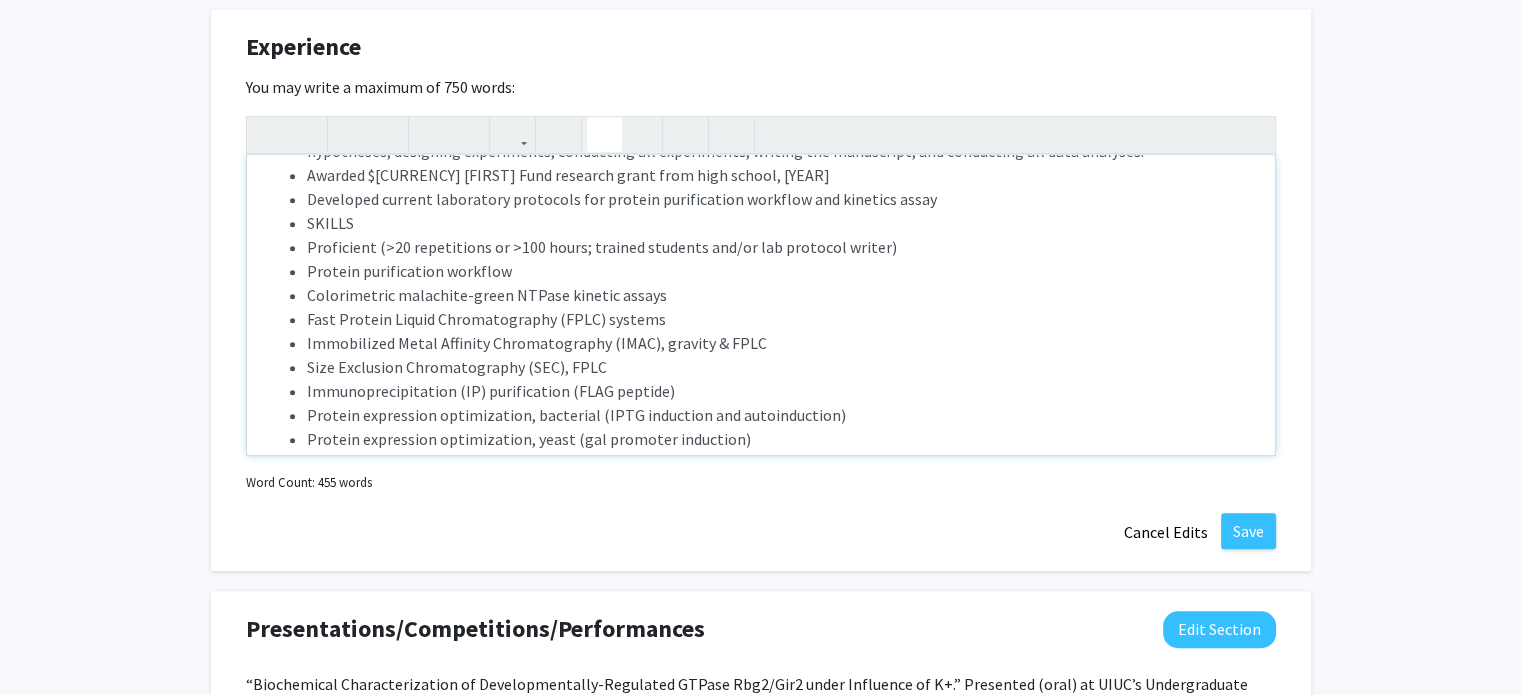 click on "Colorimetric malachite-green NTPase kinetic assays" at bounding box center (781, 295) 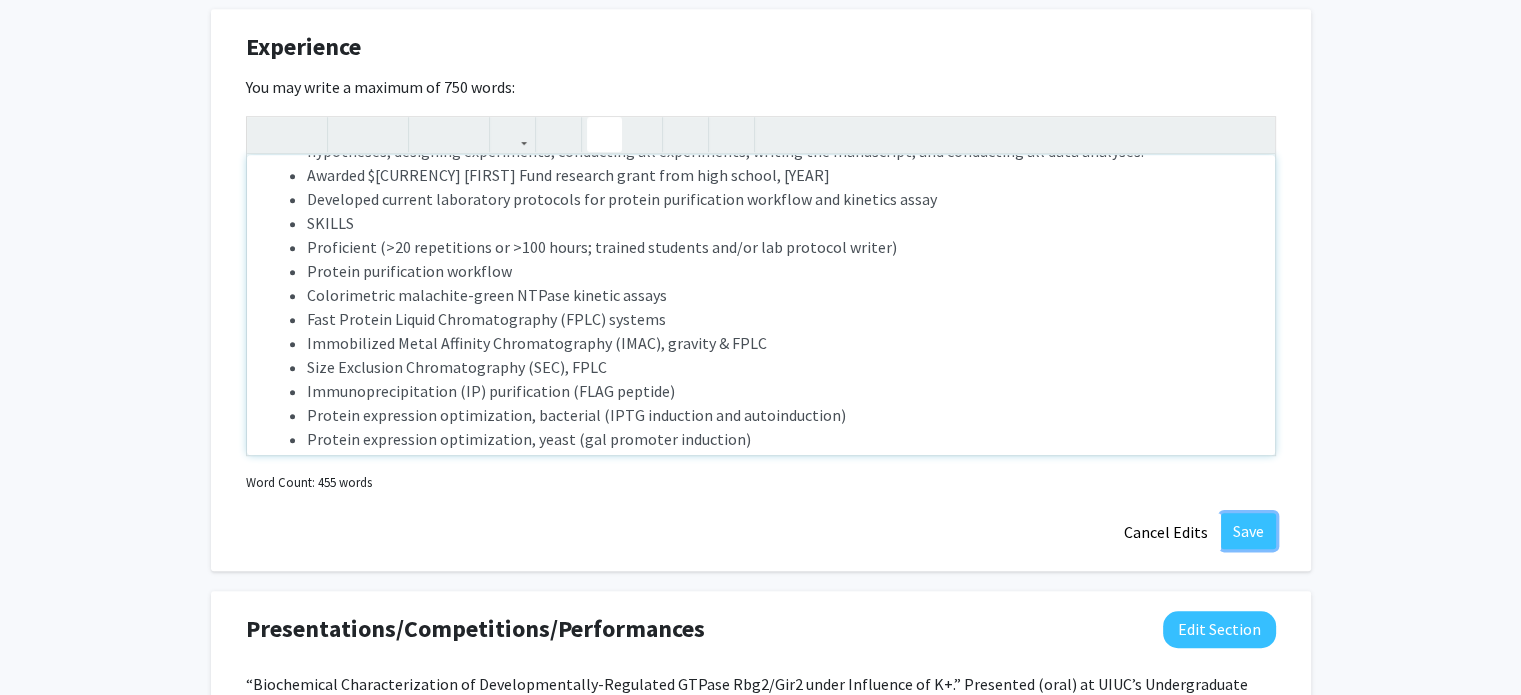 type 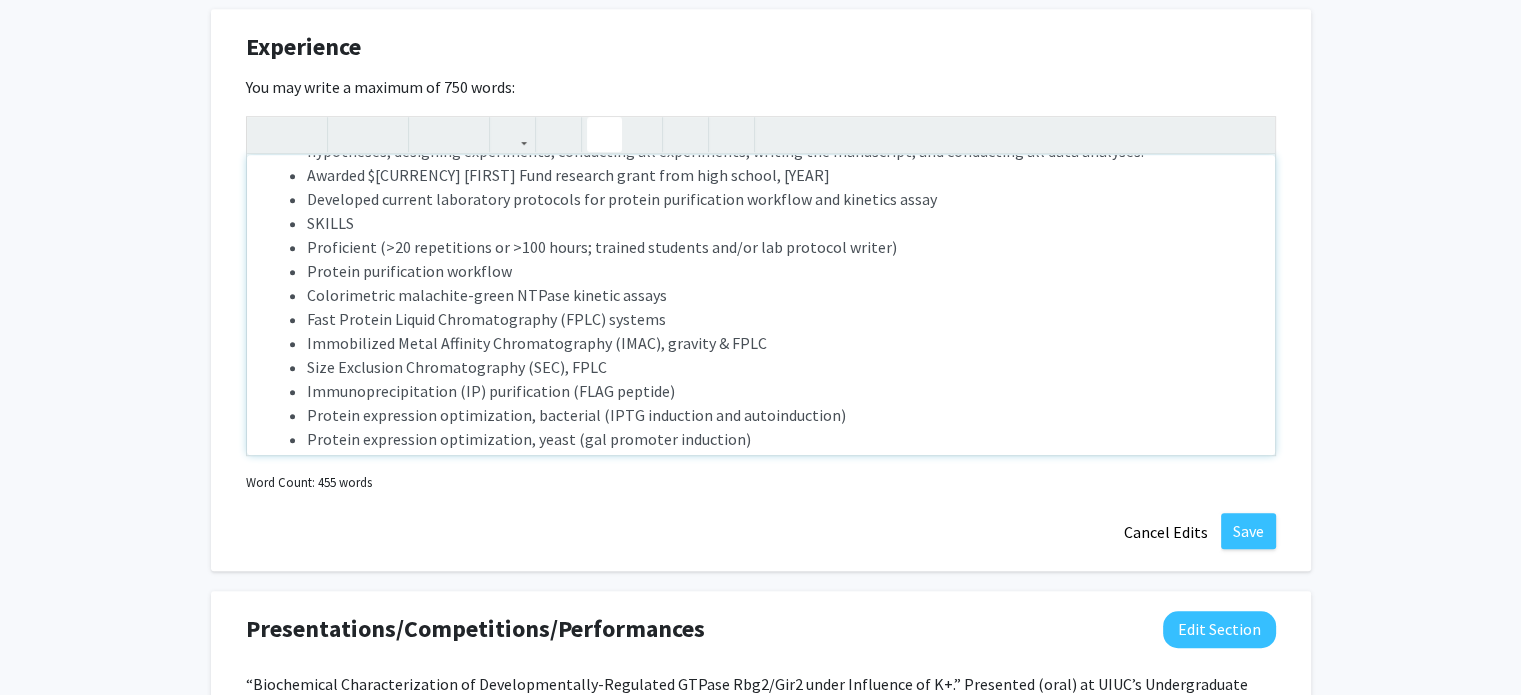 click on "Colorimetric malachite-green NTPase kinetic assays" at bounding box center [781, 295] 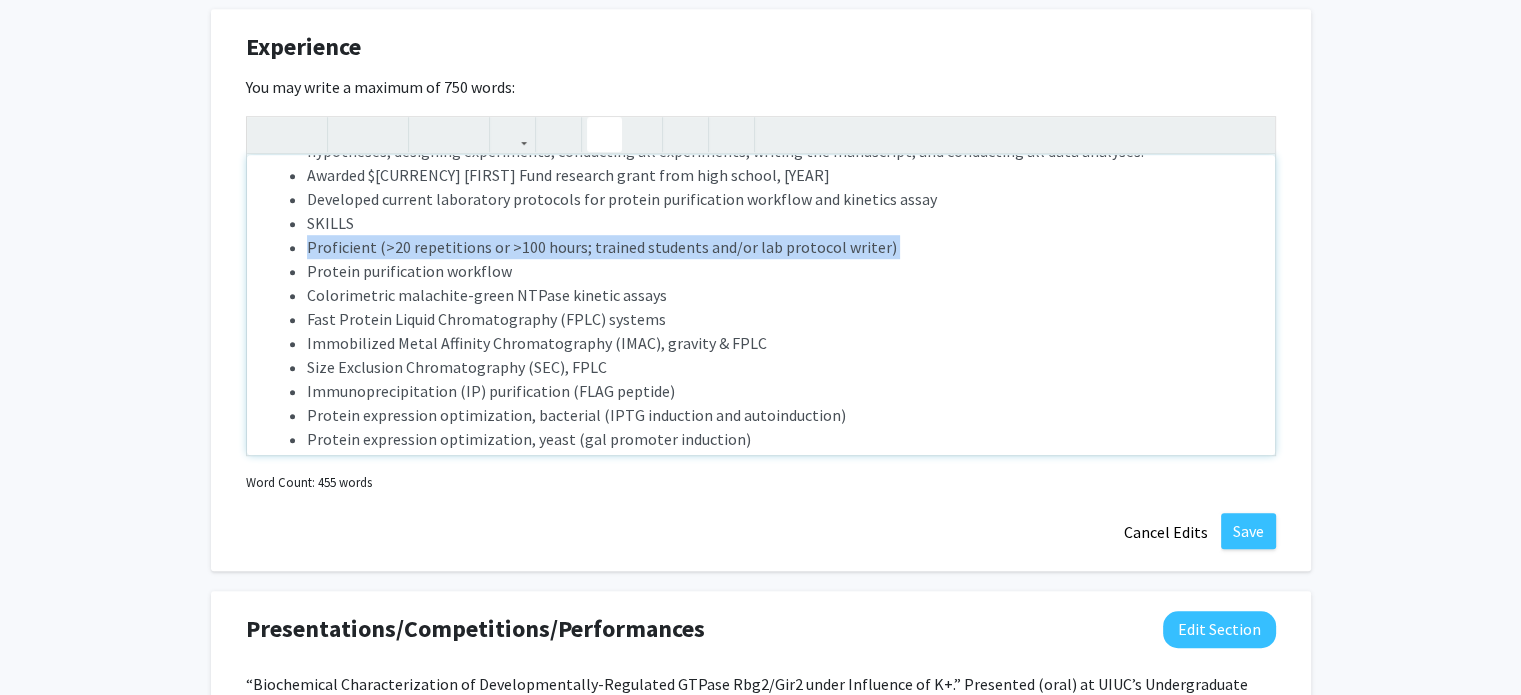 click on "1st-author/project lead, conducting independent research on the kinetic characterization of a protein in the Developmentally regulated GTPase (Drg) family of universally conserved GTPases and a novel bioinformatic analysis redefining the cation-dependent GTPase structural motif Contributions: The author held the sole responsibility for the entire study, including conceptualization of the study, formulating hypotheses, designing experiments, conducting all experiments, writing the manuscript, and conducting all data analyses. Awarded $1,000 Frankel Fund research grant from high school, 2023 Developed current laboratory protocols for protein purification workflow and kinetics assay SKILLS Proficient (>20 repetitions or >100 hours; trained students and/or lab protocol writer) Protein purification workflow Colorimetric malachite-green NTPase kinetic assays Fast Protein Liquid Chromatography (FPLC) systems Immobilized Metal Affinity Chromatography (IMAC), gravity & FPLC Cloning workflow Primer design" at bounding box center (761, 919) 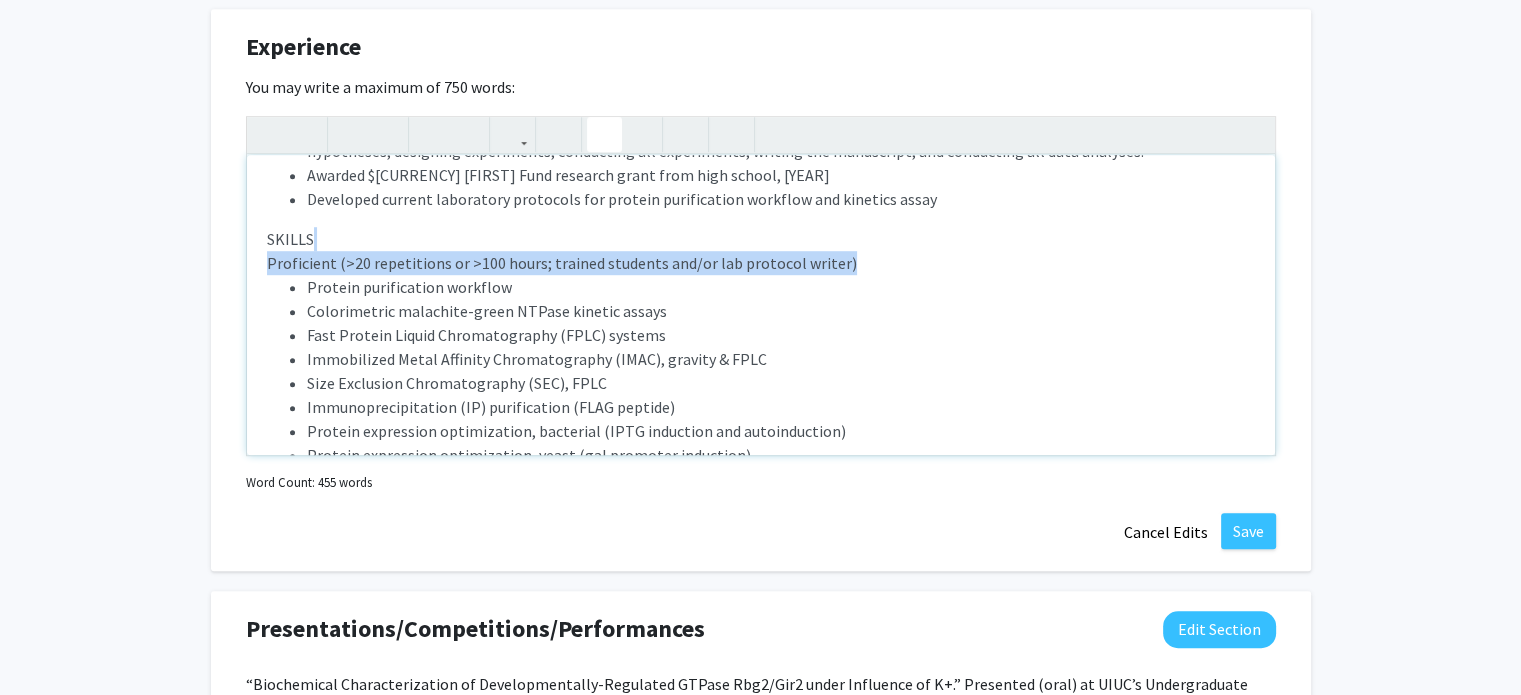 click 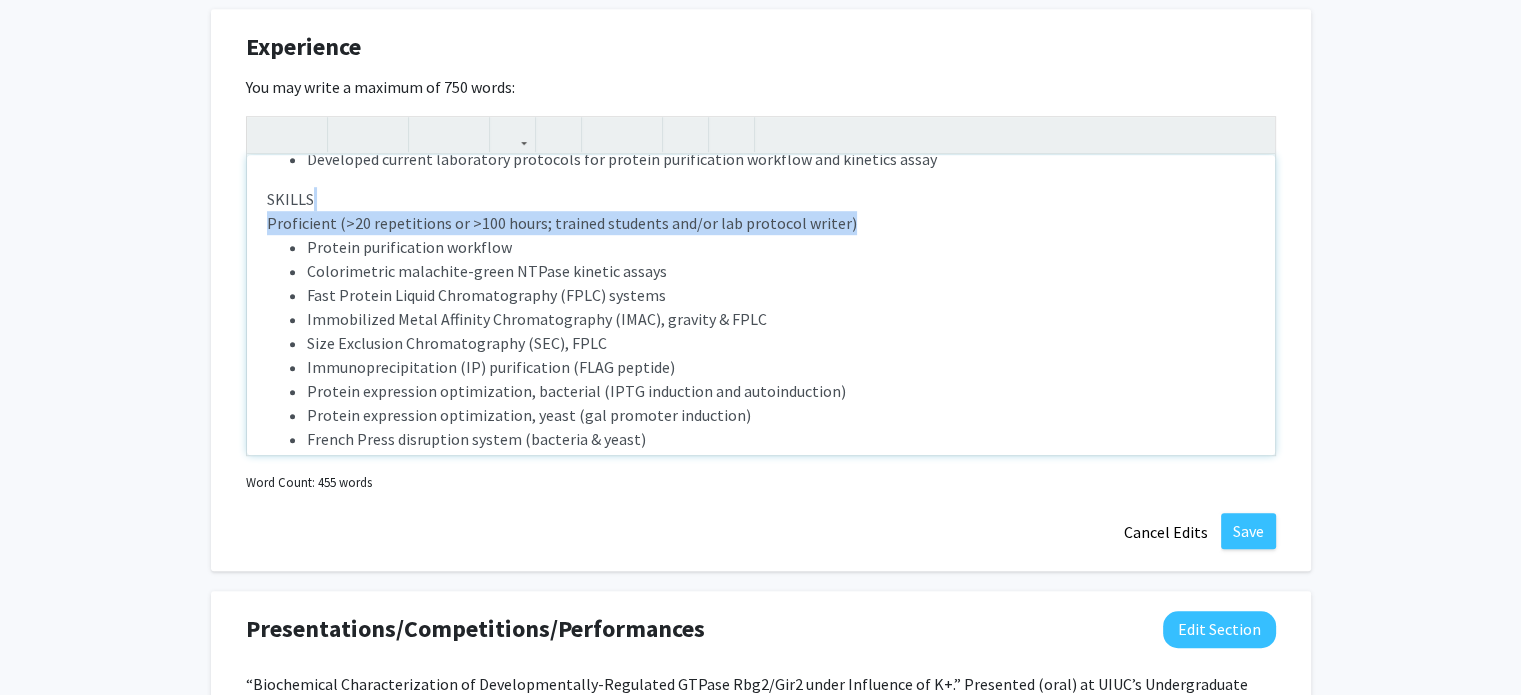 click on "1st-author/project lead, conducting independent research on the kinetic characterization of a protein in the Developmentally regulated GTPase (Drg) family of universally conserved GTPases and a novel bioinformatic analysis redefining the cation-dependent GTPase structural motif Contributions: The author held the sole responsibility for the entire study, including conceptualization of the study, formulating hypotheses, designing experiments, conducting all experiments, writing the manuscript, and conducting all data analyses. Awarded $1,000 Frankel Fund research grant from high school, 2023 Developed current laboratory protocols for protein purification workflow and kinetics assay SKILLS Proficient (>20 repetitions or >100 hours; trained students and/or lab protocol writer) Protein purification workflow Colorimetric malachite-green NTPase kinetic assays Fast Protein Liquid Chromatography (FPLC) systems Immobilized Metal Affinity Chromatography (IMAC), gravity & FPLC Cloning workflow Primer design" at bounding box center (761, 887) 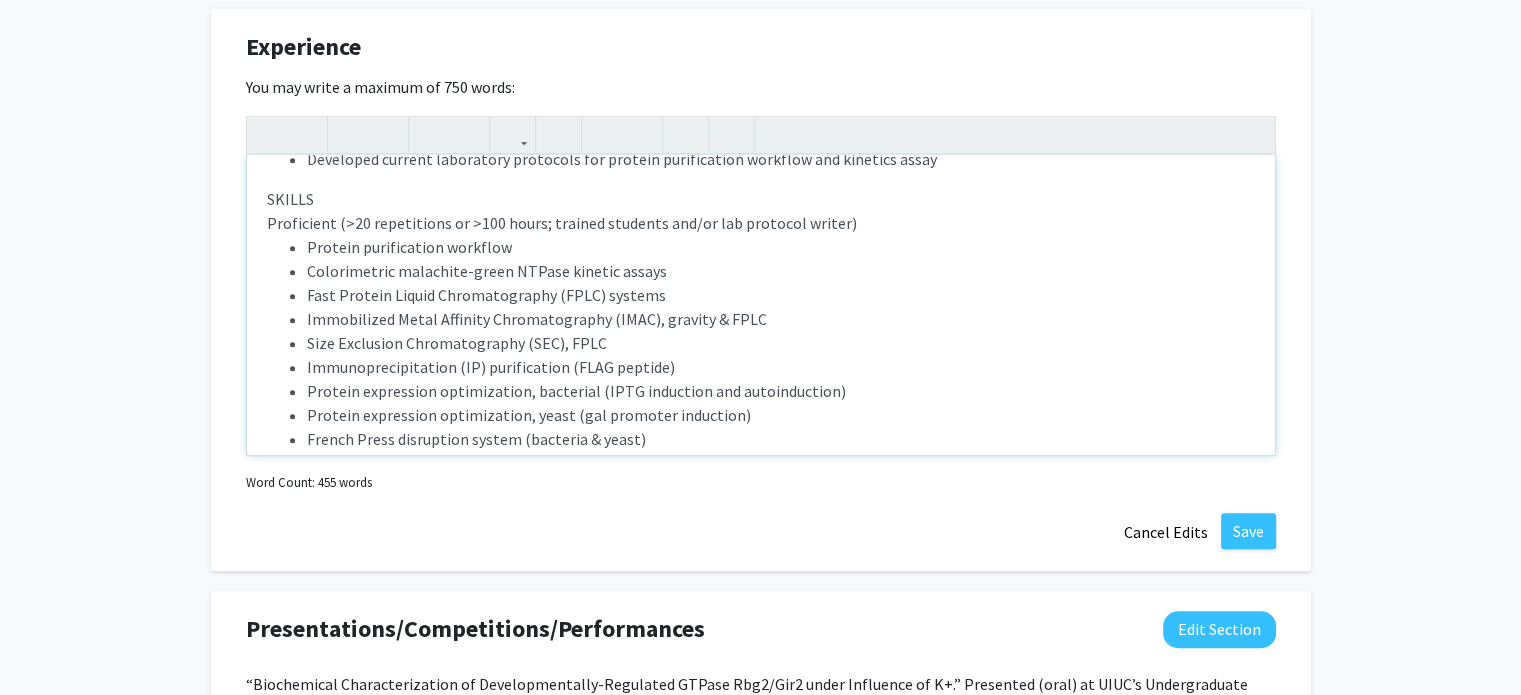 click on "Protein purification workflow Colorimetric malachite-green NTPase kinetic assays Fast Protein Liquid Chromatography (FPLC) systems Immobilized Metal Affinity Chromatography (IMAC), gravity & FPLC Size Exclusion Chromatography (SEC), FPLC Immunoprecipitation (IP) purification (FLAG peptide) Protein expression optimization, bacterial (IPTG induction and autoinduction) Protein expression optimization, yeast (gal promoter induction) French Press disruption system (bacteria & yeast) Sonication & freeze-thaw lysis (bacteria) Liquid Nitrogen “popcorn” + mortar and pestle disruption/cryogenic pulverization (yeast) Cloning workflow Plasmid purification (miniprep) Agarose gel electrophoresis Gel extraction & purification of DNA Polymerase Chain Reaction (PCR) optimization Primer design Genomic DNA extraction (bacterial & yeast) Plasmid subcloning with restriction digests and ligase Plasmid transformation (bacterial & yeast) General skills Cell culture, bacterial & yeast SDS-PAGE, denaturing" at bounding box center (761, 1003) 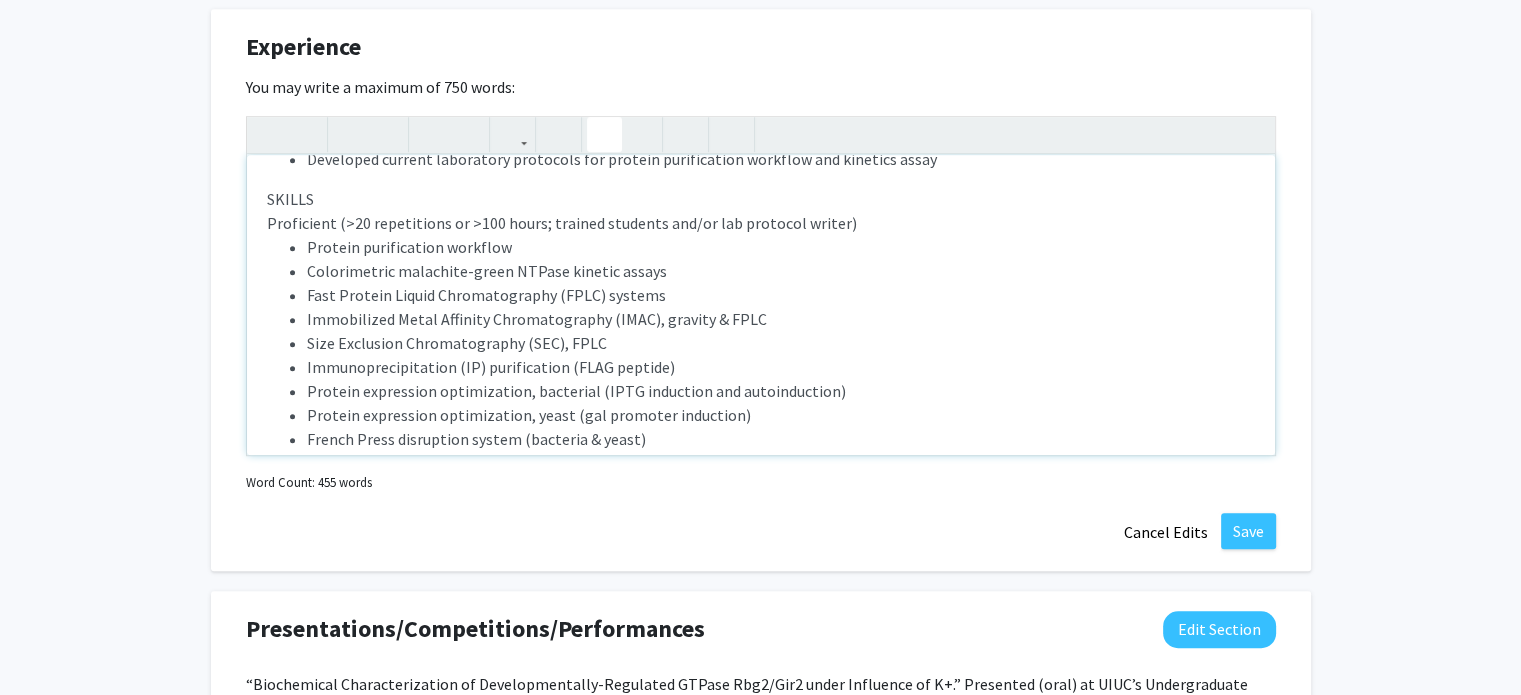 click 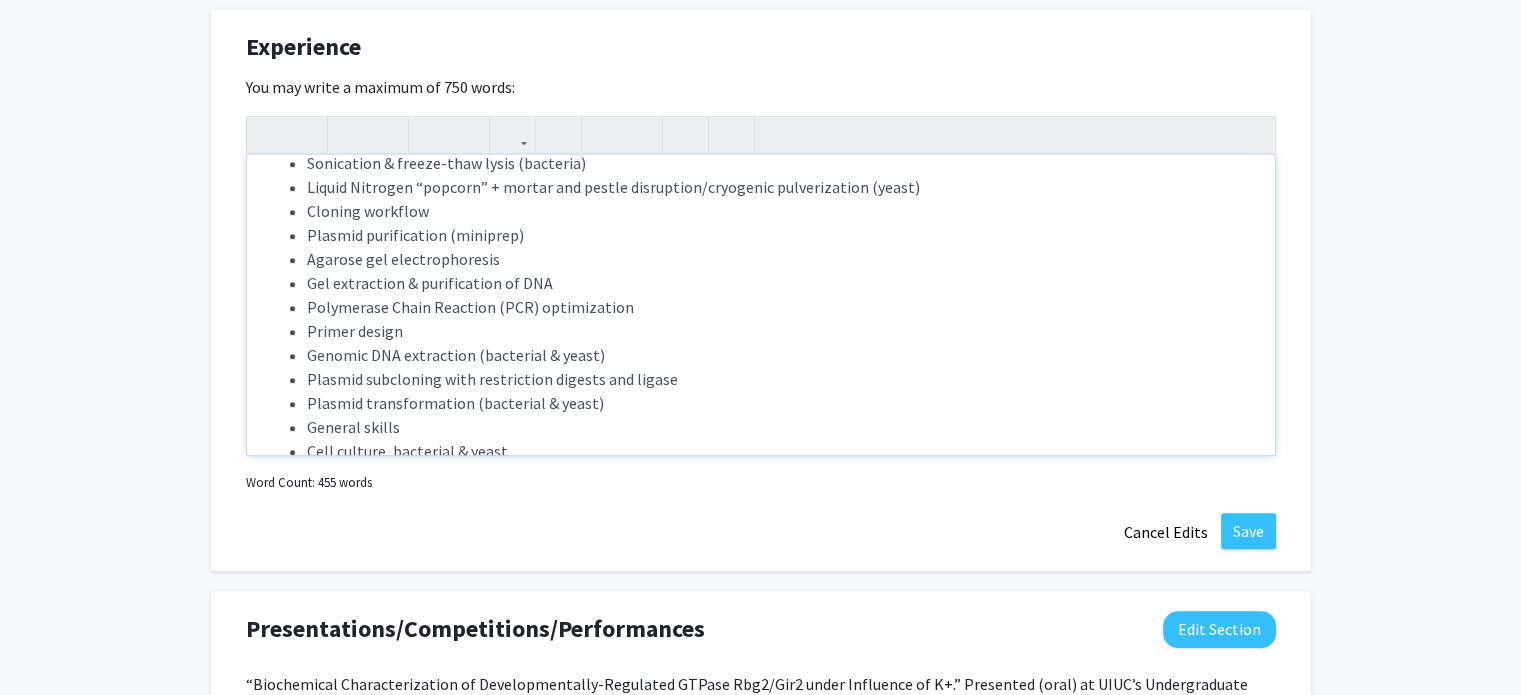 scroll, scrollTop: 452, scrollLeft: 0, axis: vertical 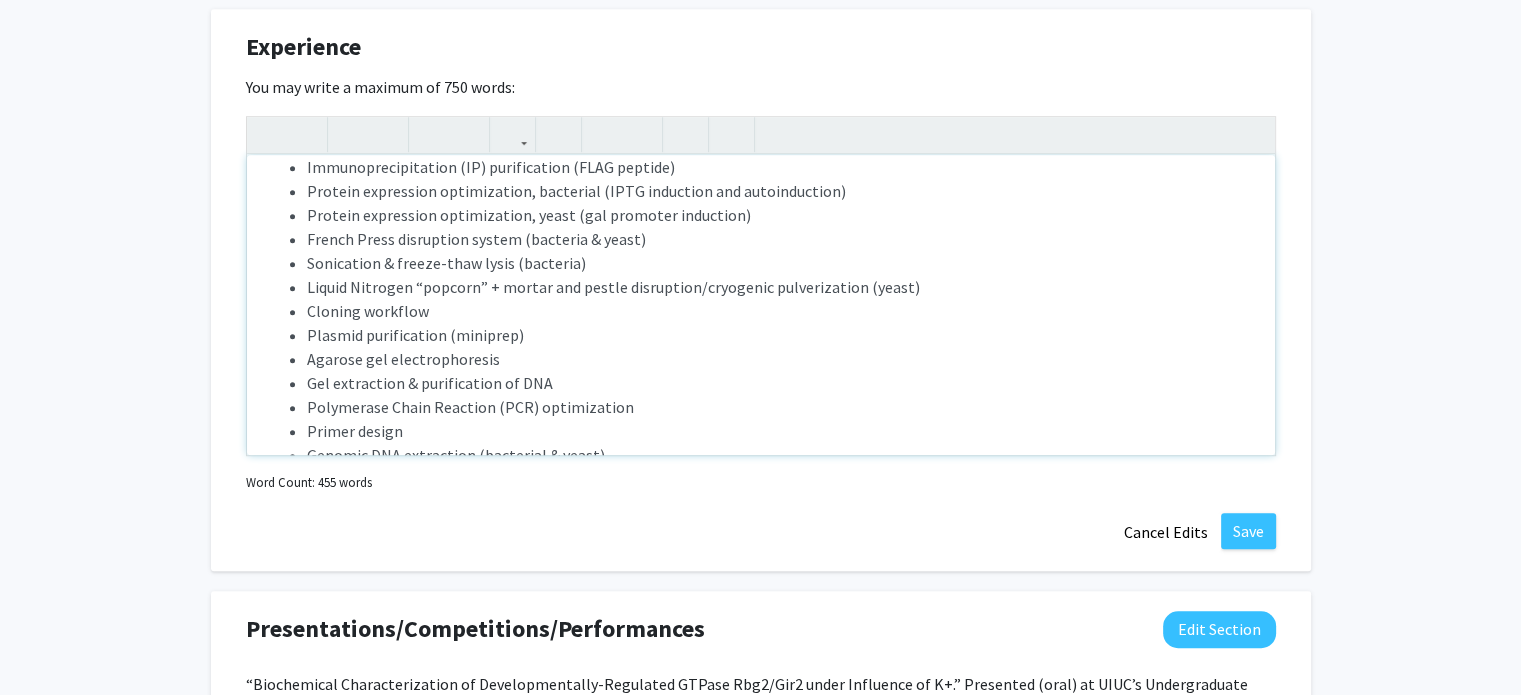 click on "Cloning workflow" at bounding box center [781, 311] 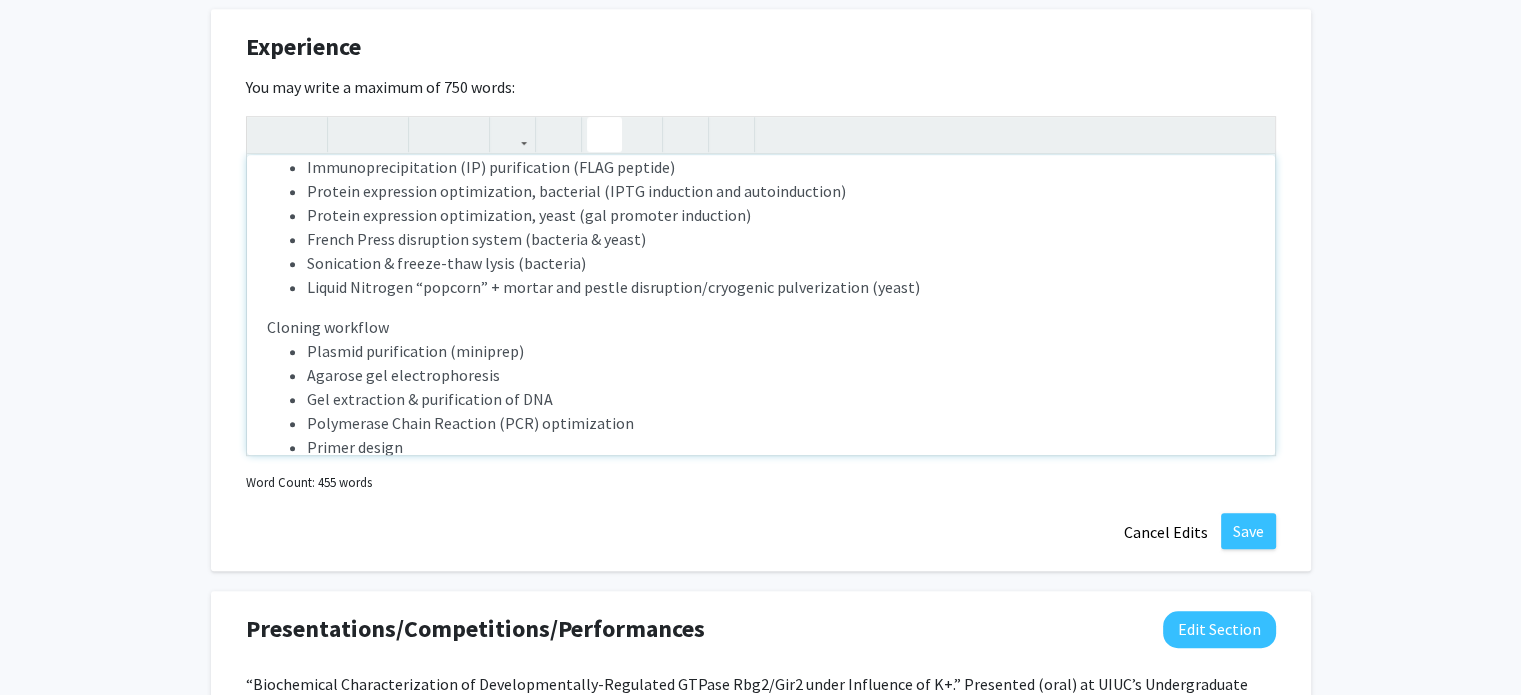 click 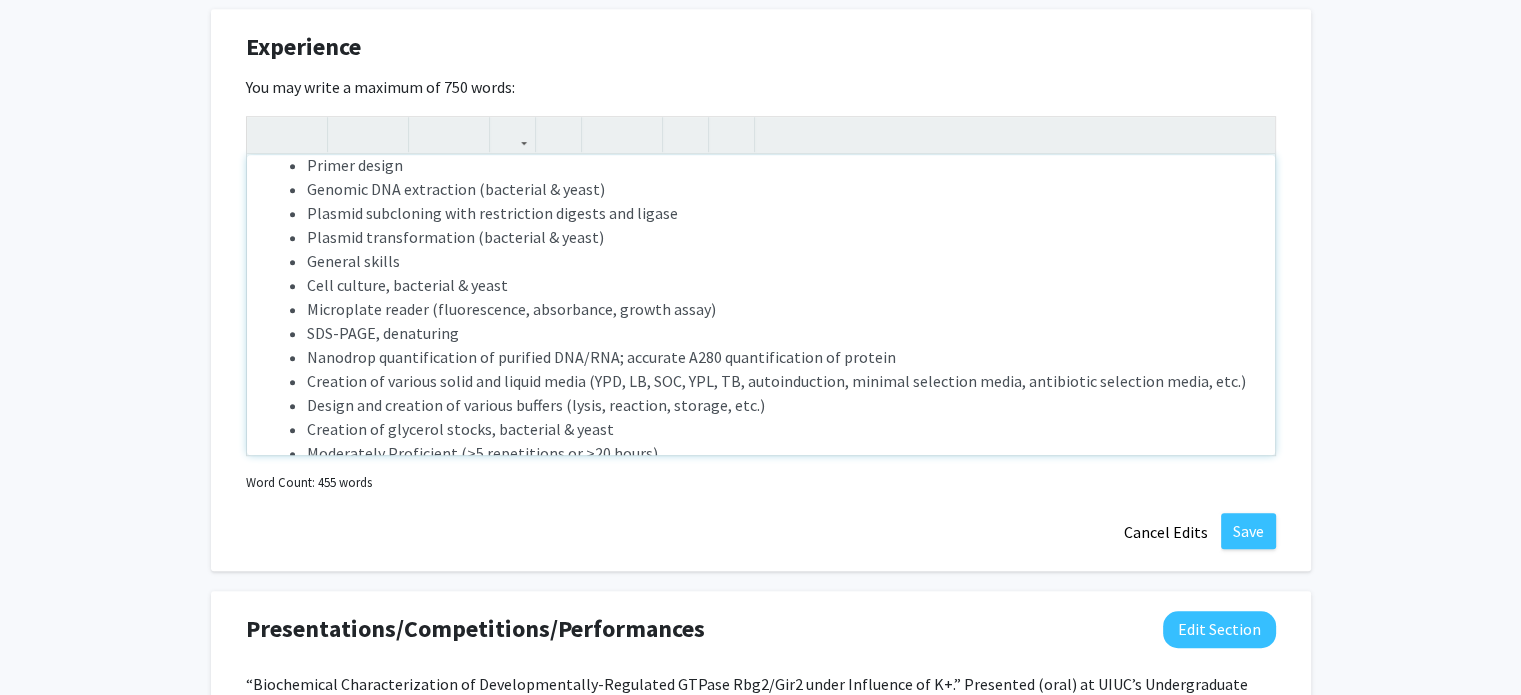 scroll, scrollTop: 768, scrollLeft: 0, axis: vertical 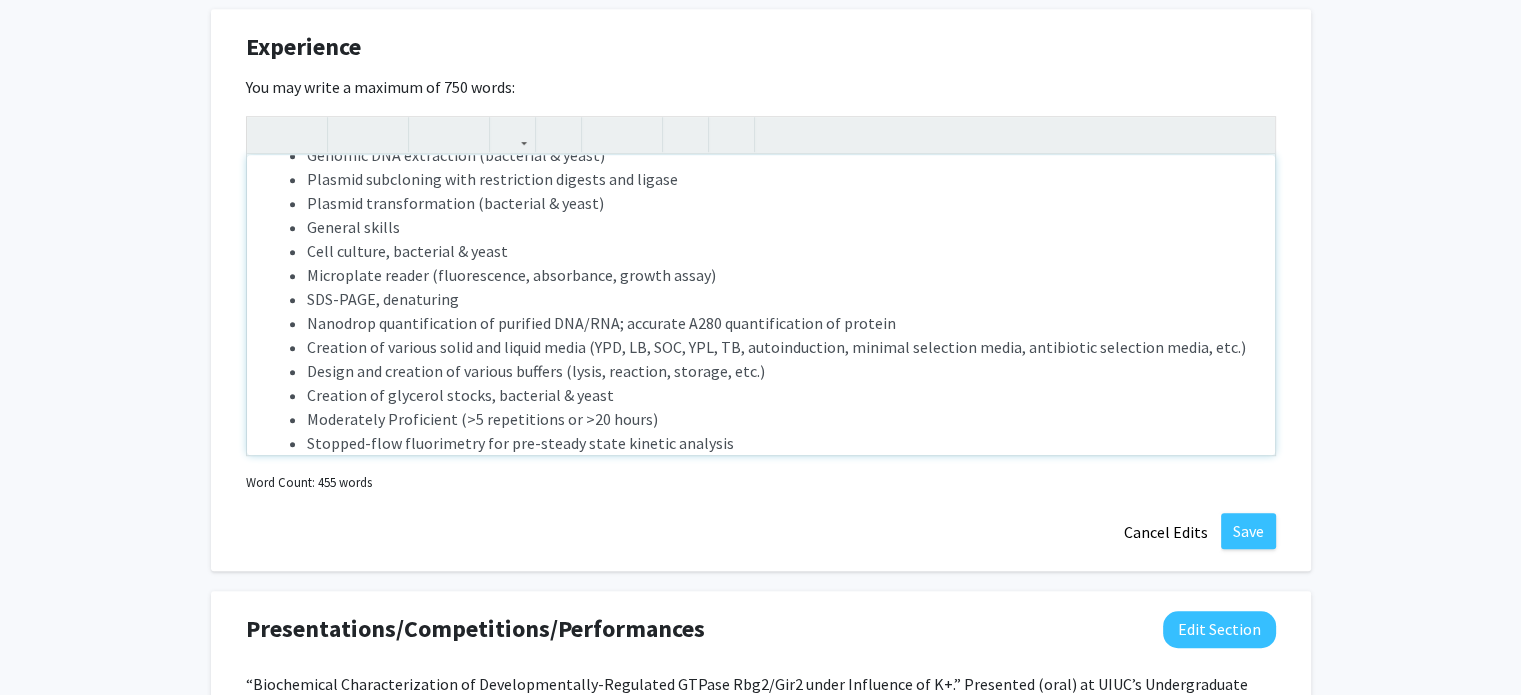 click on "Plasmid purification (miniprep) Agarose gel electrophoresis Gel extraction & purification of DNA Polymerase Chain Reaction (PCR) optimization Primer design Genomic DNA extraction (bacterial & yeast) Plasmid subcloning with restriction digests and ligase Plasmid transformation (bacterial & yeast) General skills Cell culture, bacterial & yeast Microplate reader (fluorescence, absorbance, growth assay) SDS-PAGE, denaturing Nanodrop quantification of purified DNA/RNA; accurate A280 quantification of protein Creation of various solid and liquid media (YPD, LB, SOC, YPL, TB, autoinduction, minimal selection media, antibiotic selection media, etc.) Design and creation of various buffers (lysis, reaction, storage, etc.) Creation of glycerol stocks, bacterial & yeast Moderately Proficient (>5 repetitions or >20 hours) Stopped-flow fluorimetry for pre-steady state kinetic analysis Growth curve assays (phenotype characterization, antibiotic screening) Ribosome cosedimentation assays SDS-PAGE, native" at bounding box center [761, 647] 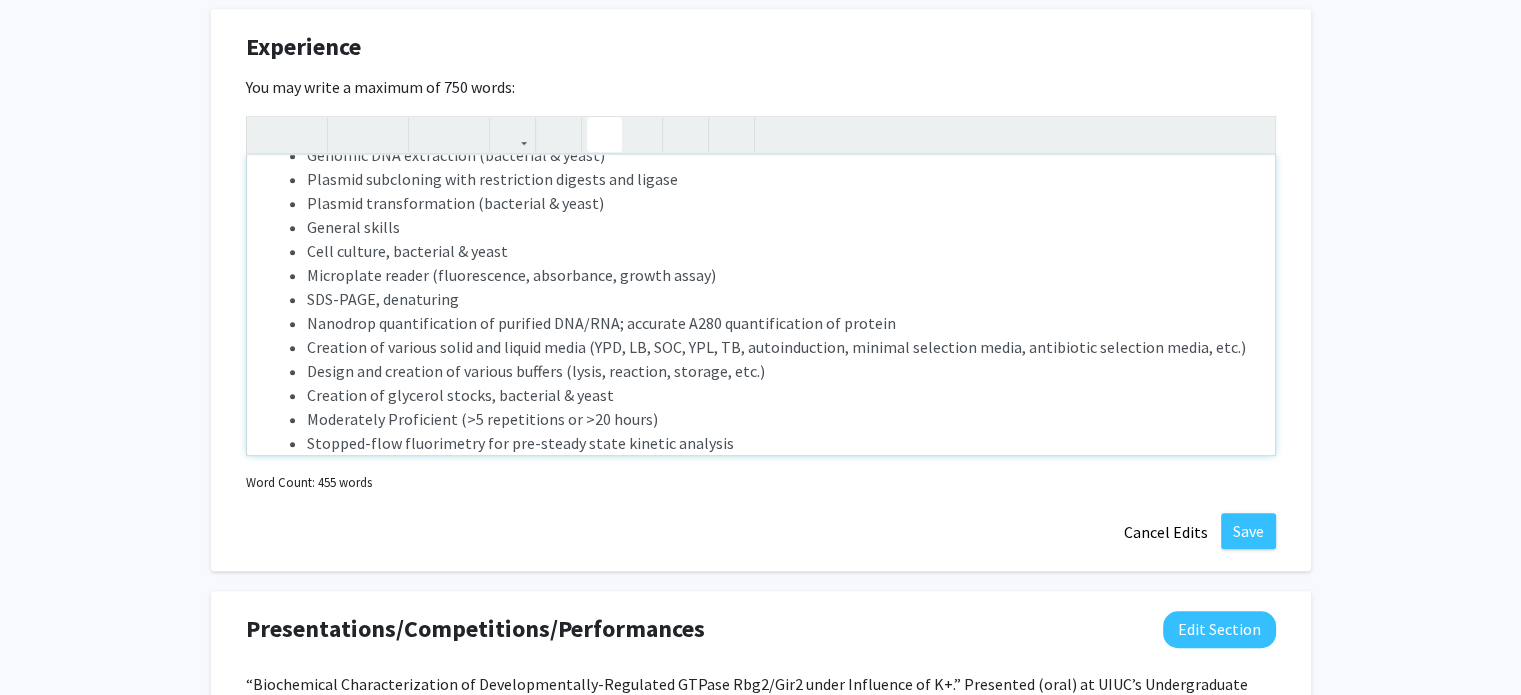 click 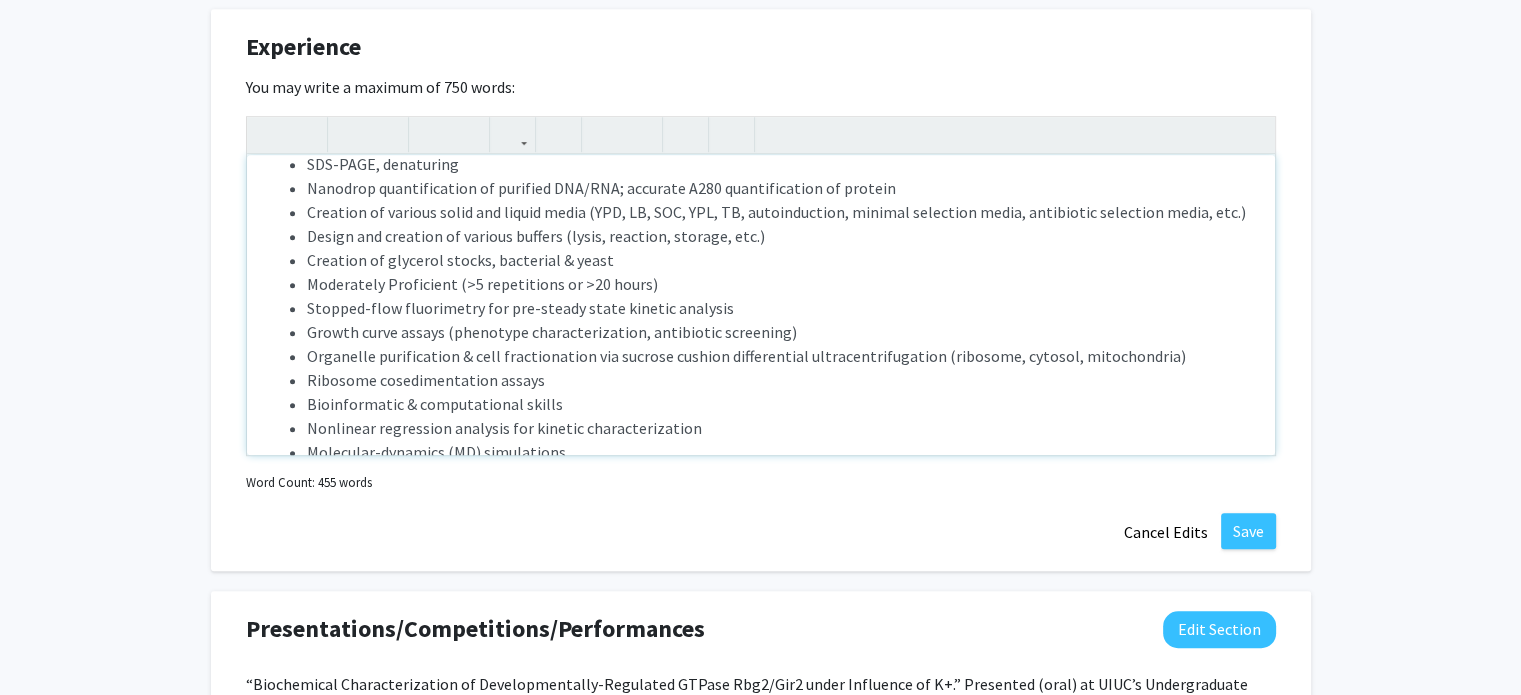 scroll, scrollTop: 884, scrollLeft: 0, axis: vertical 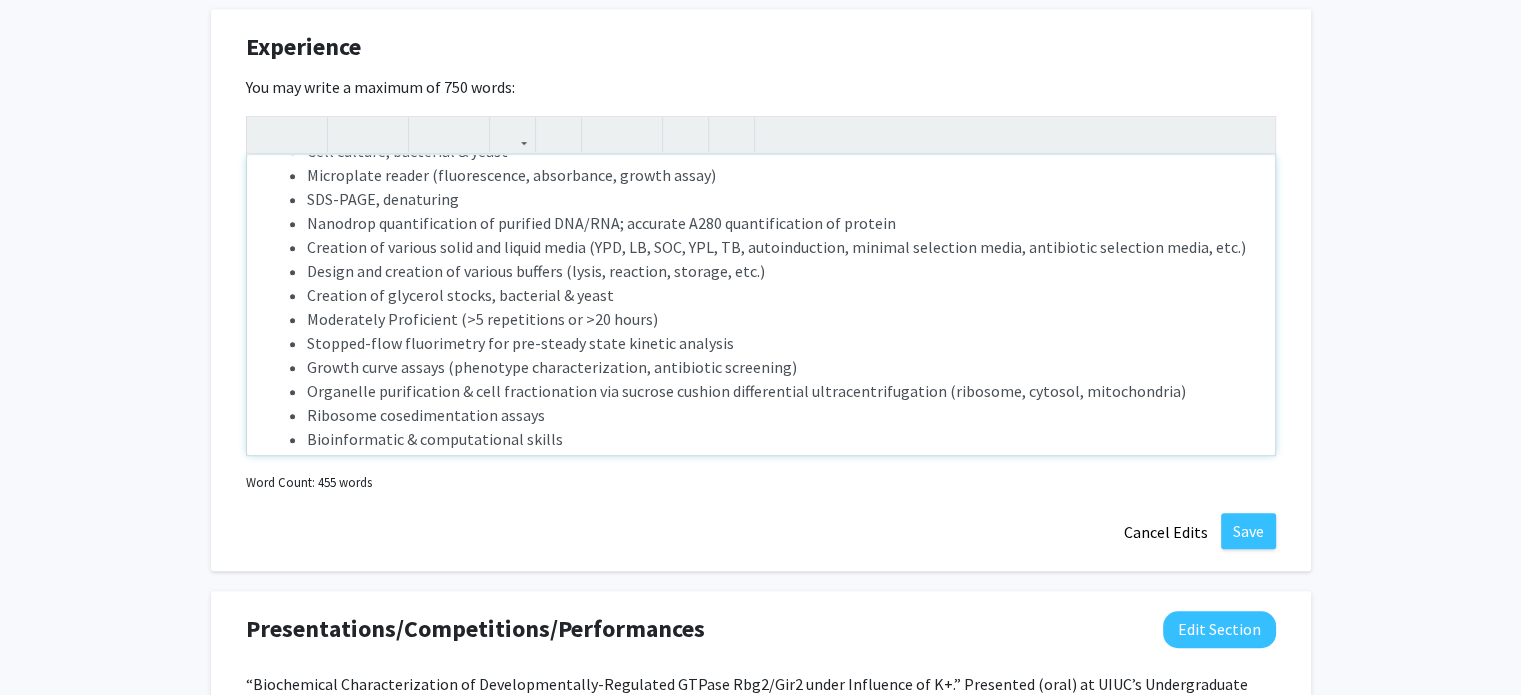 click on "Cell culture, bacterial & yeast Microplate reader (fluorescence, absorbance, growth assay) SDS-PAGE, denaturing Nanodrop quantification of purified DNA/RNA; accurate A280 quantification of protein Creation of various solid and liquid media (YPD, LB, SOC, YPL, TB, autoinduction, minimal selection media, antibiotic selection media, etc.) Design and creation of various buffers (lysis, reaction, storage, etc.) Creation of glycerol stocks, bacterial & yeast Moderately Proficient (>5 repetitions or >20 hours) Stopped-flow fluorimetry for pre-steady state kinetic analysis Growth curve assays (phenotype characterization, antibiotic screening) Organelle purification & cell fractionation via sucrose cushion differential ultracentrifugation (ribosome, cytosol, mitochondria) Ribosome cosedimentation assays Bioinformatic & computational skills Nonlinear regression analysis for kinetic characterization Molecular-dynamics (MD) simulations Multiple Sequence Alignment (MSA) Familiar (1-5 repetitions)" at bounding box center (761, 655) 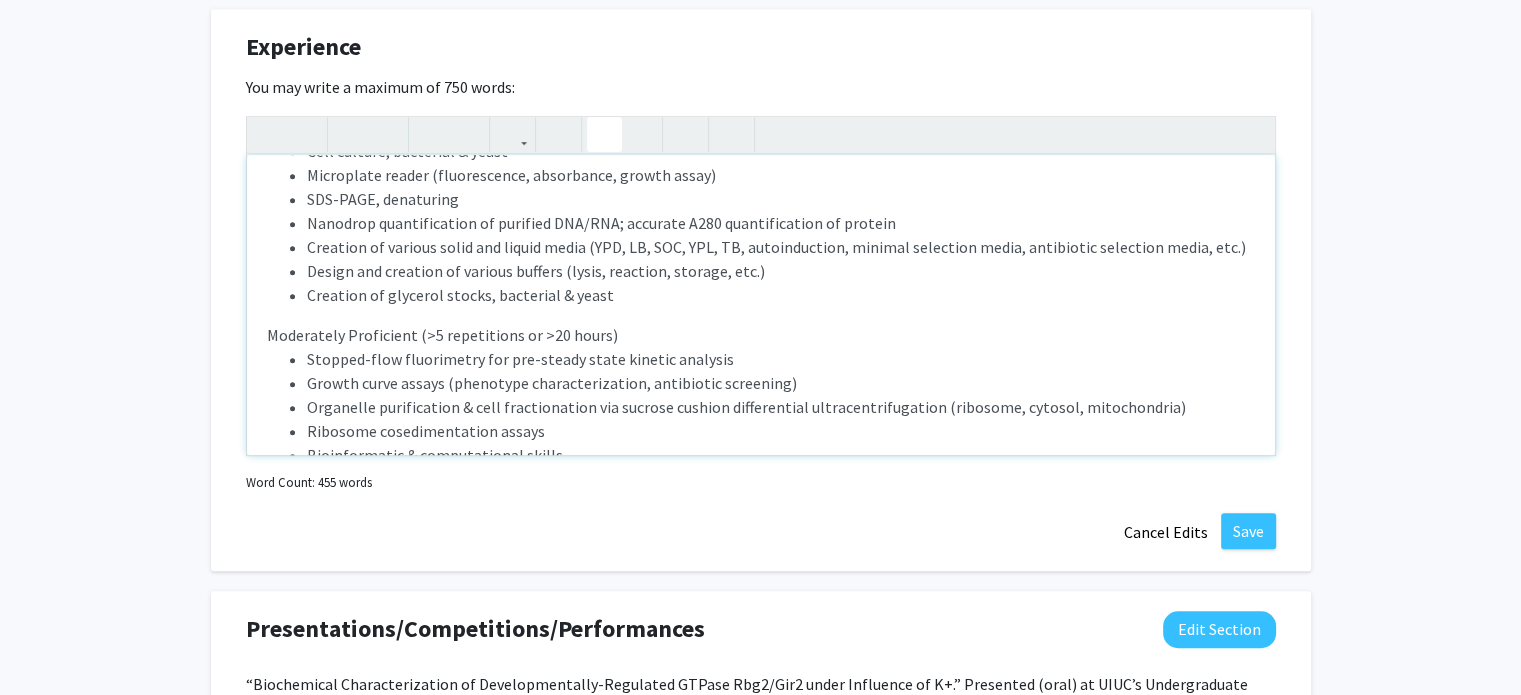 click 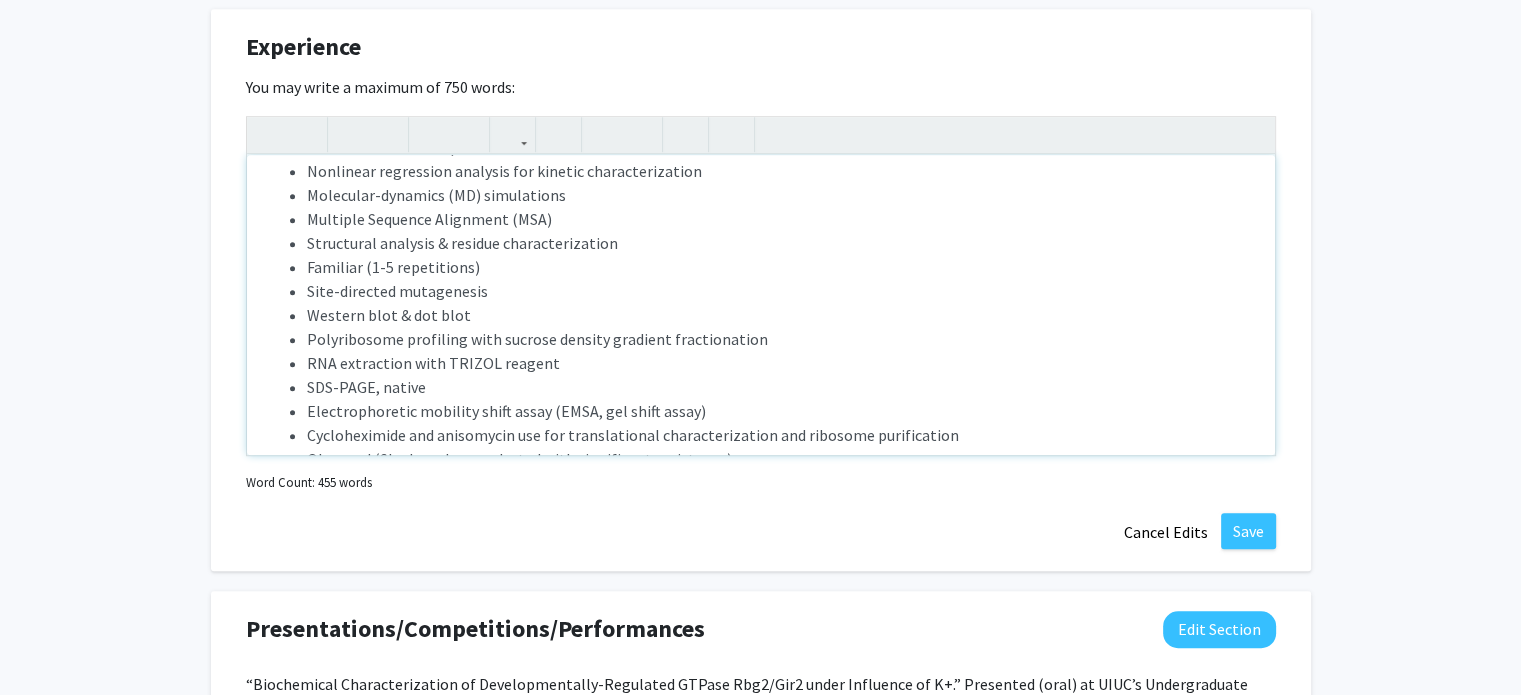 scroll, scrollTop: 1200, scrollLeft: 0, axis: vertical 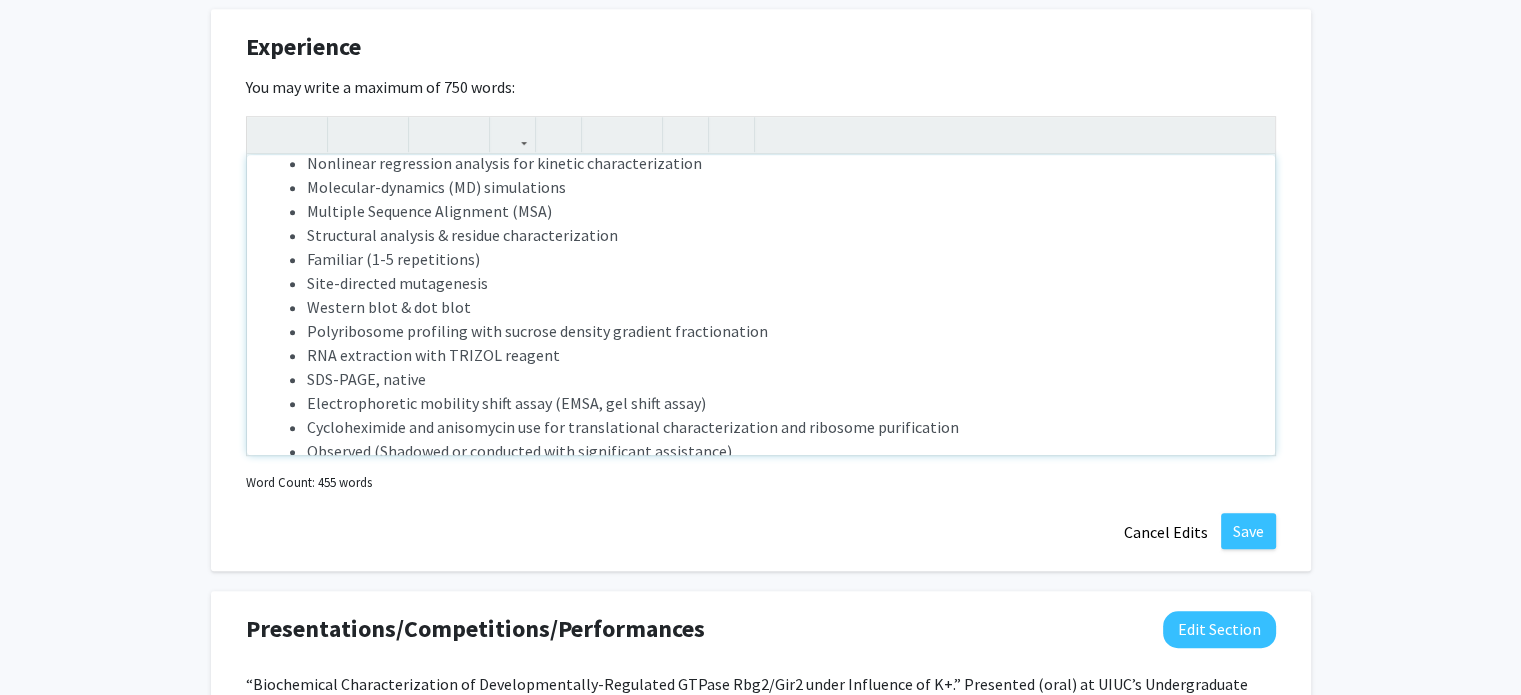 click on "Stopped-flow fluorimetry for pre-steady state kinetic analysis Growth curve assays (phenotype characterization, antibiotic screening) Organelle purification & cell fractionation via sucrose cushion differential ultracentrifugation (ribosome, cytosol, mitochondria) Ribosome cosedimentation assays Bioinformatic & computational skills Nonlinear regression analysis for kinetic characterization Molecular-dynamics (MD) simulations Multiple Sequence Alignment (MSA) Structural analysis & residue characterization Familiar (1-5 repetitions) Site-directed mutagenesis Western blot & dot blot Polyribosome profiling with sucrose density gradient fractionation RNA extraction with TRIZOL reagent SDS-PAGE, native Electrophoretic mobility shift assay (EMSA, gel shift assay) Cycloheximide and anisomycin use for translational characterization and ribosome purification  Observed (Shadowed or conducted with significant assistance) Human cell culture (HEK293T) LC-MS/MS APEX-pulldown assays T7 transcription" at bounding box center [761, 451] 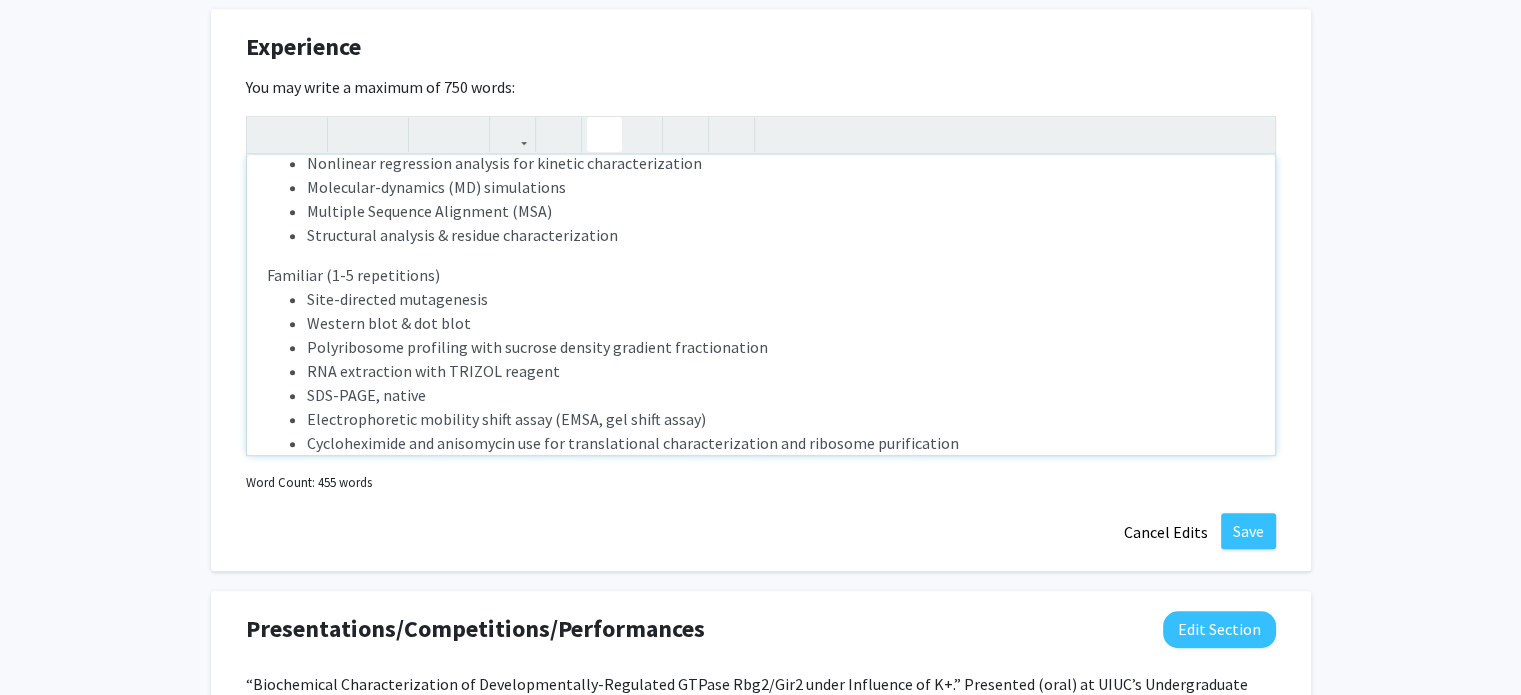 click 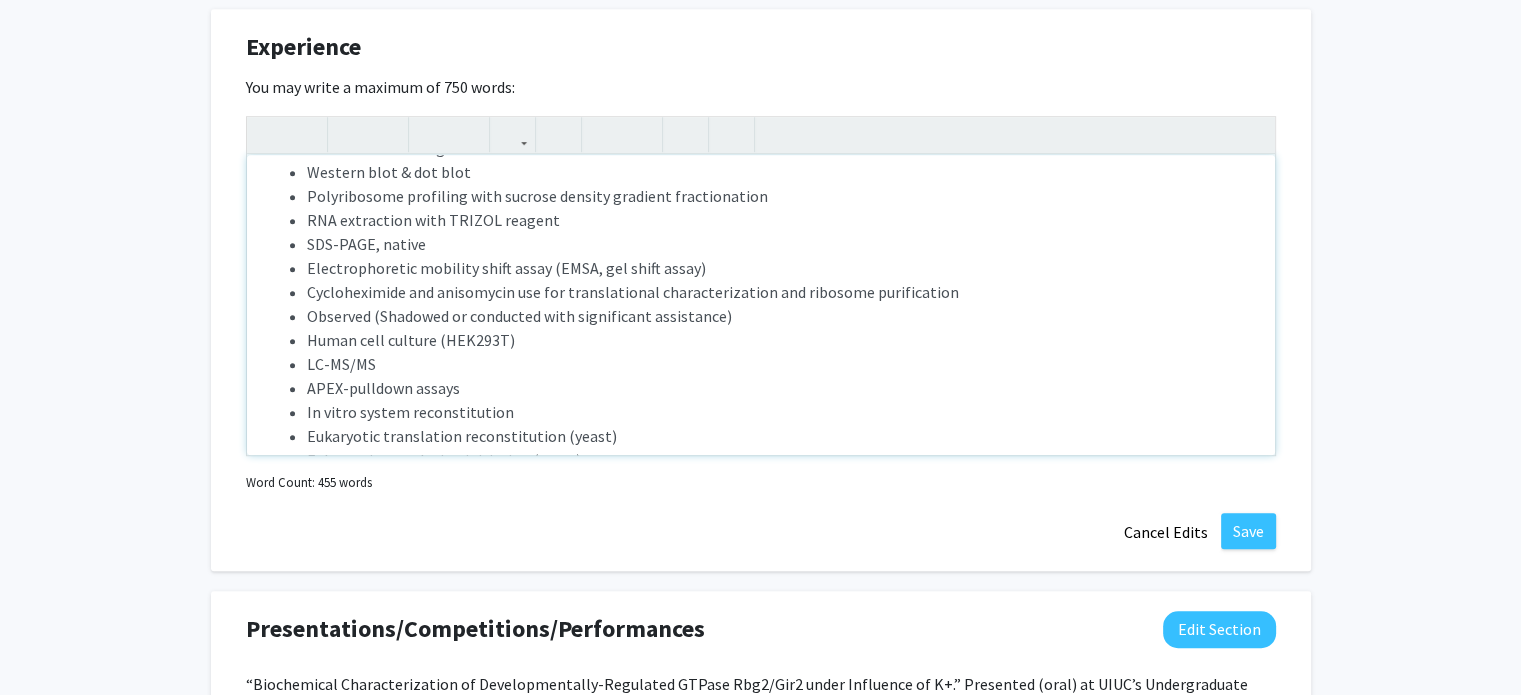 scroll, scrollTop: 1316, scrollLeft: 0, axis: vertical 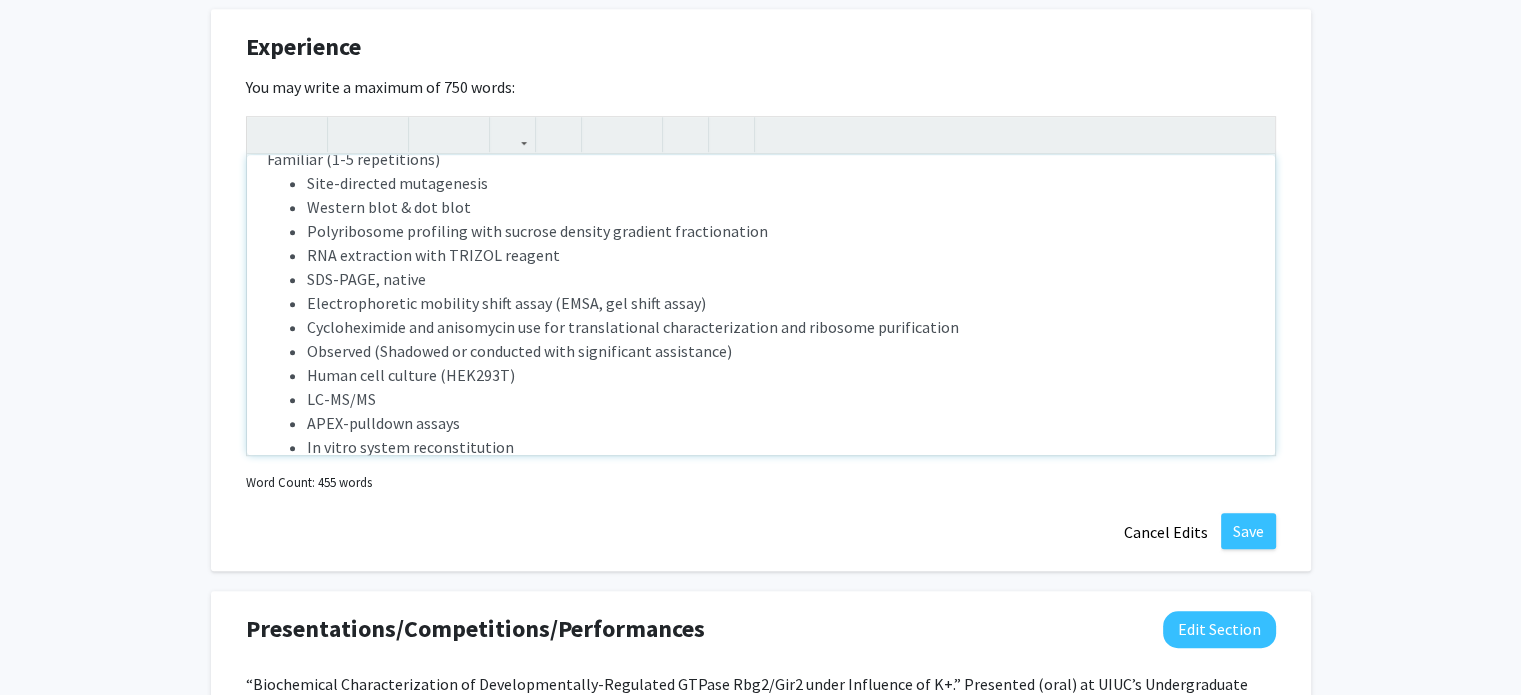 click on "Observed (Shadowed or conducted with significant assistance)" at bounding box center (781, 351) 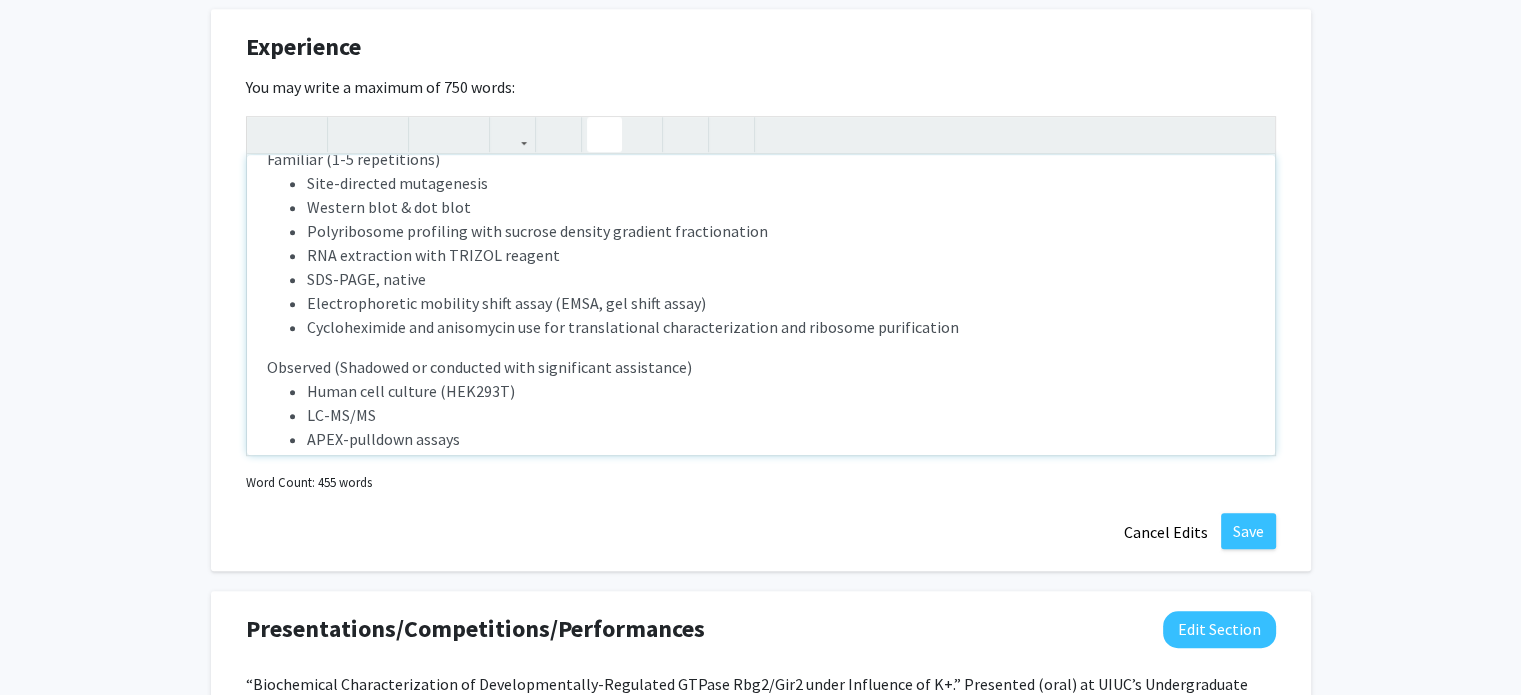 click 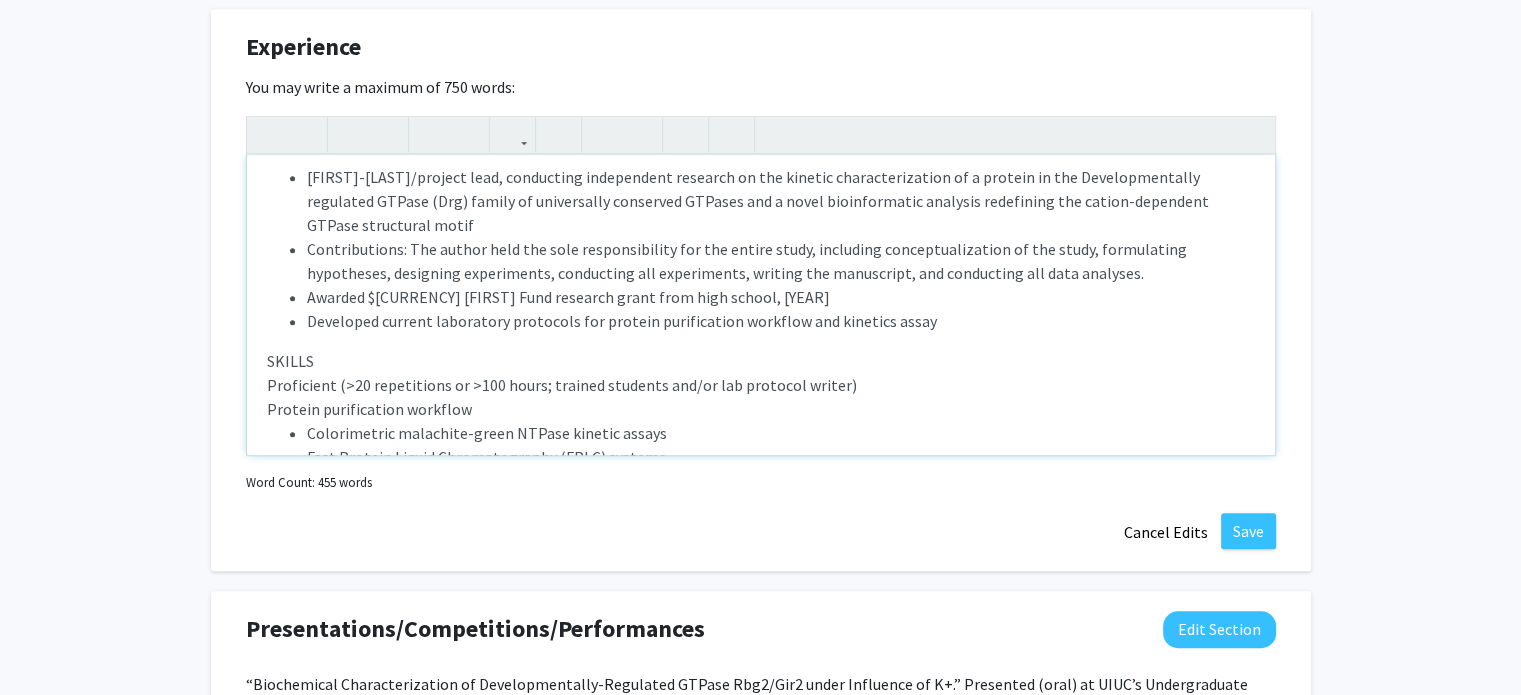scroll, scrollTop: 208, scrollLeft: 0, axis: vertical 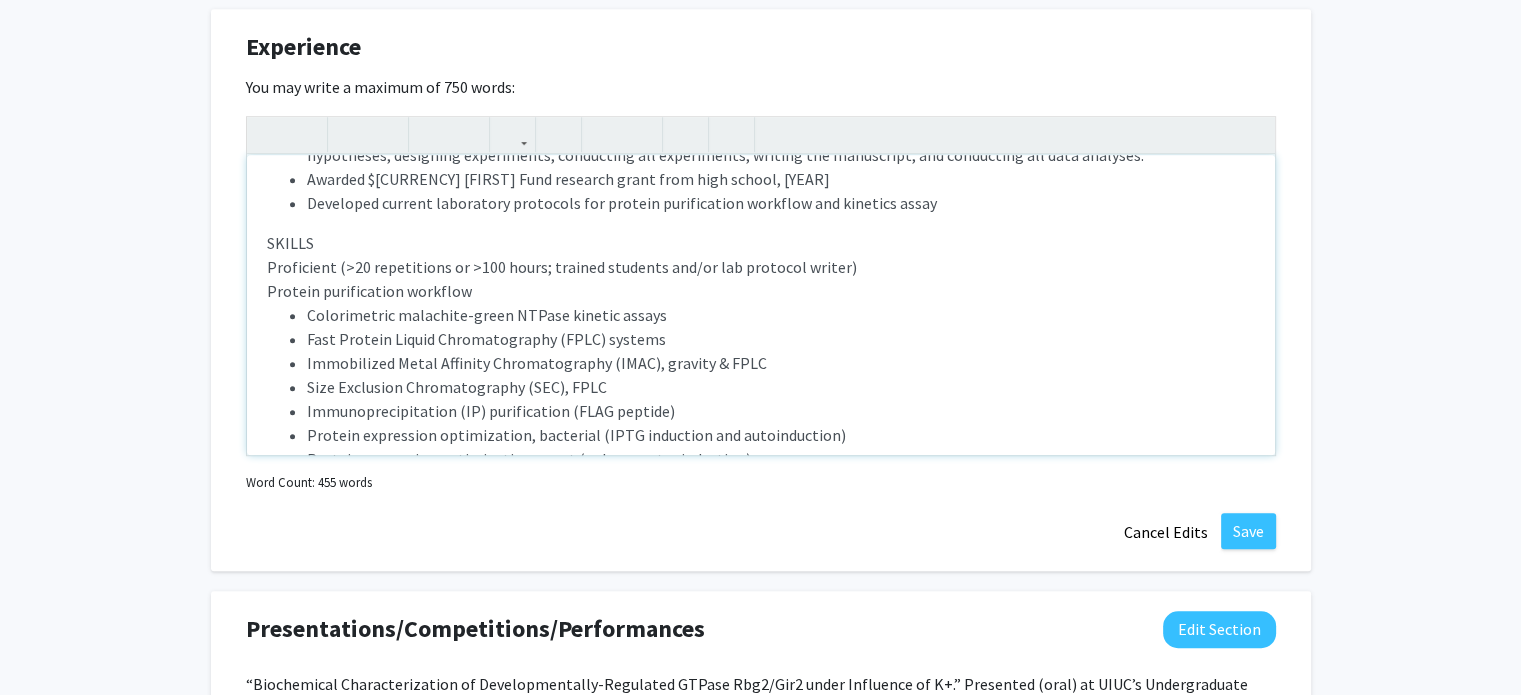 click on "Proficient (>20 repetitions or >100 hours; trained students and/or lab protocol writer)" at bounding box center (562, 267) 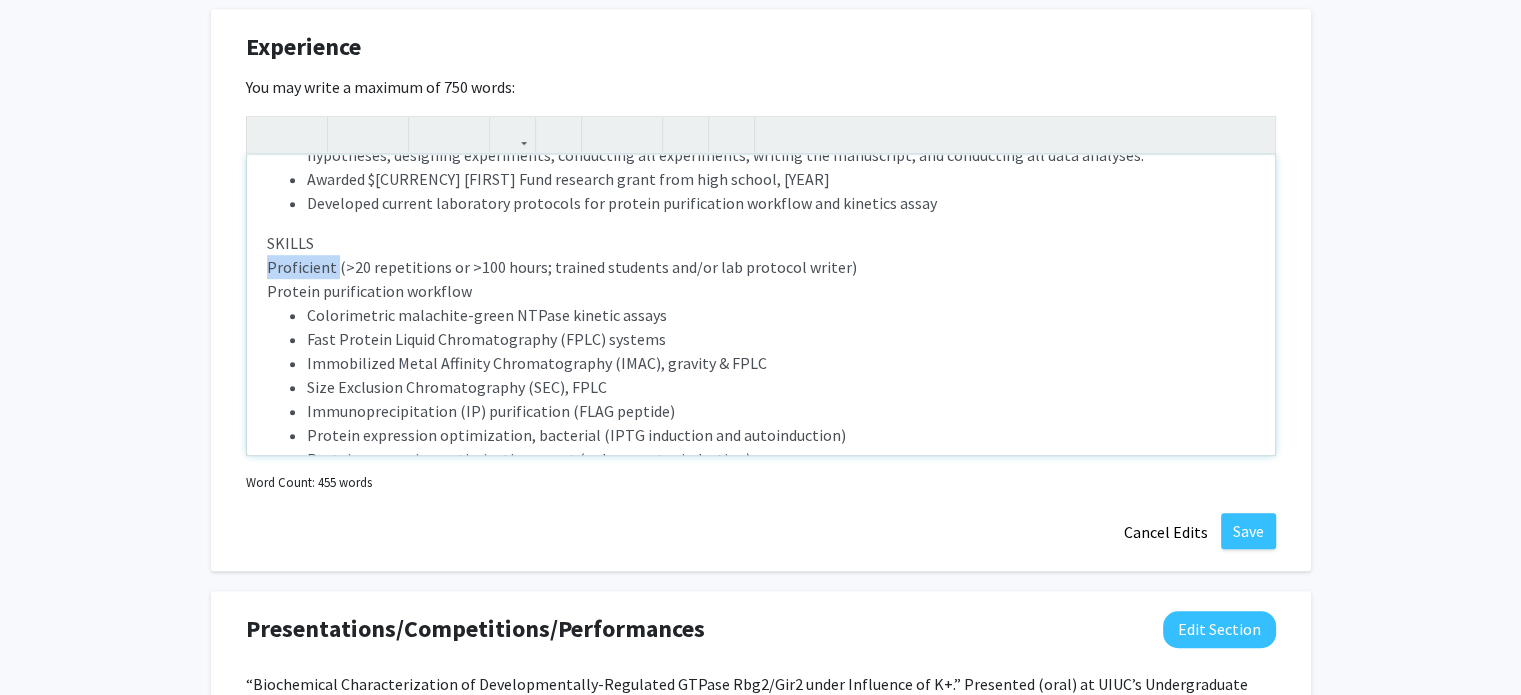 click on "Proficient (>20 repetitions or >100 hours; trained students and/or lab protocol writer)" at bounding box center [562, 267] 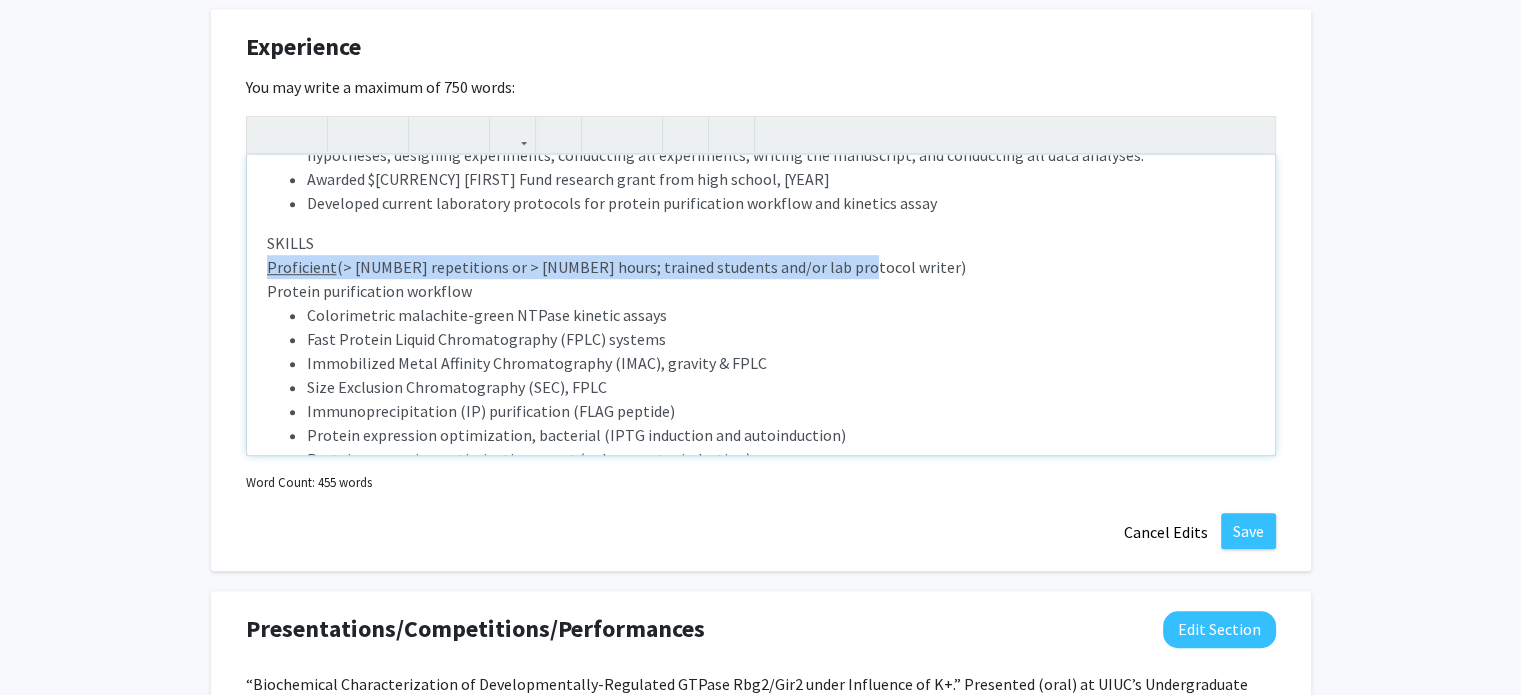 click on "1st-author/project lead, conducting independent research on the kinetic characterization of a protein in the Developmentally regulated GTPase (Drg) family of universally conserved GTPases and a novel bioinformatic analysis redefining the cation-dependent GTPase structural motif Contributions: The author held the sole responsibility for the entire study, including conceptualization of the study, formulating hypotheses, designing experiments, conducting all experiments, writing the manuscript, and conducting all data analyses. Awarded $1,000 Frankel Fund research grant from high school, 2023 Developed current laboratory protocols for protein purification workflow and kinetics assay SKILLS Proficient  (>20 repetitions or >100 hours; trained students and/or lab protocol writer) Protein purification workflow Colorimetric malachite-green NTPase kinetic assays Fast Protein Liquid Chromatography (FPLC) systems Immobilized Metal Affinity Chromatography (IMAC), gravity & FPLC Cloning workflow Primer design" at bounding box center [761, 971] 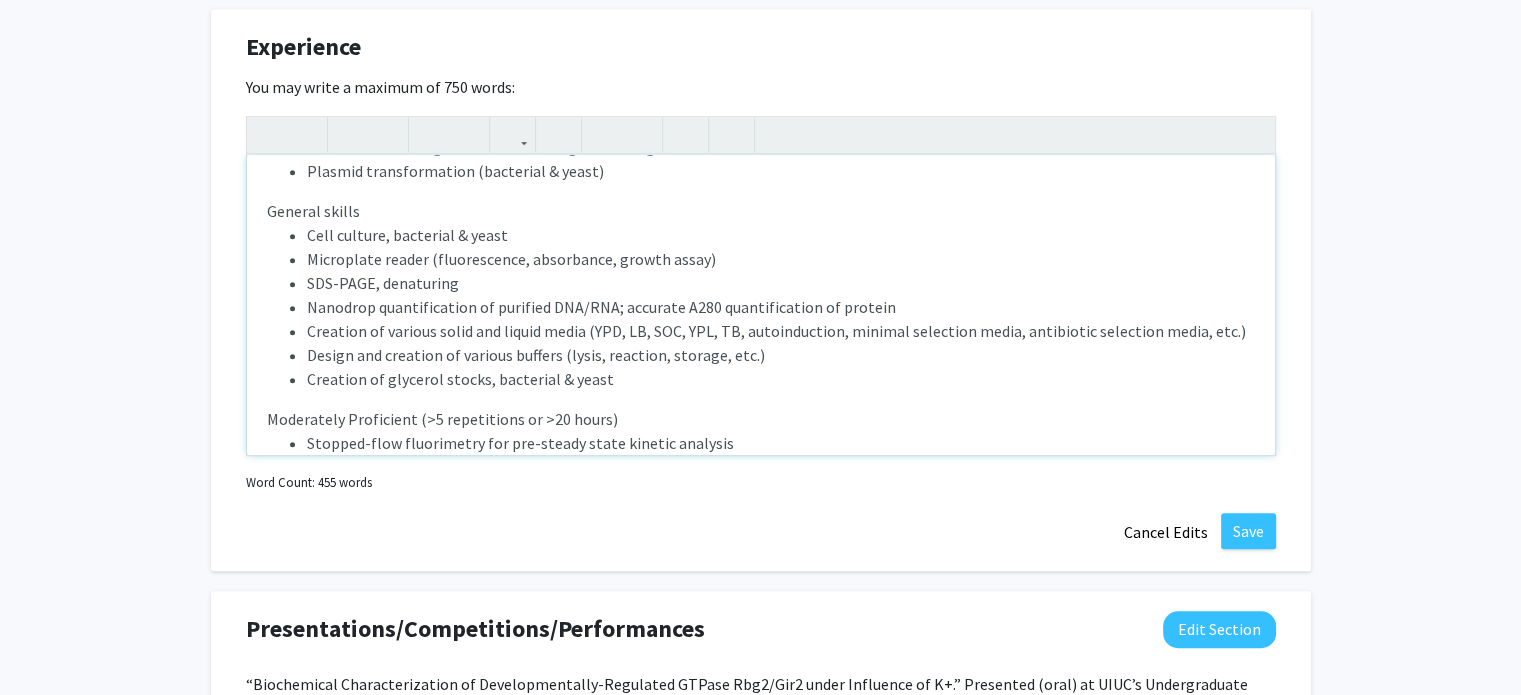 scroll, scrollTop: 908, scrollLeft: 0, axis: vertical 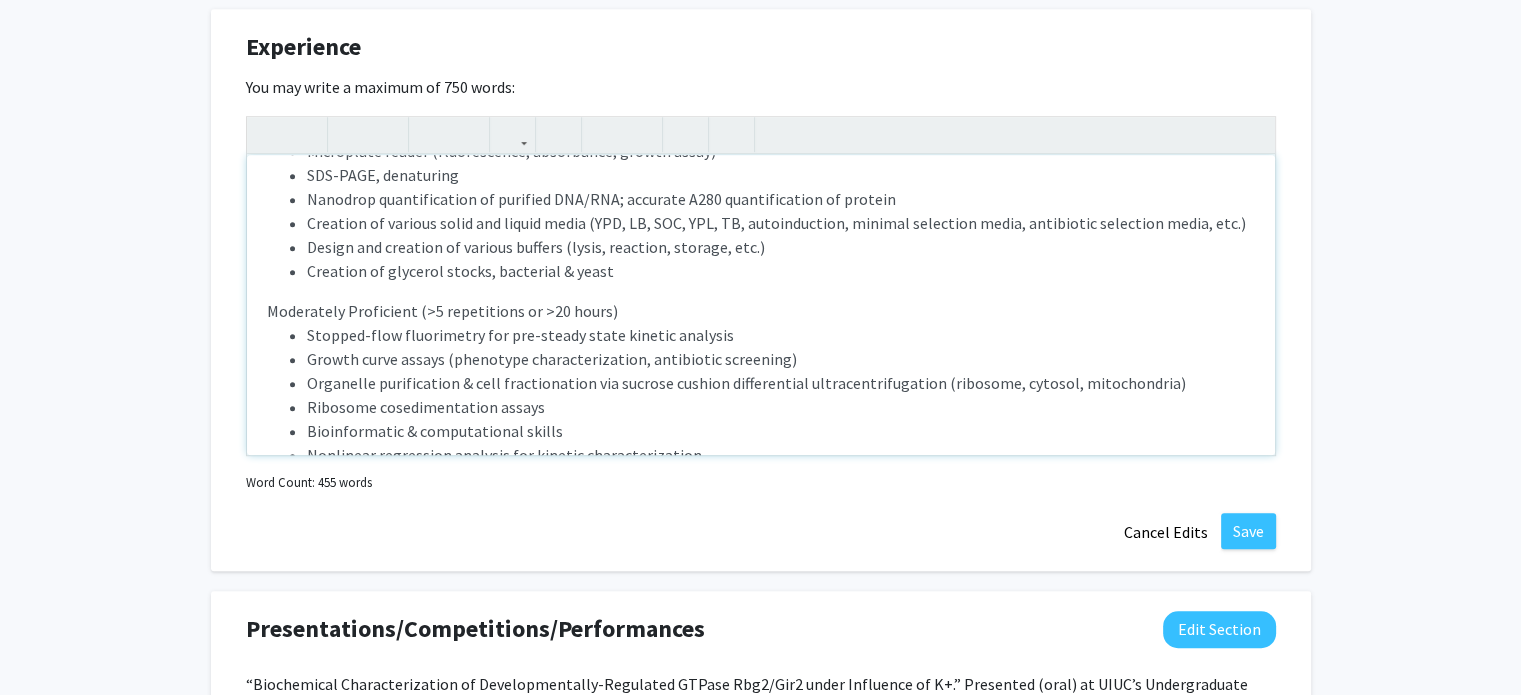 drag, startPoint x: 264, startPoint y: 310, endPoint x: 350, endPoint y: 310, distance: 86 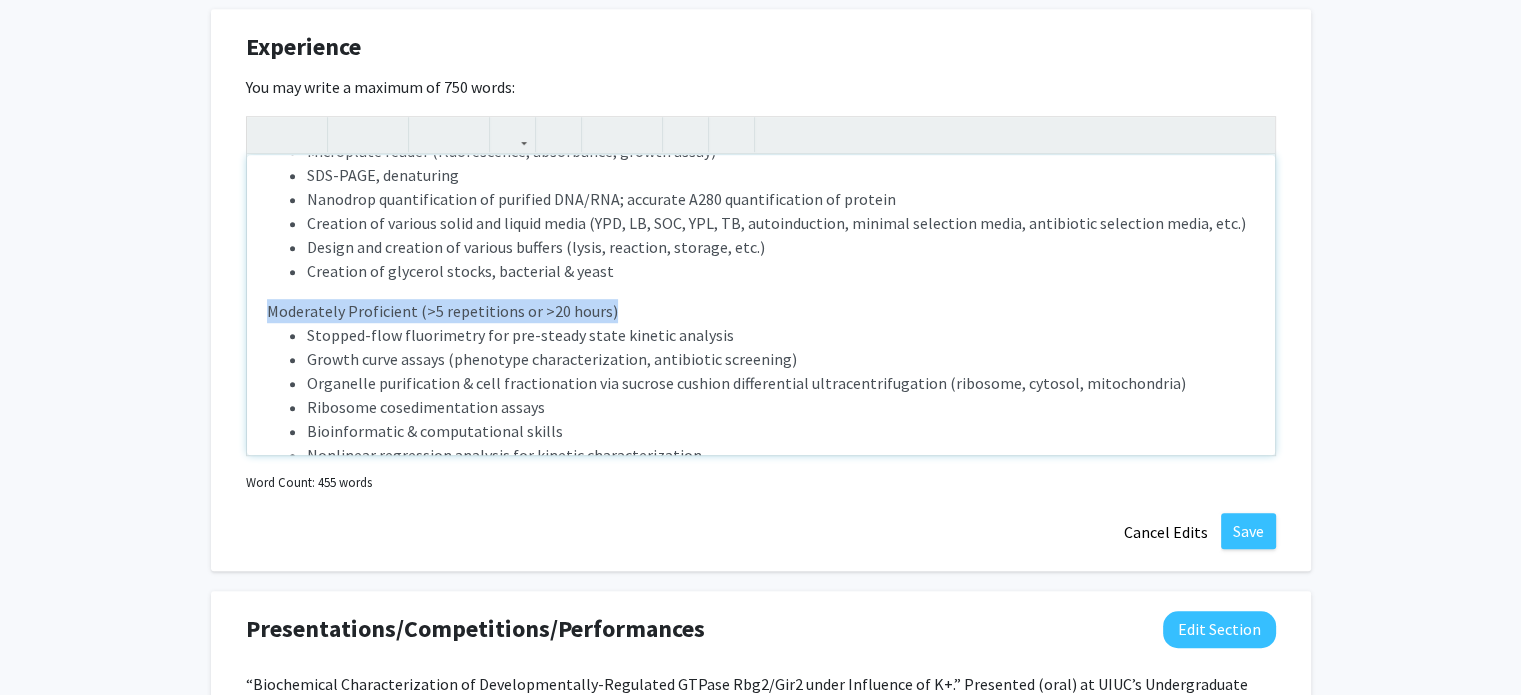 drag, startPoint x: 262, startPoint y: 315, endPoint x: 674, endPoint y: 304, distance: 412.14682 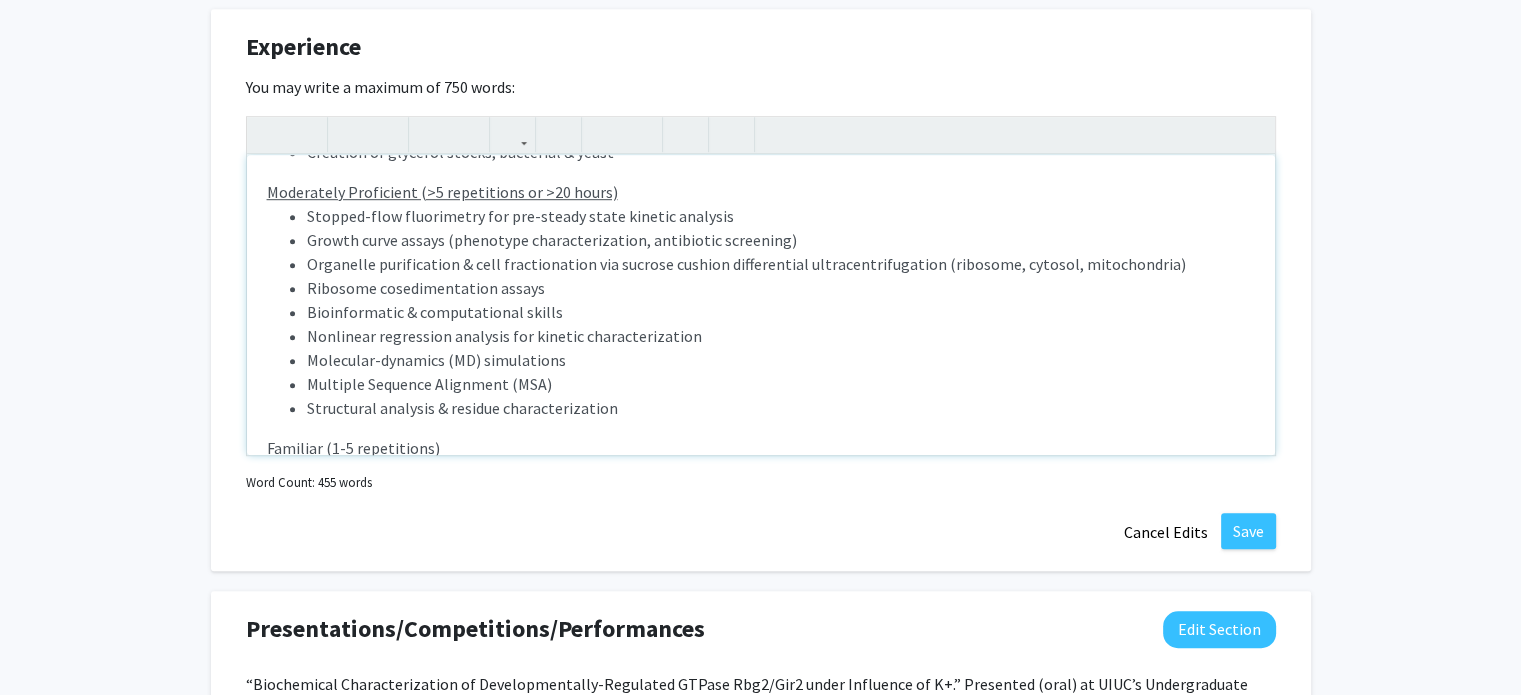 scroll, scrollTop: 1408, scrollLeft: 0, axis: vertical 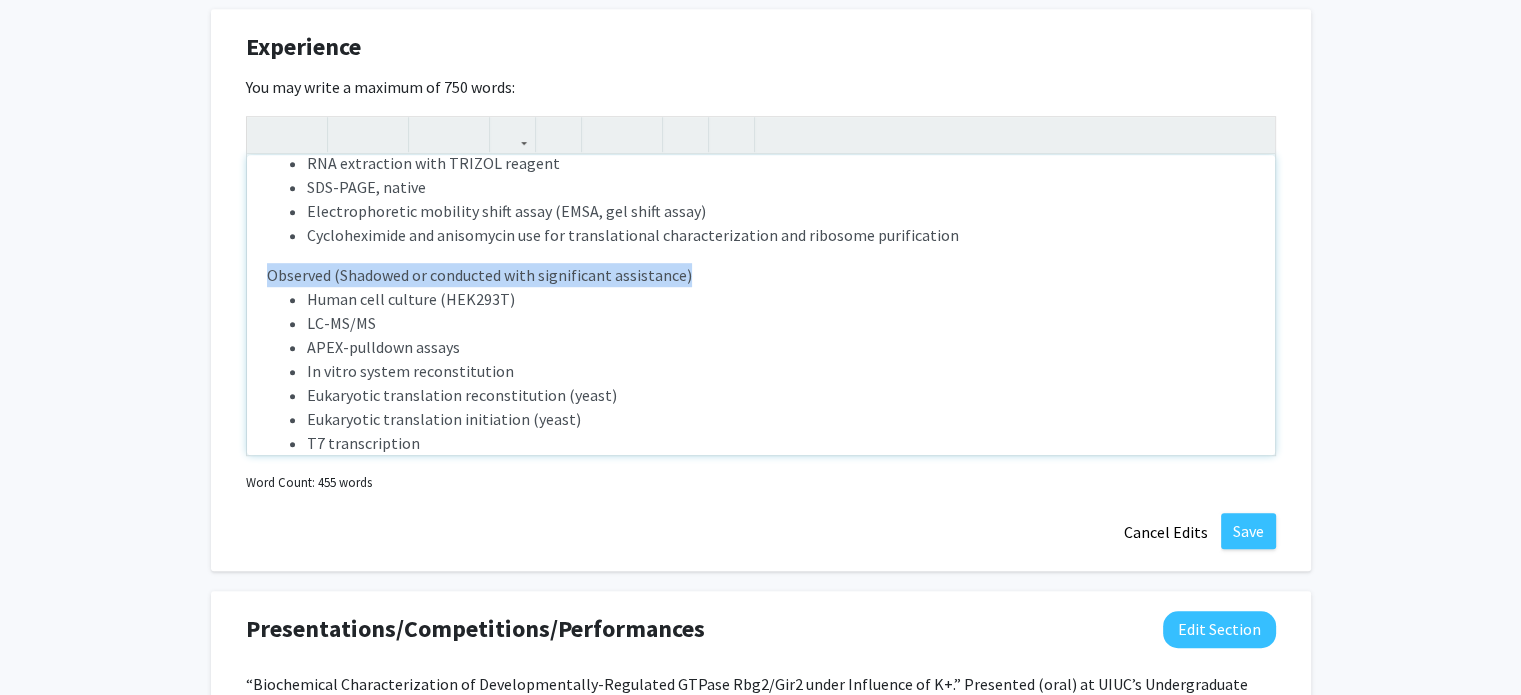 drag, startPoint x: 260, startPoint y: 271, endPoint x: 756, endPoint y: 275, distance: 496.01614 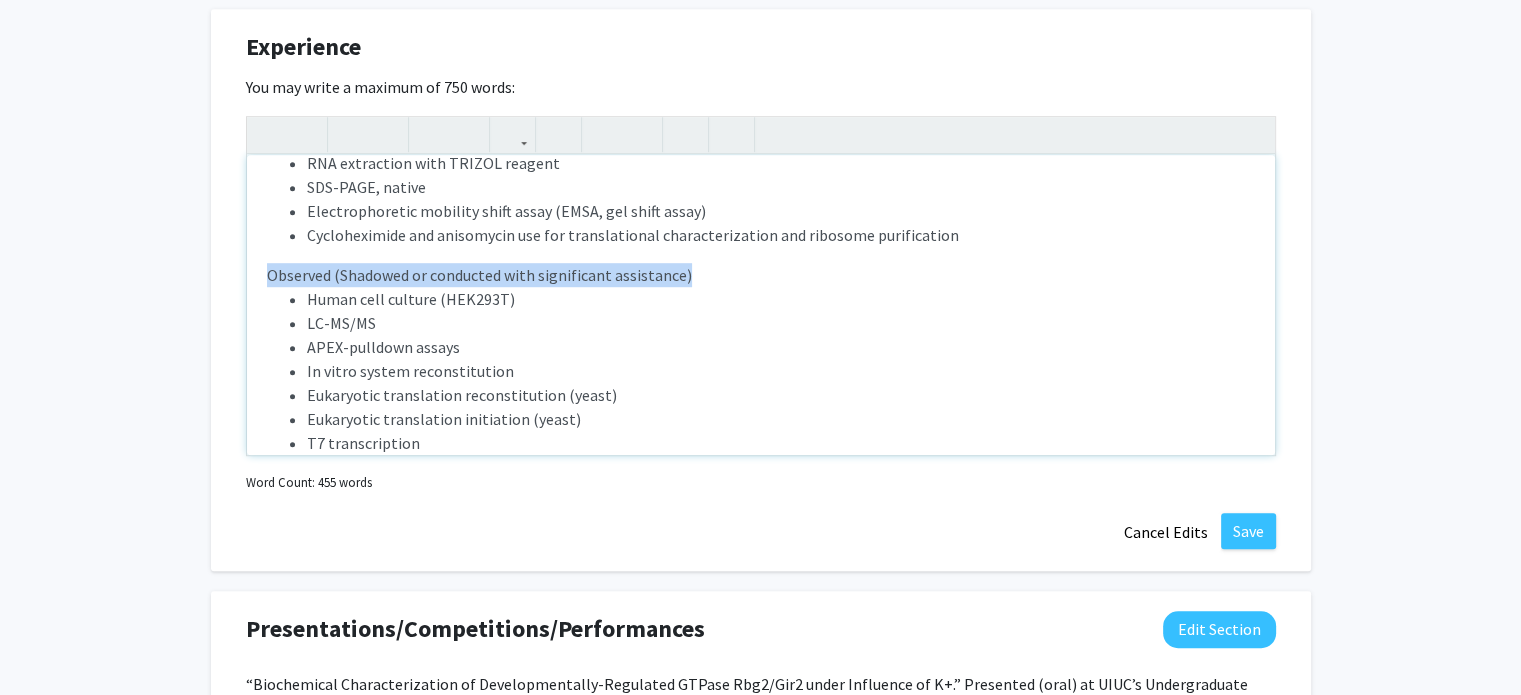 click on "Jin Lab @ Roger Adams Laboratory, Dept. of Biochemistry, UIUC			      Fall 2023 - Present Project Lead, Paid Researcher - 1,900+ hours                                       1st-author/project lead, conducting independent research on the kinetic characterization of a protein in the Developmentally regulated GTPase (Drg) family of universally conserved GTPases and a novel bioinformatic analysis redefining the cation-dependent GTPase structural motif Contributions: The author held the sole responsibility for the entire study, including conceptualization of the study, formulating hypotheses, designing experiments, conducting all experiments, writing the manuscript, and conducting all data analyses. Awarded $1,000 Frankel Fund research grant from high school, 2023 Developed current laboratory protocols for protein purification workflow and kinetics assay SKILLS Proficient  (>20 repetitions or >100 hours; trained students and/or lab protocol writer) Protein purification workflow Cloning workflow LC-MS/MS" at bounding box center [761, 305] 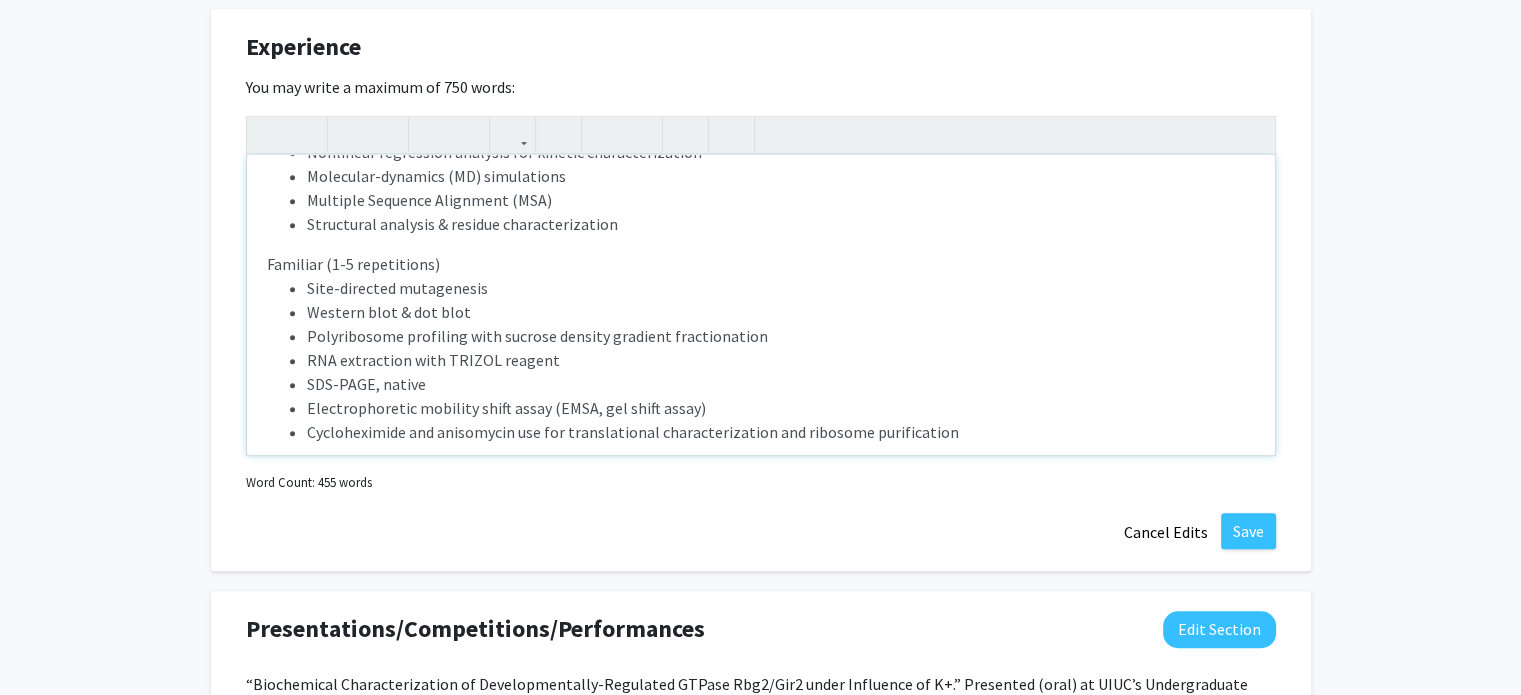 scroll, scrollTop: 1208, scrollLeft: 0, axis: vertical 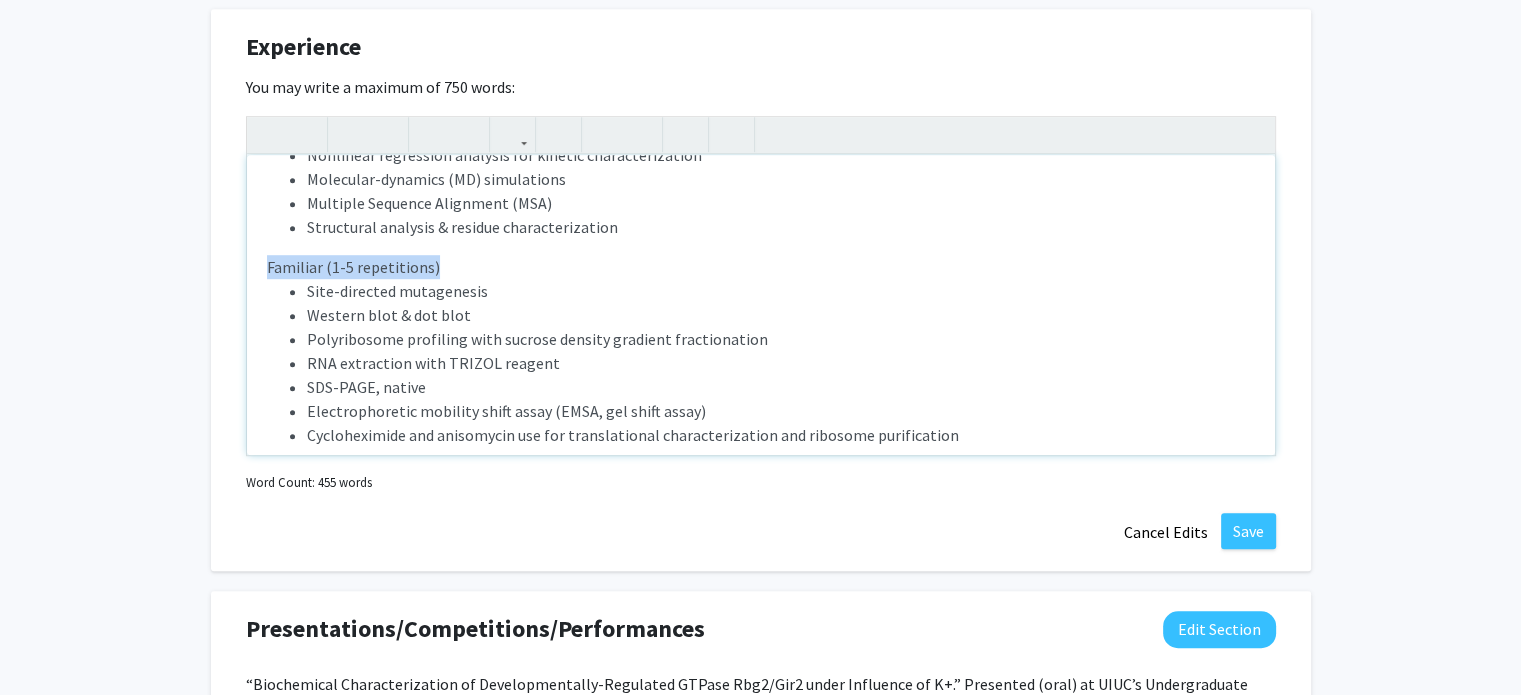 drag, startPoint x: 251, startPoint y: 273, endPoint x: 520, endPoint y: 271, distance: 269.00745 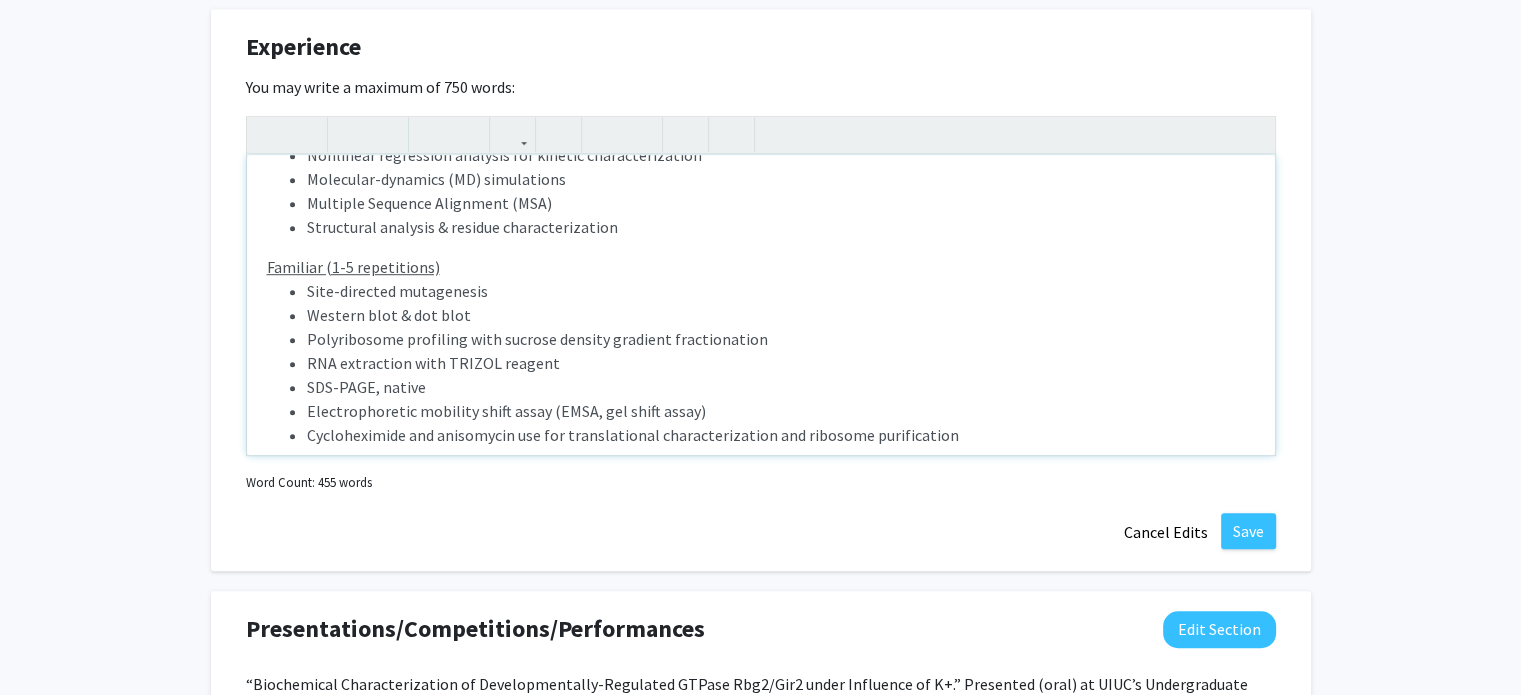click on "Western blot & dot blot" at bounding box center (781, 315) 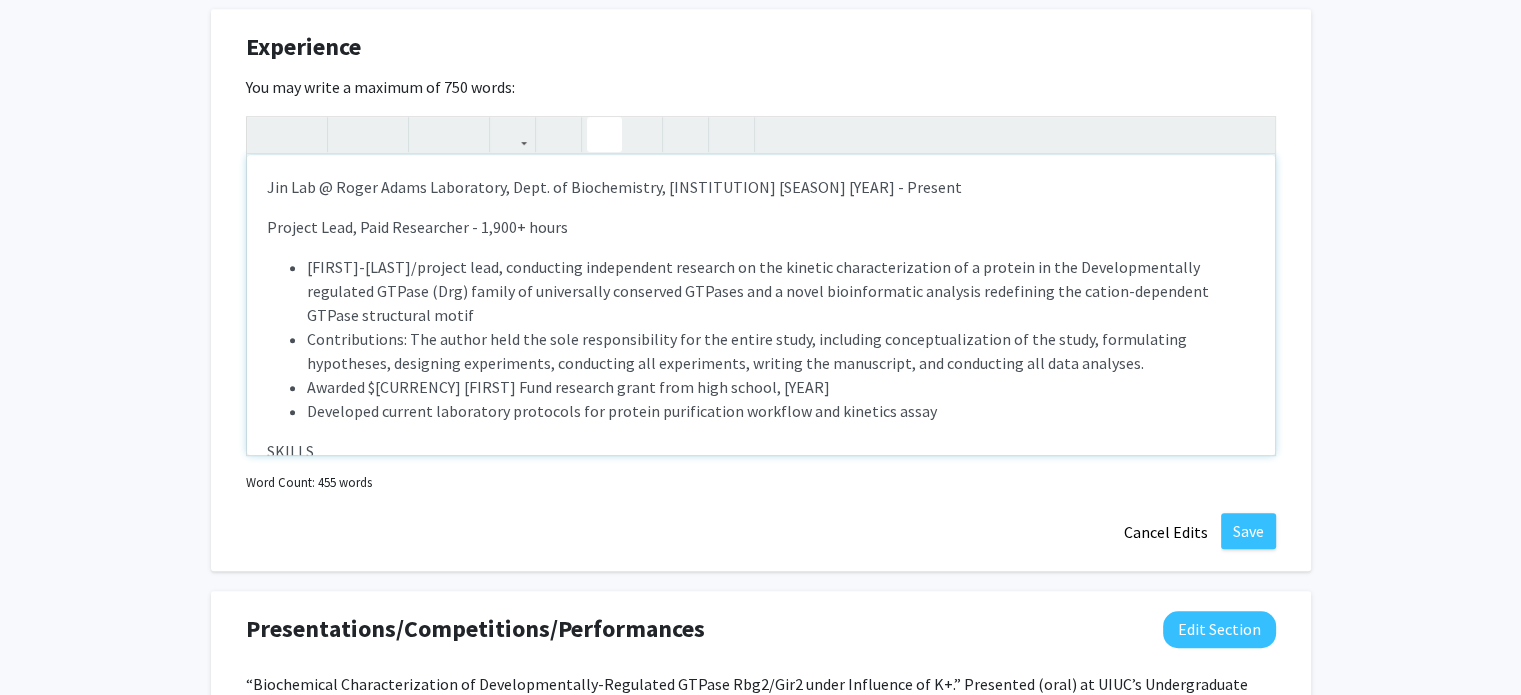 scroll, scrollTop: 100, scrollLeft: 0, axis: vertical 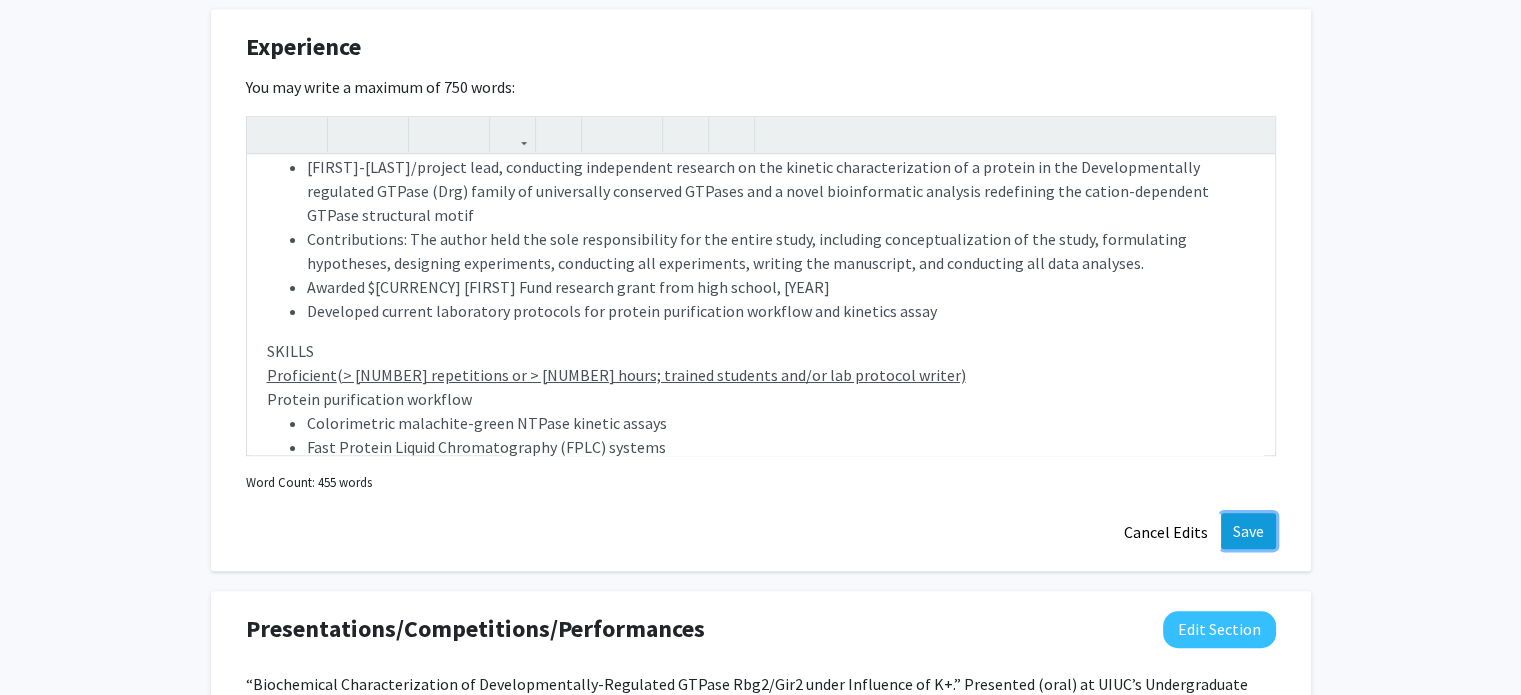 click on "Save" 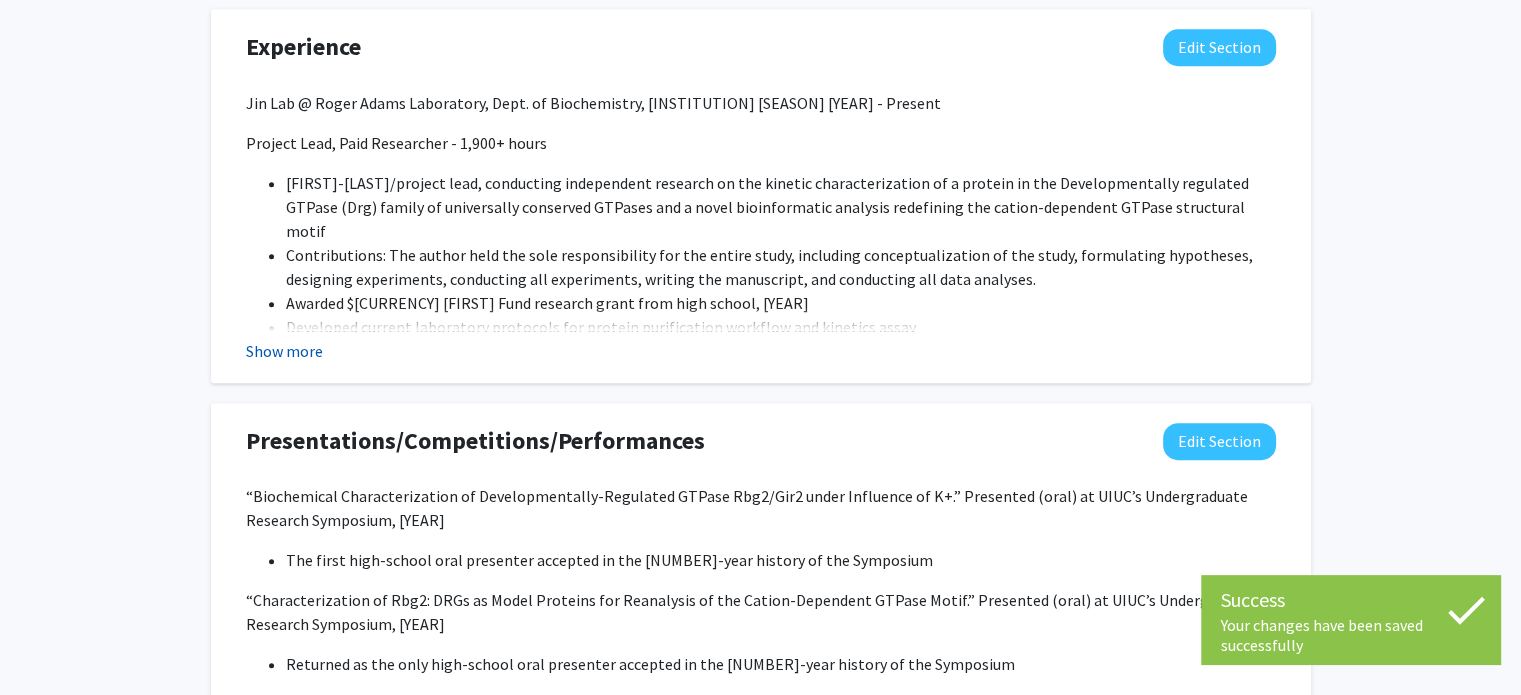 click on "Show more" 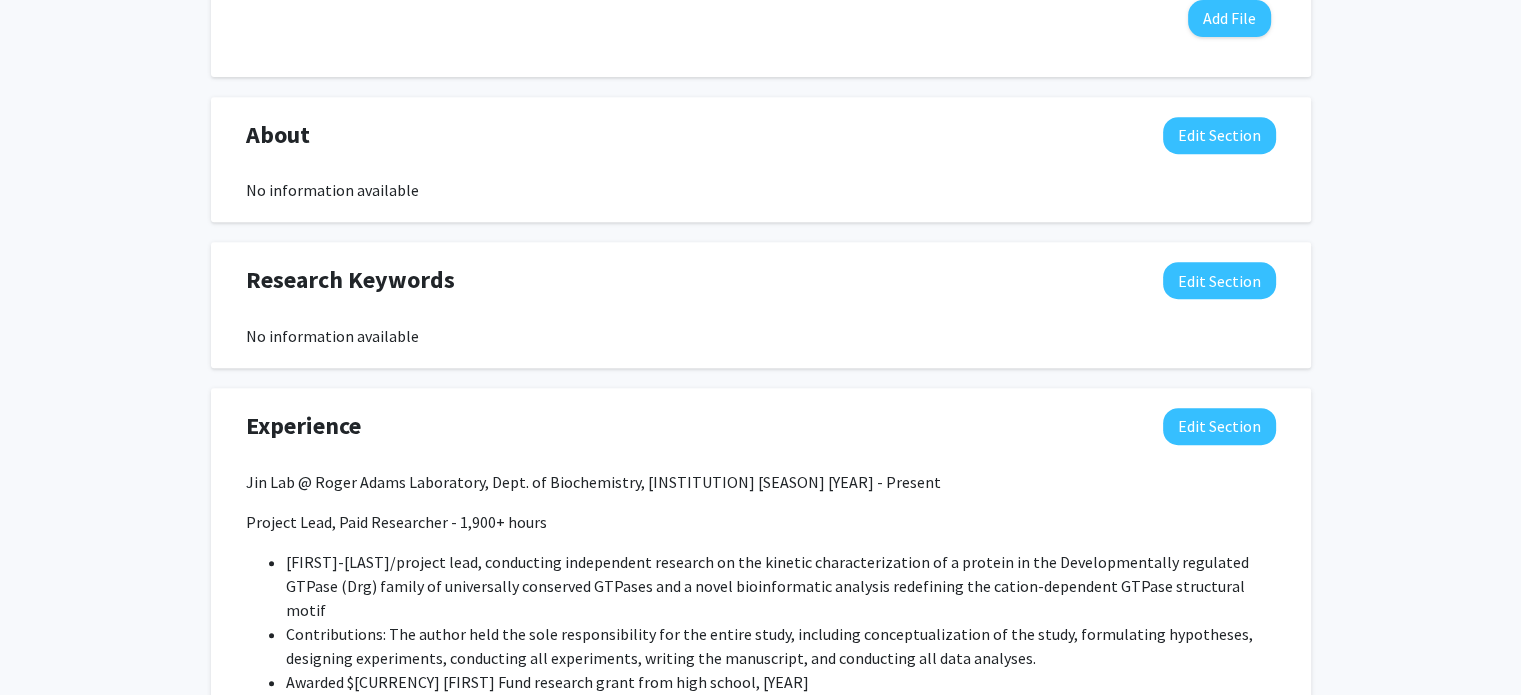 scroll, scrollTop: 844, scrollLeft: 0, axis: vertical 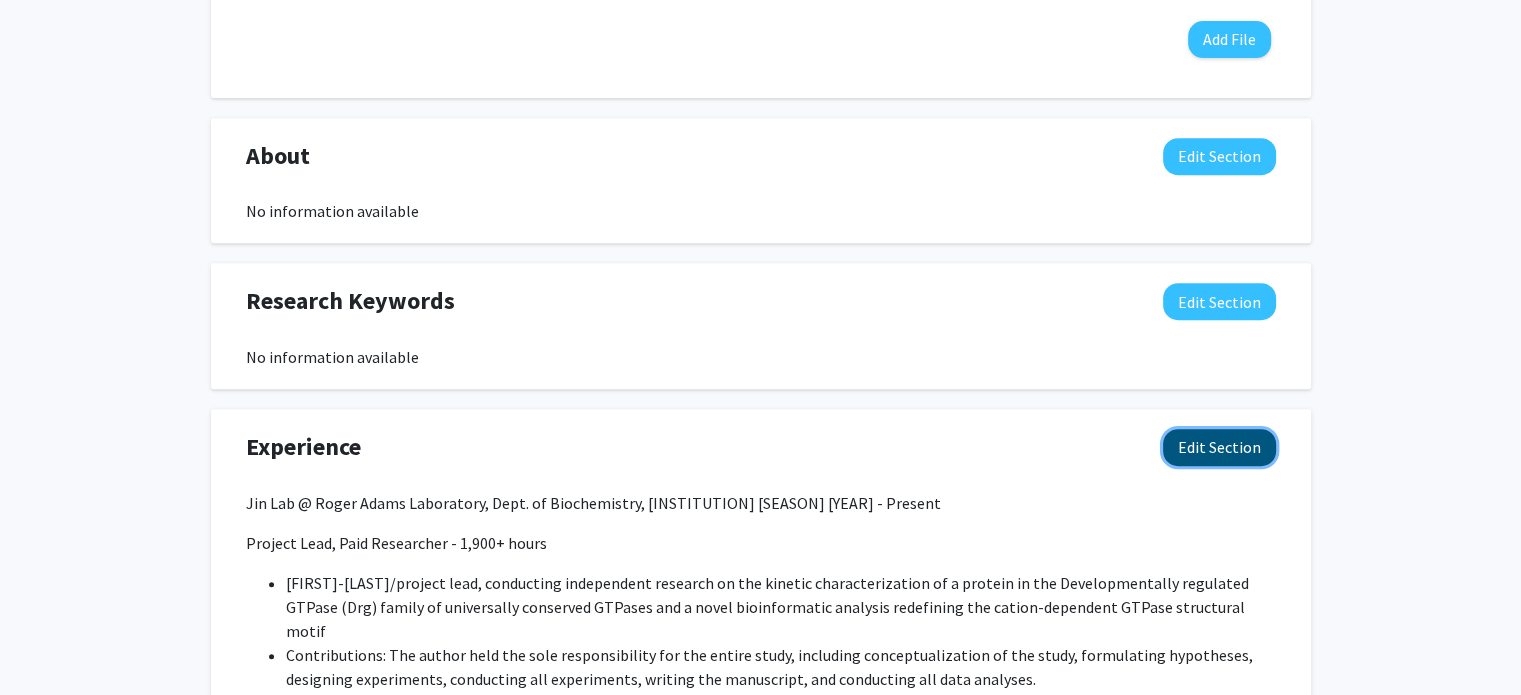 click on "Edit Section" 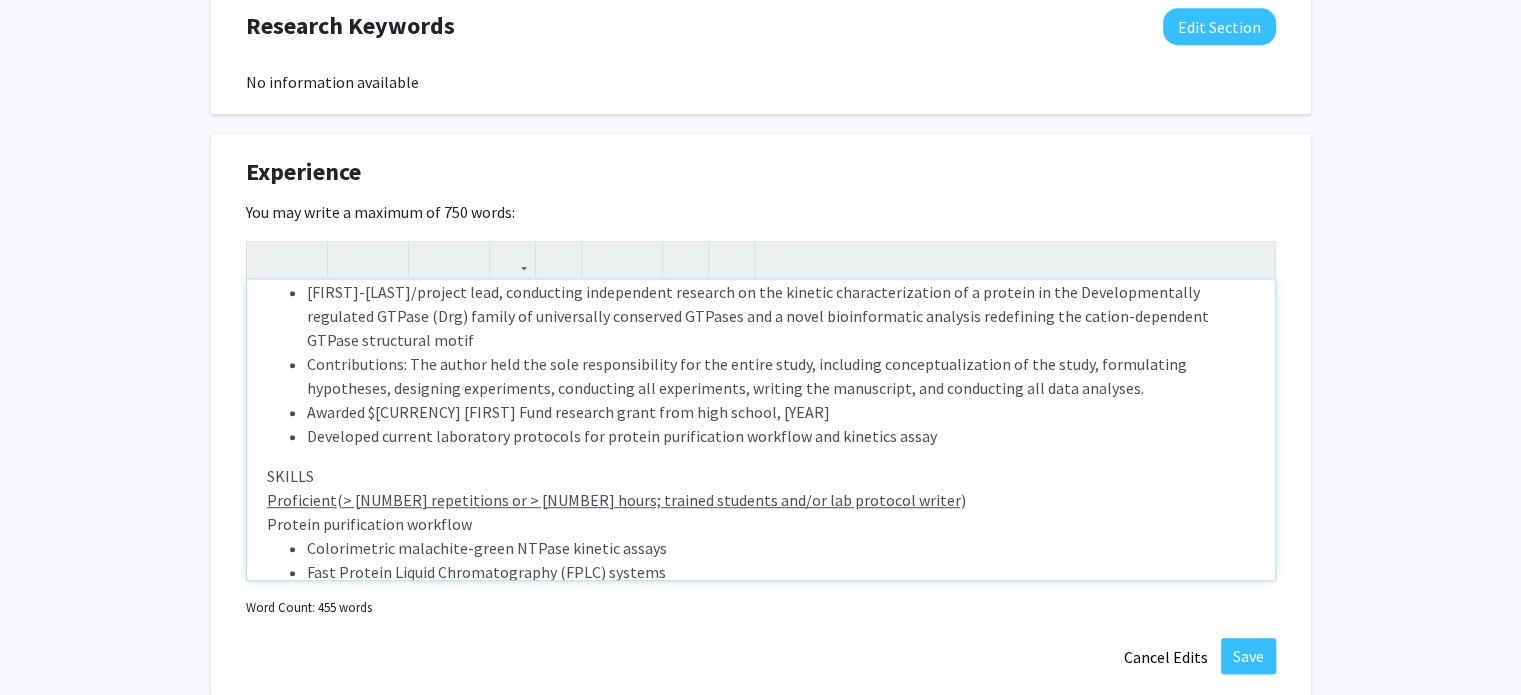 scroll, scrollTop: 1144, scrollLeft: 0, axis: vertical 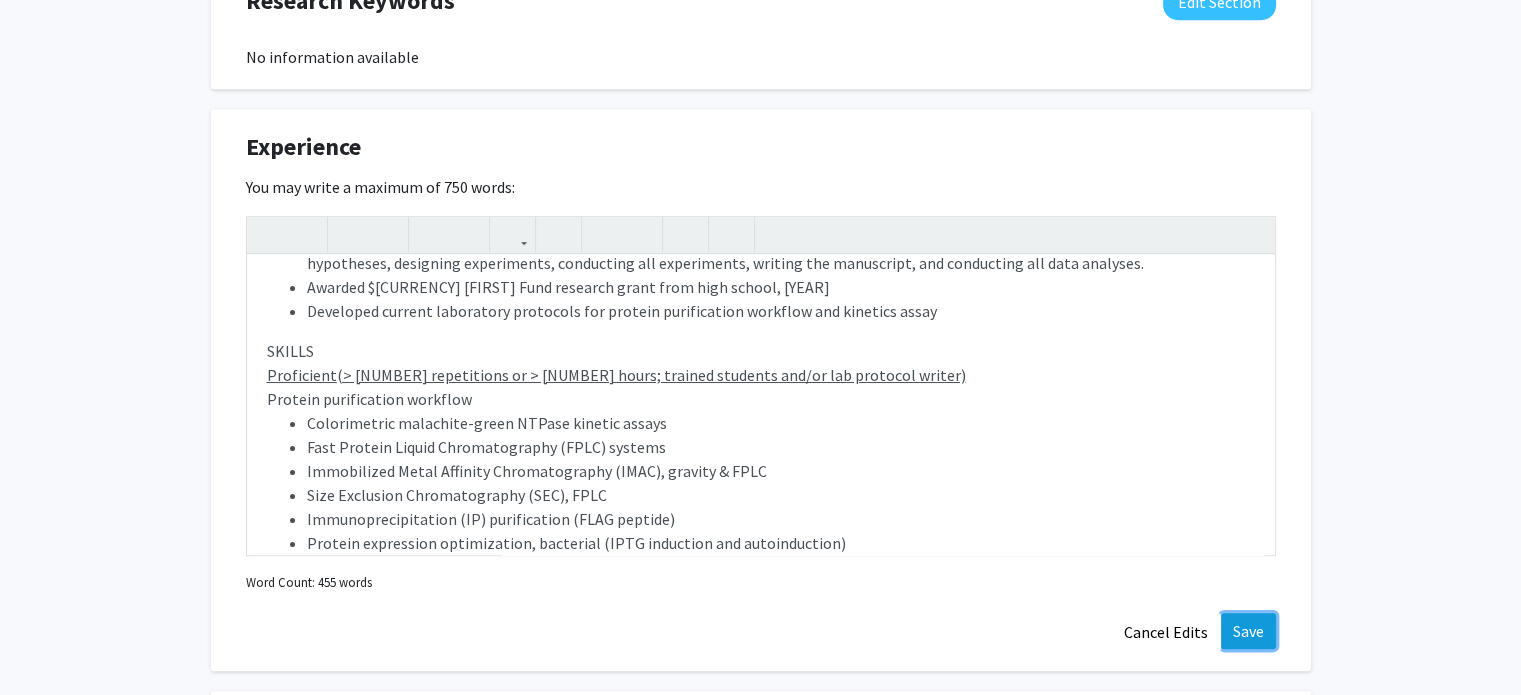 click on "Save" 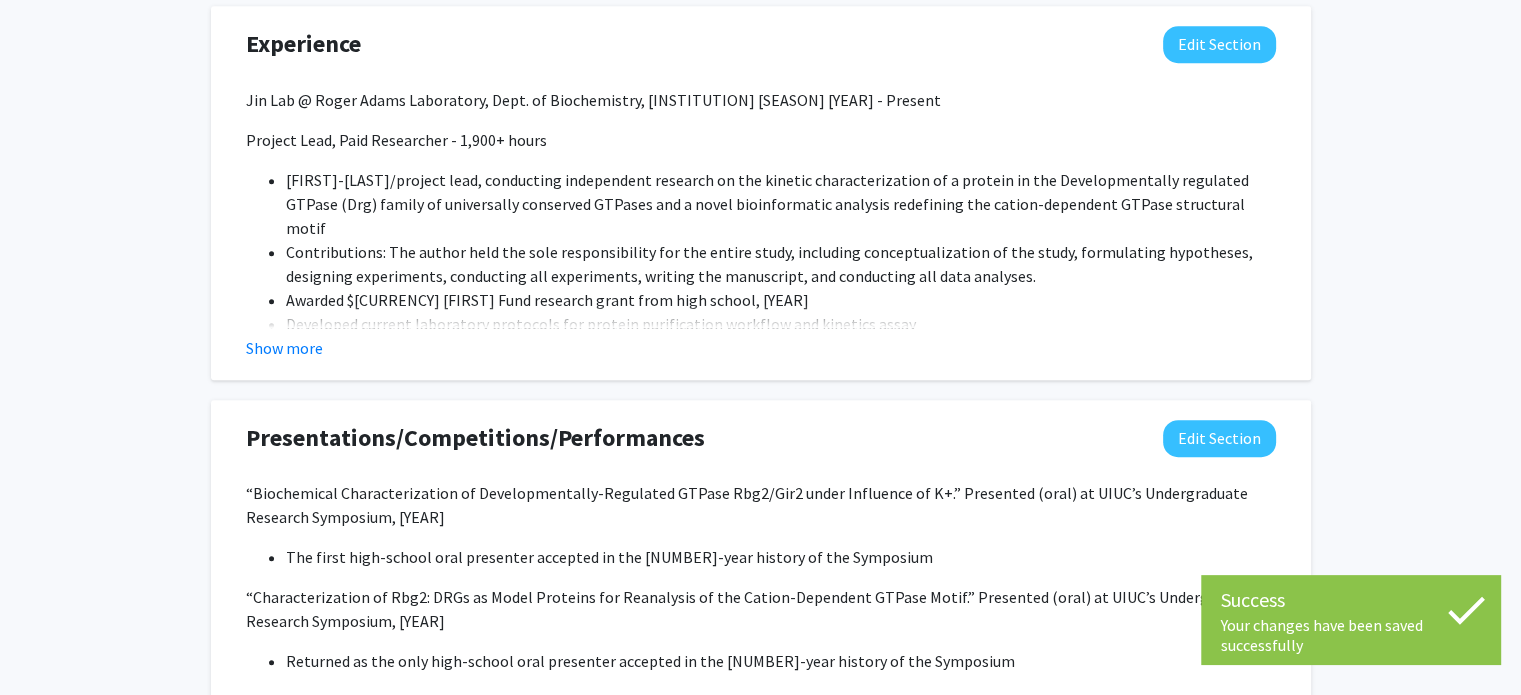 scroll, scrollTop: 1344, scrollLeft: 0, axis: vertical 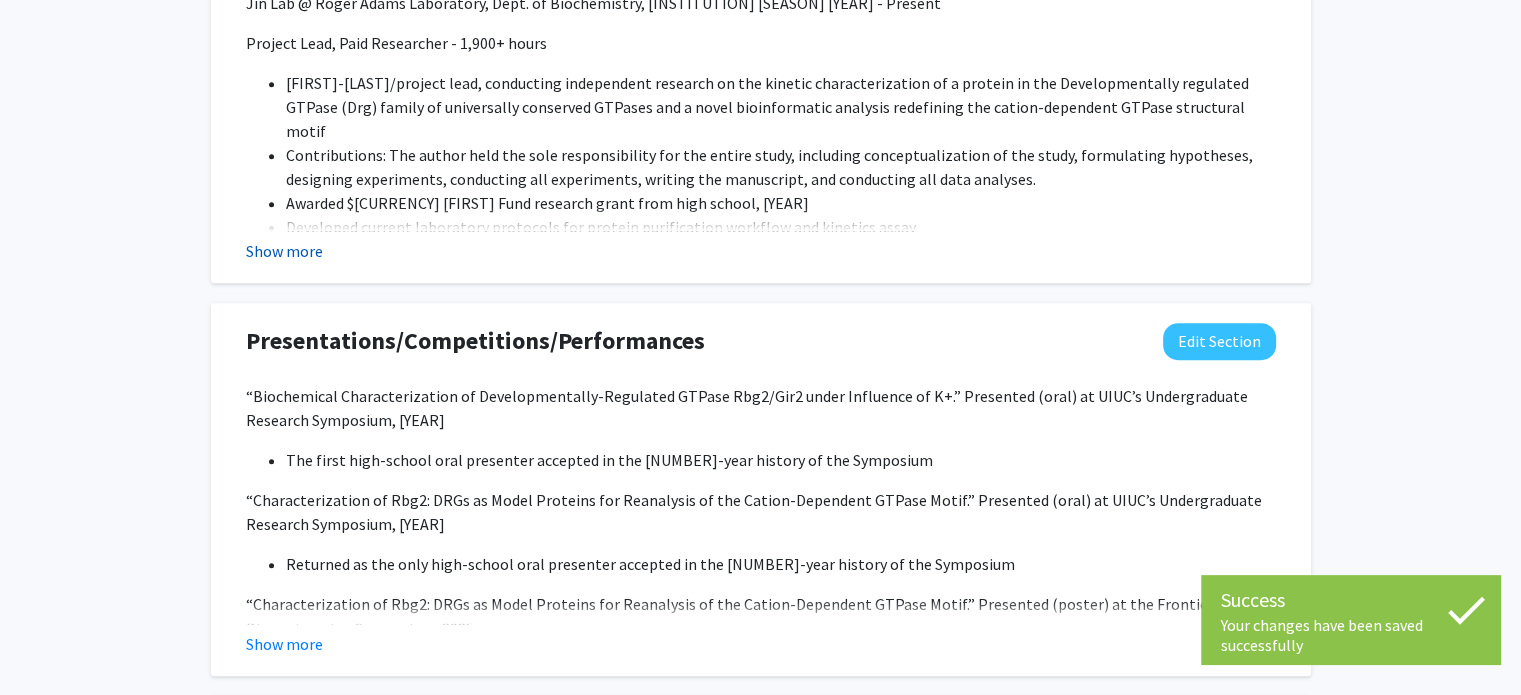 click on "Show more" 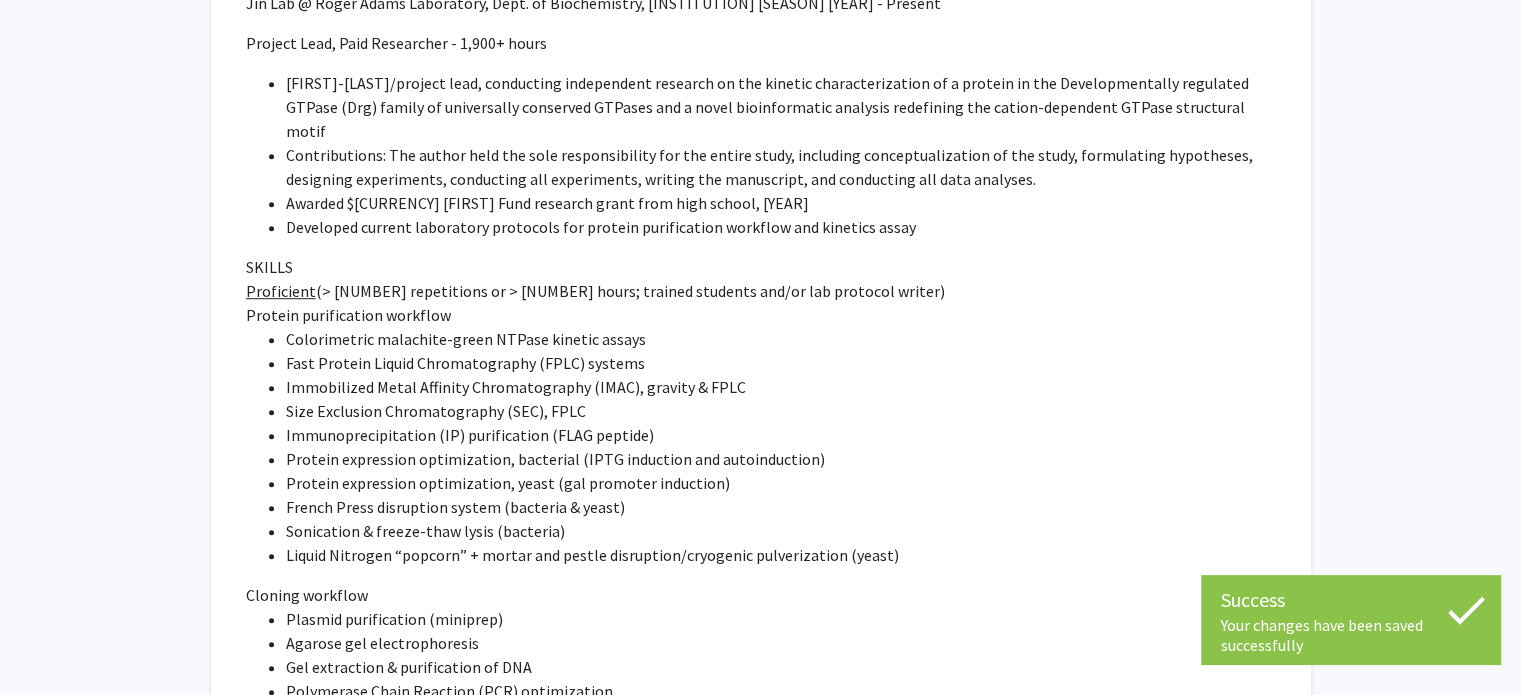 click on "Proficient  (>20 repetitions or >100 hours; trained students and/or lab protocol writer)" 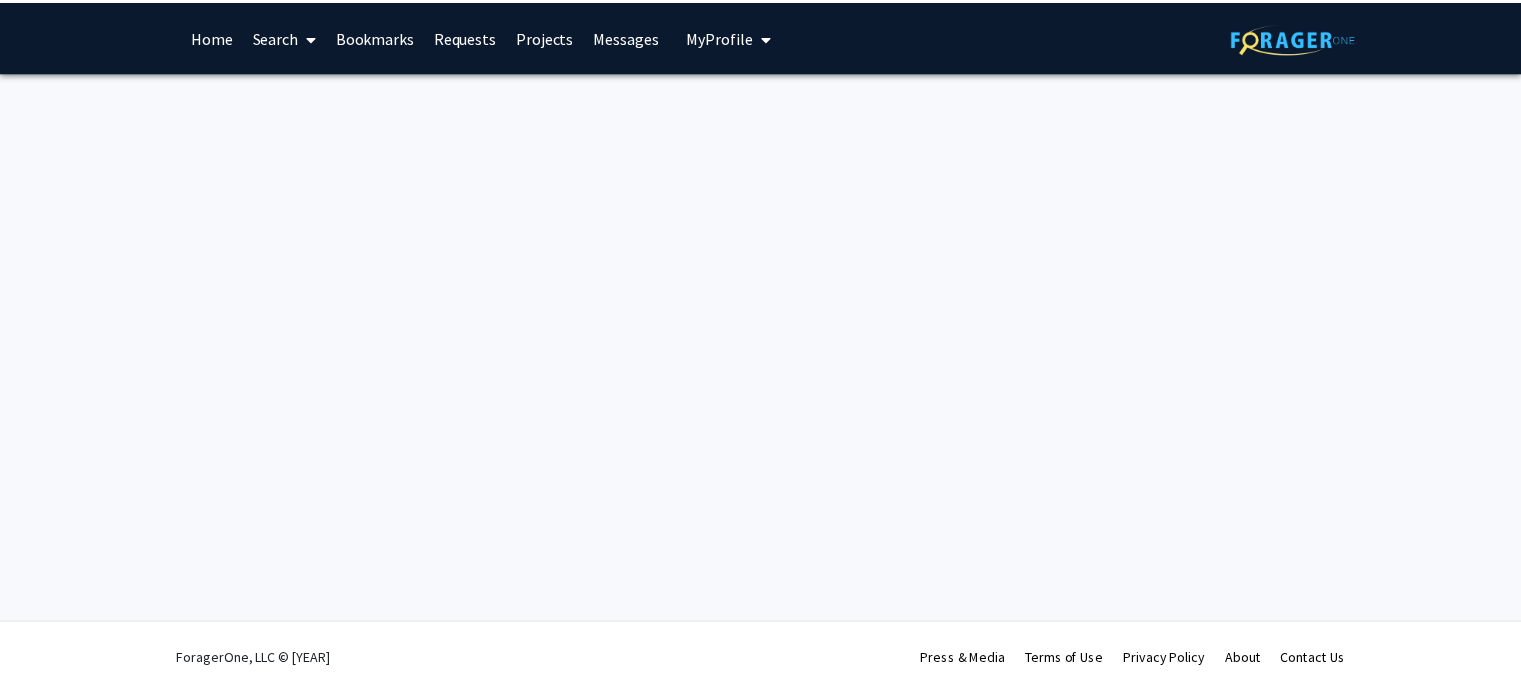 scroll, scrollTop: 0, scrollLeft: 0, axis: both 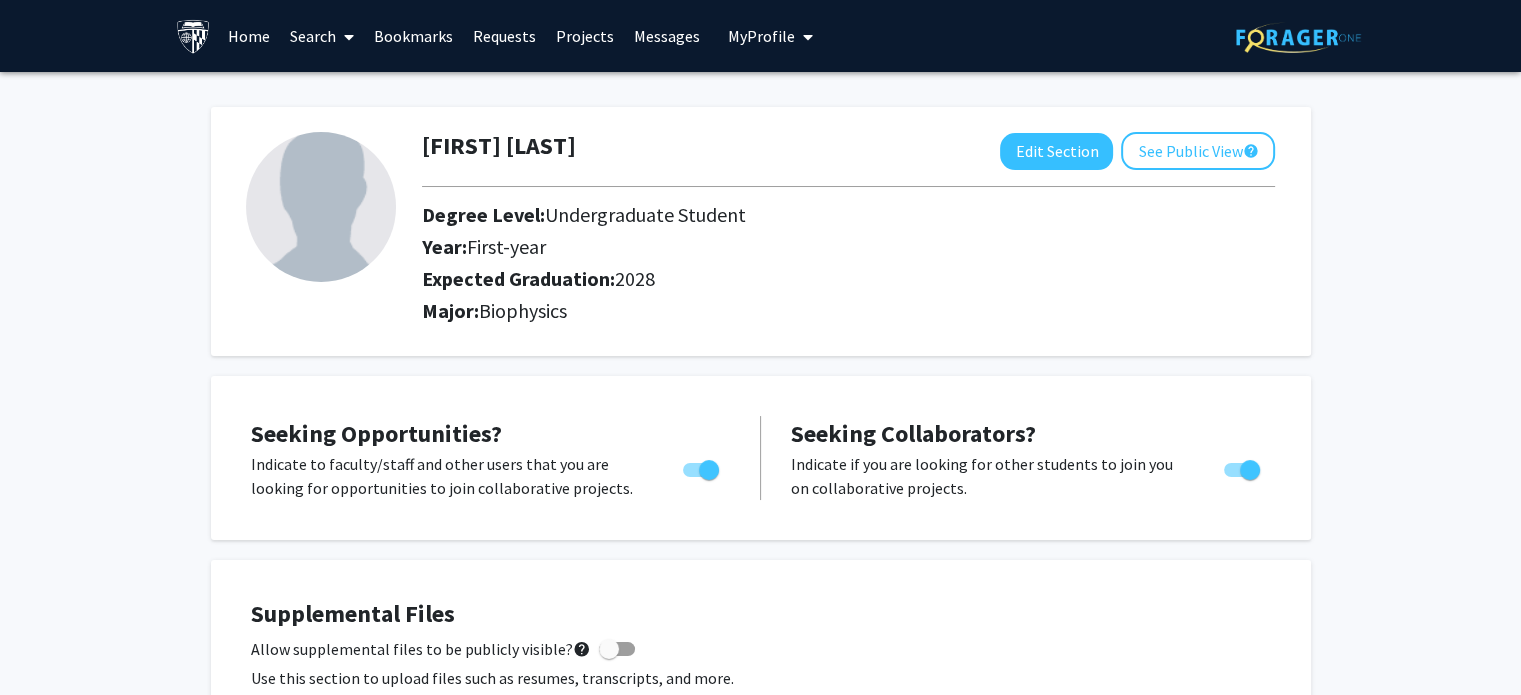 click 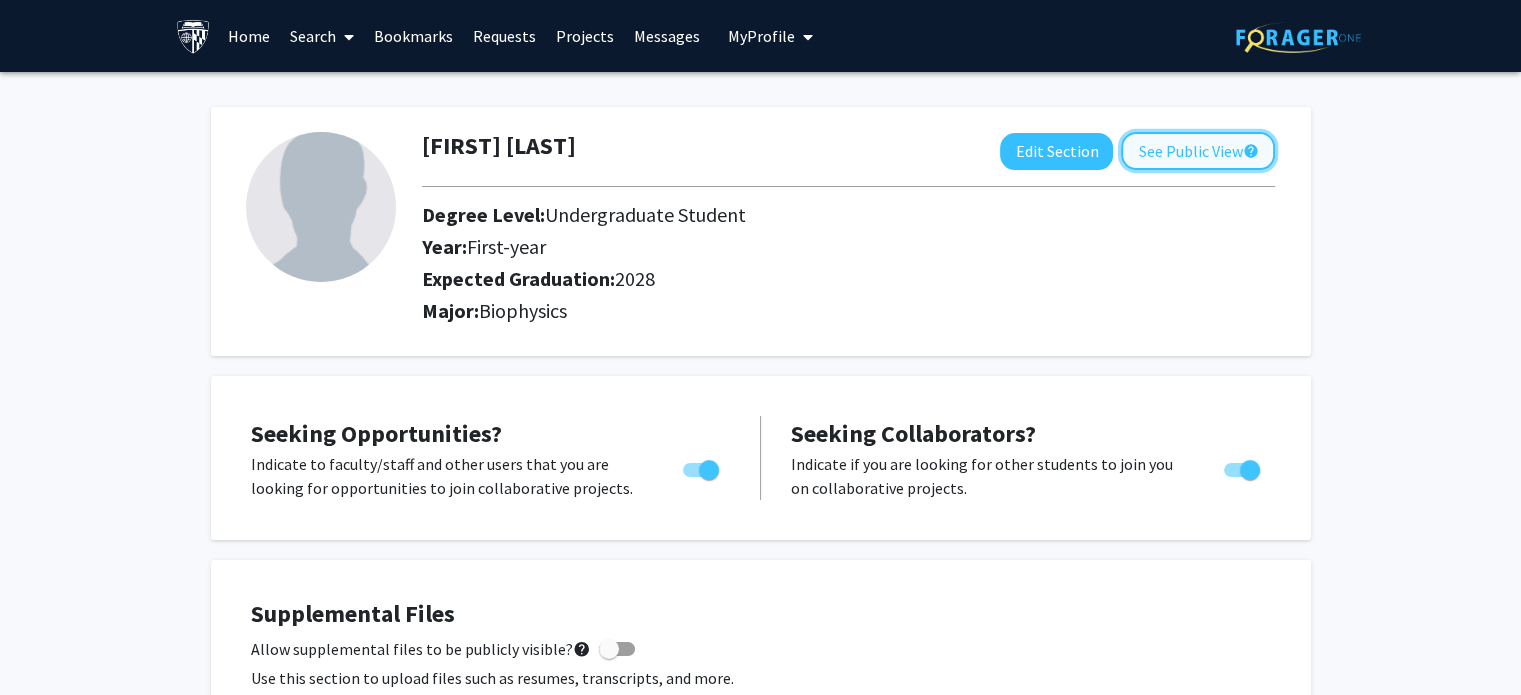 click on "See Public View  help" 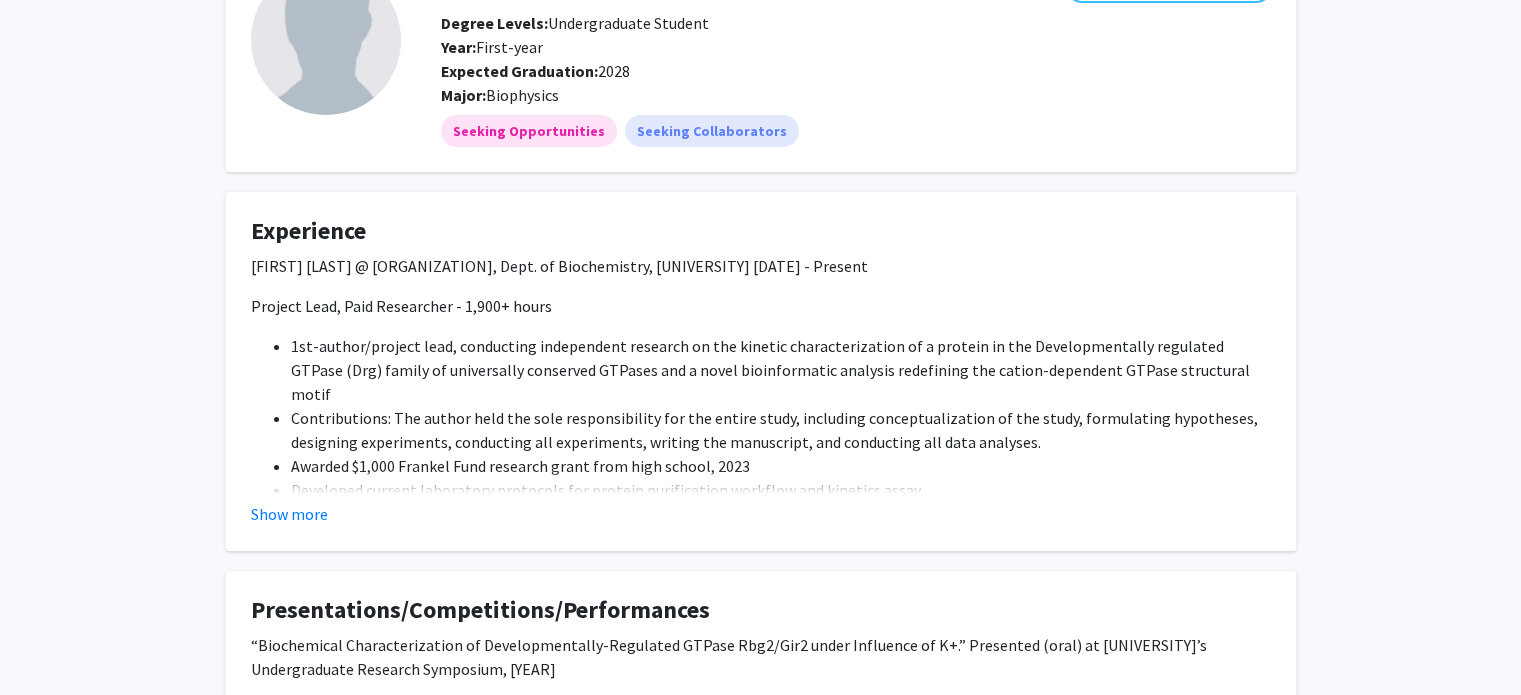 scroll, scrollTop: 0, scrollLeft: 0, axis: both 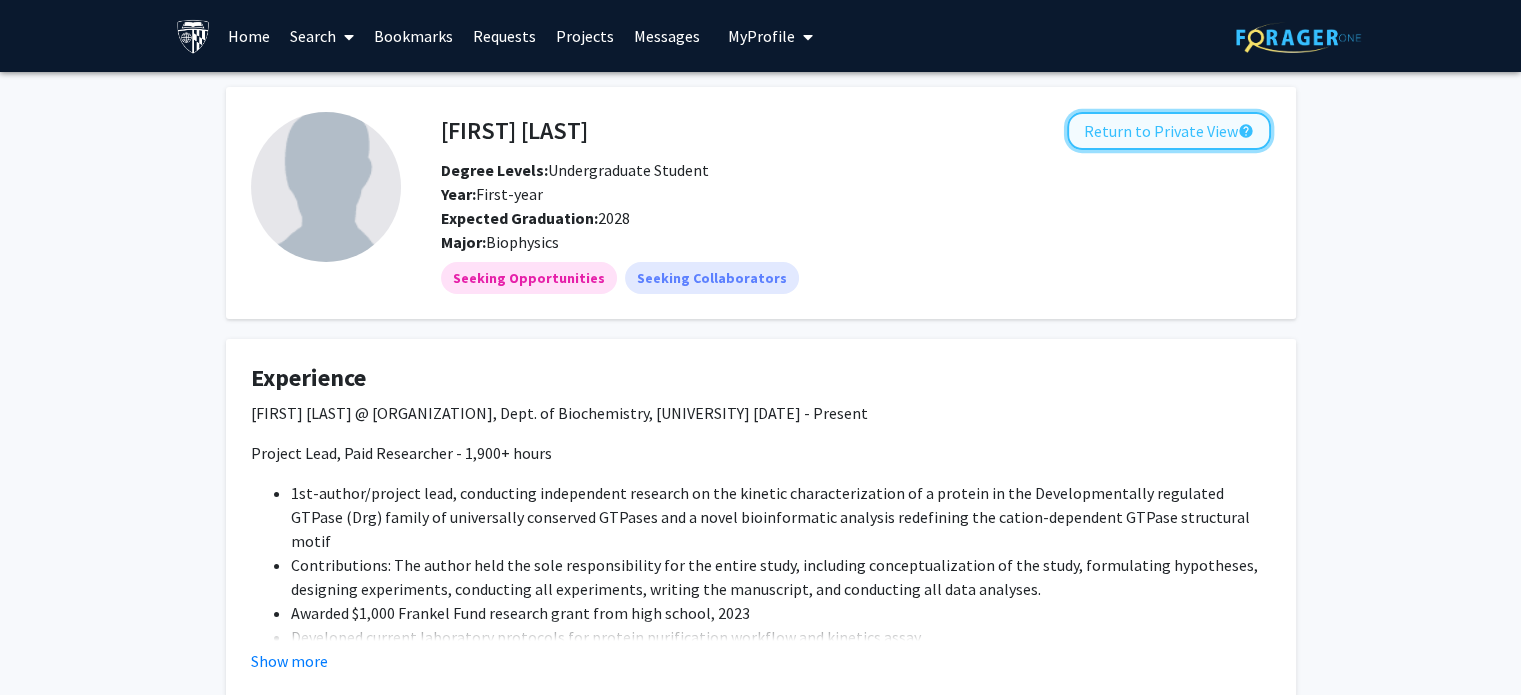 click on "Return to Private View  help" 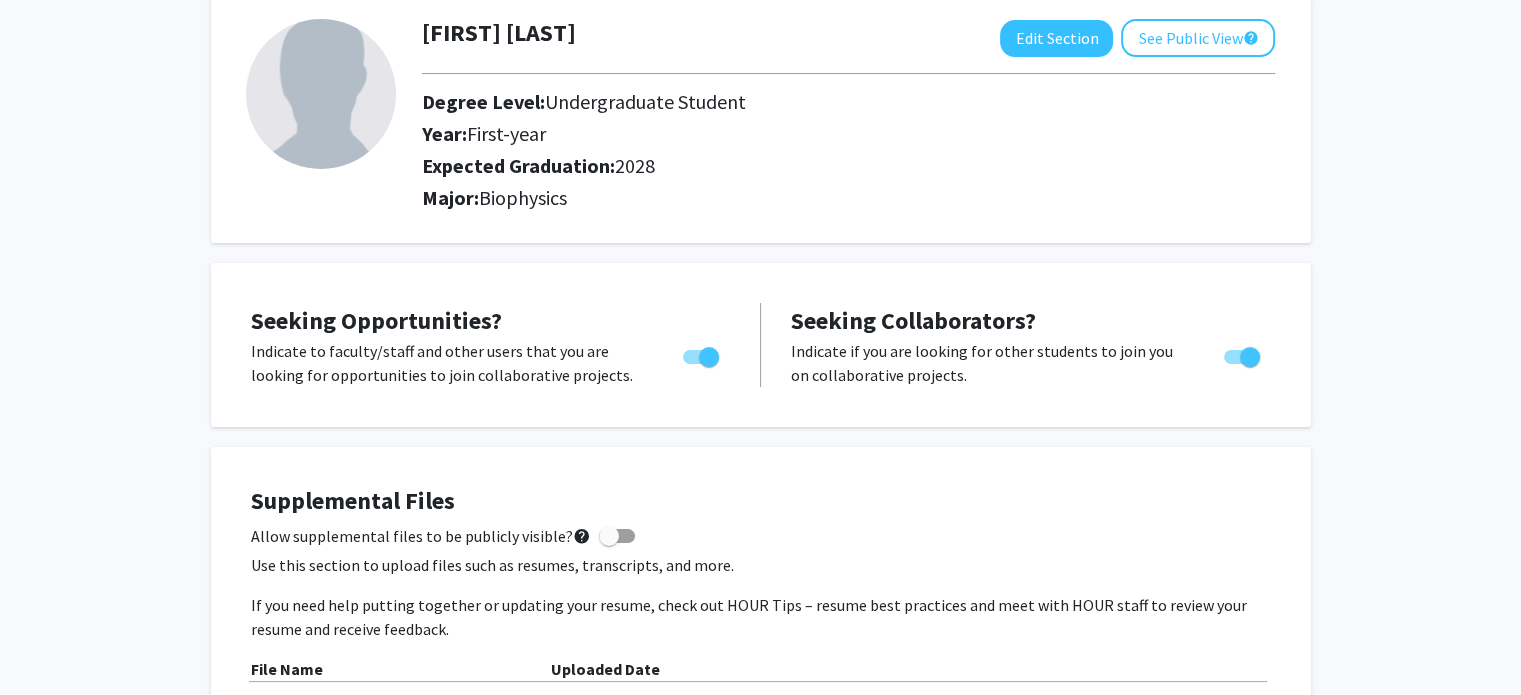 scroll, scrollTop: 0, scrollLeft: 0, axis: both 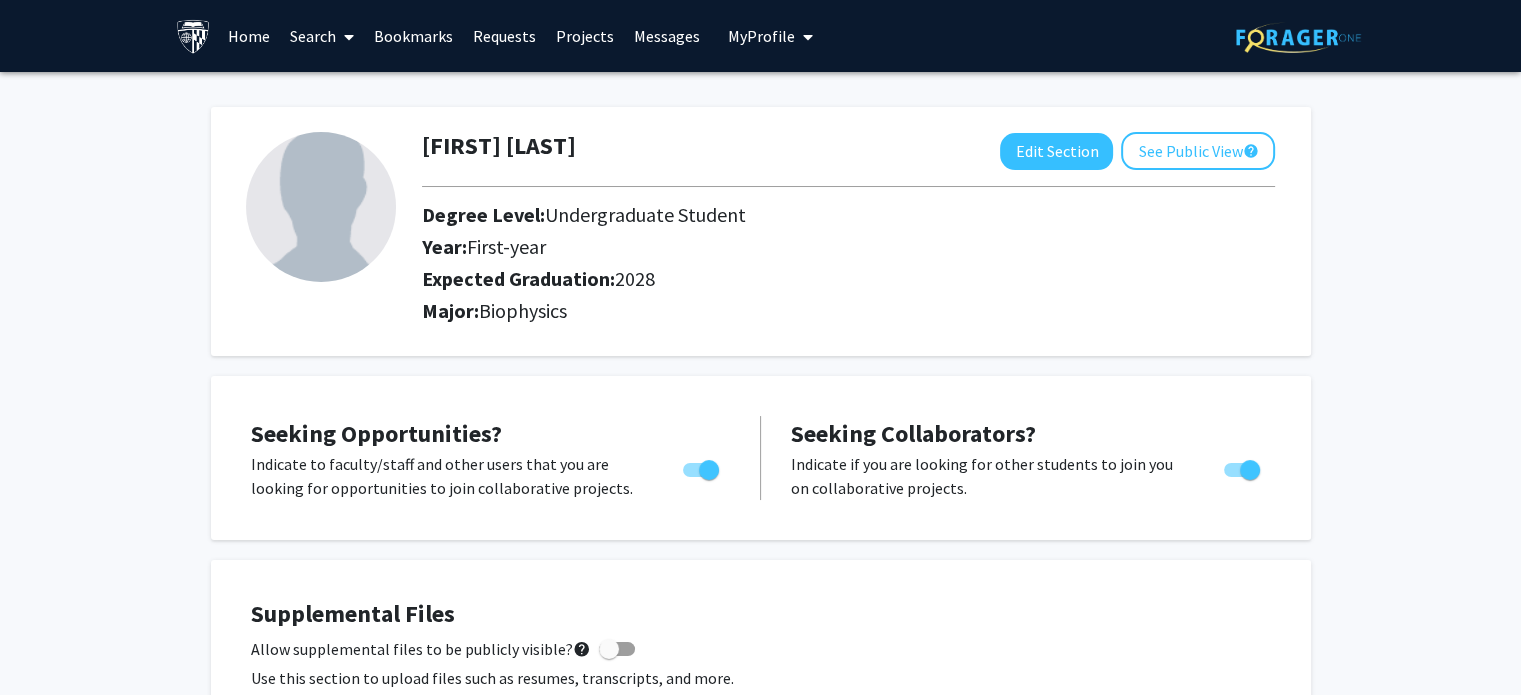 click on "My   Profile" at bounding box center (770, 36) 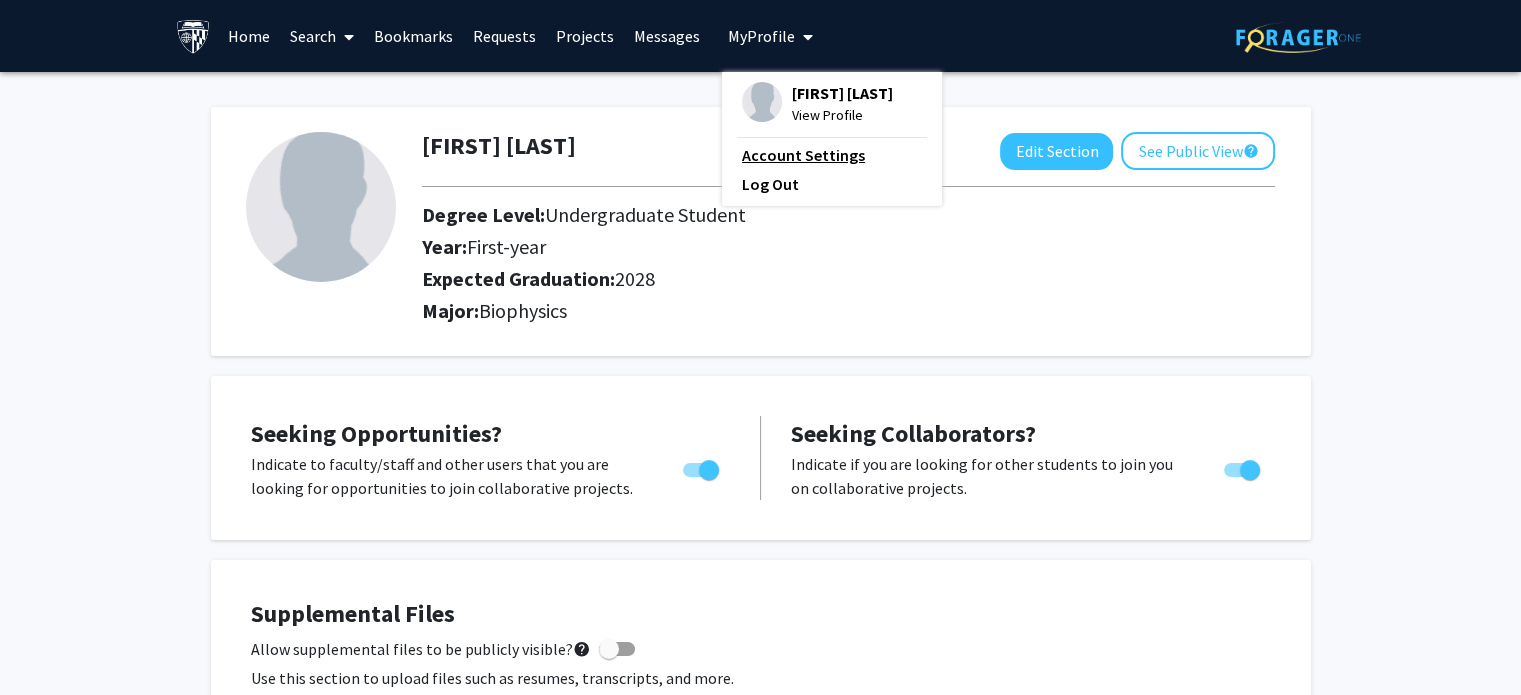 click on "Account Settings" at bounding box center (832, 155) 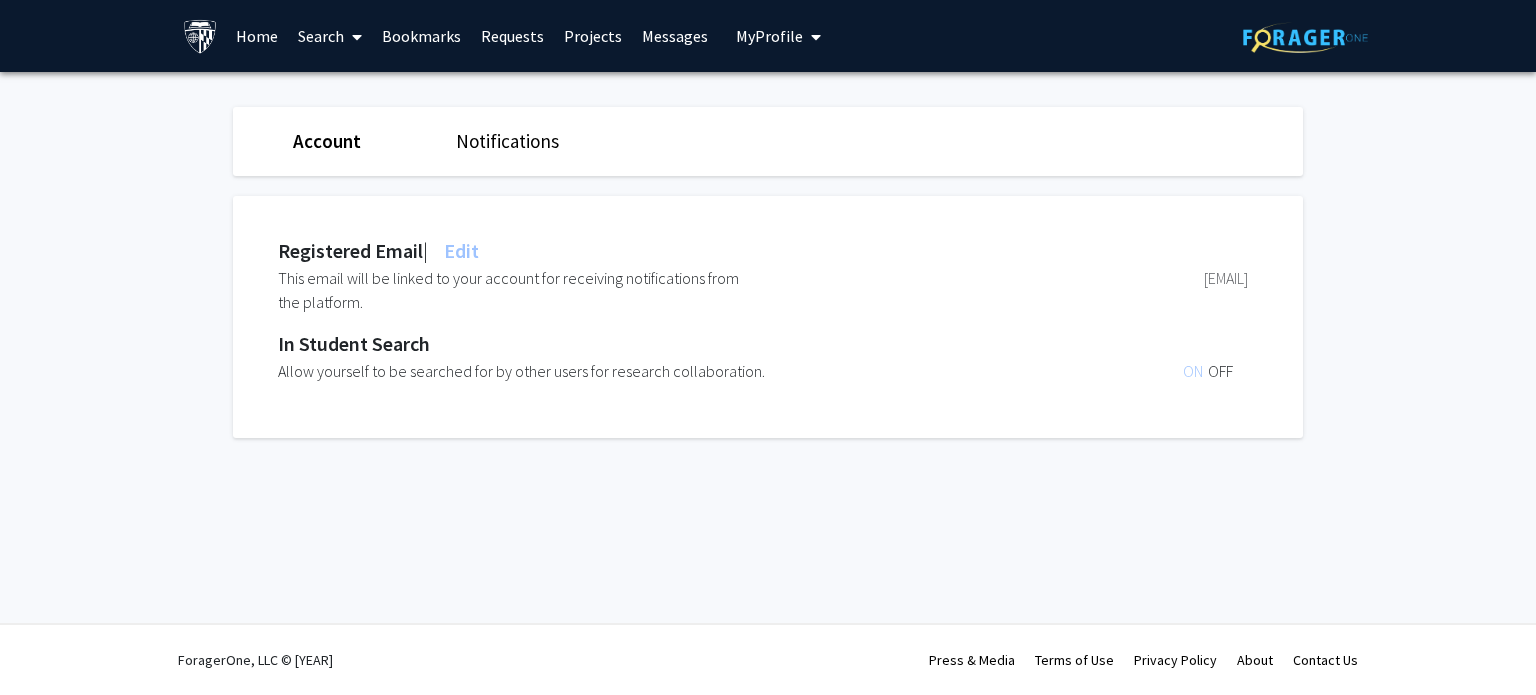 click on "OFF" 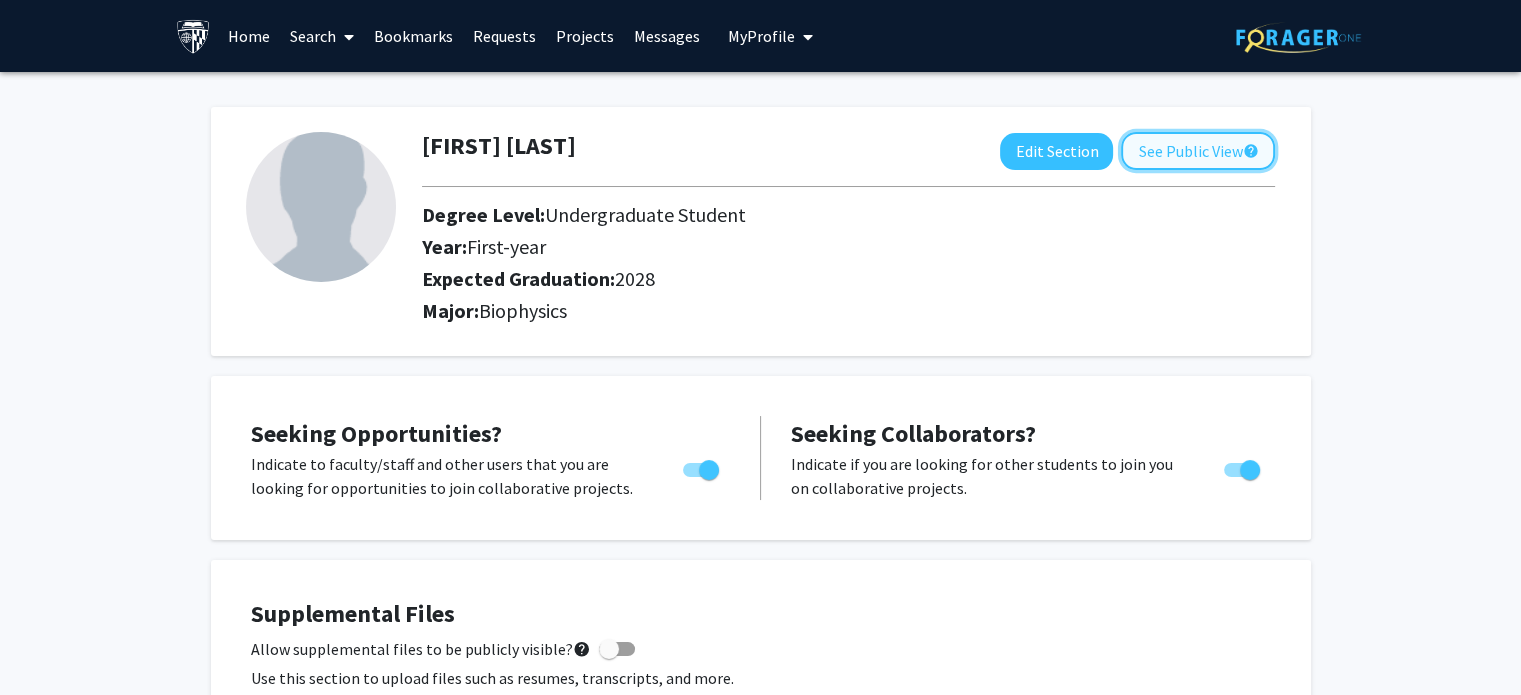 click on "See Public View  help" 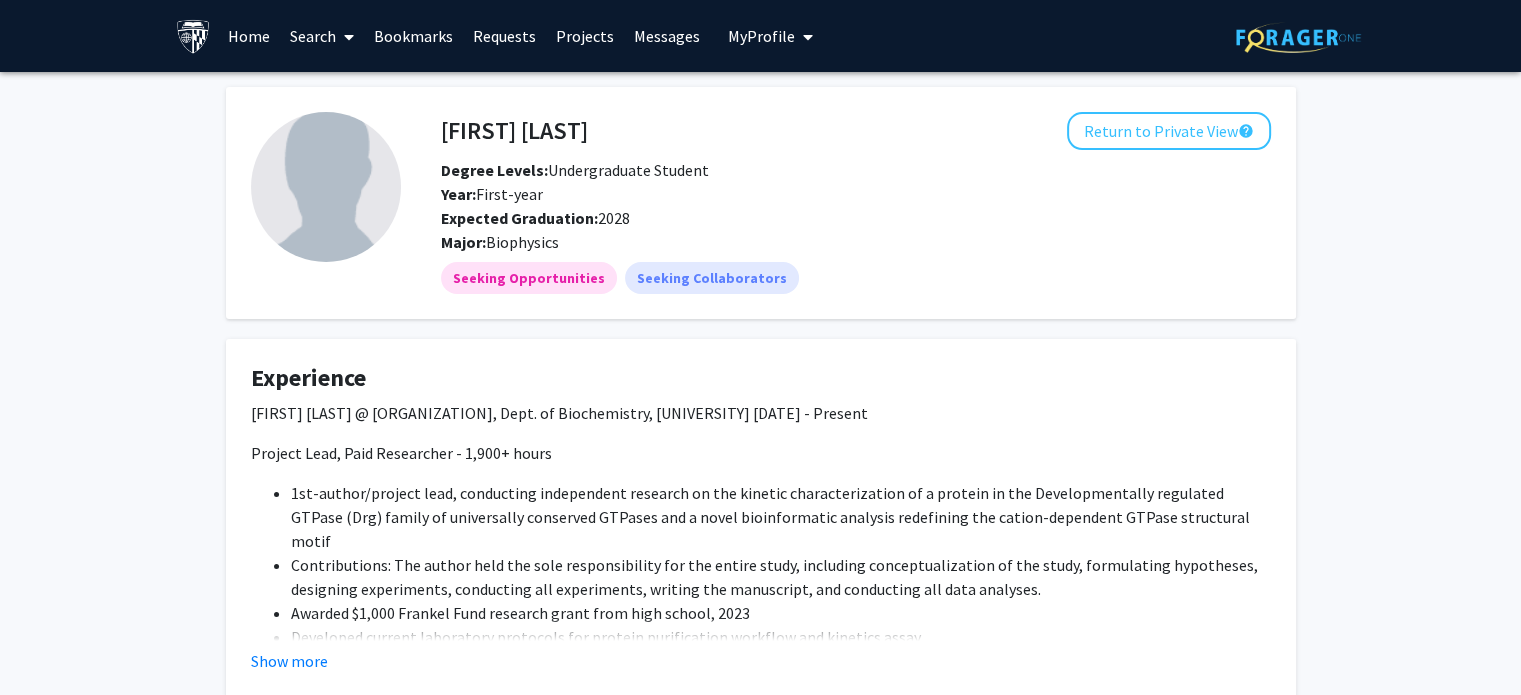 click on "[FIRST] [LAST]   Return to Private View  help  Degree Levels:   Undergraduate Student  Year:   First-year  Expected Graduation:   2028   Major:   Biophysics" 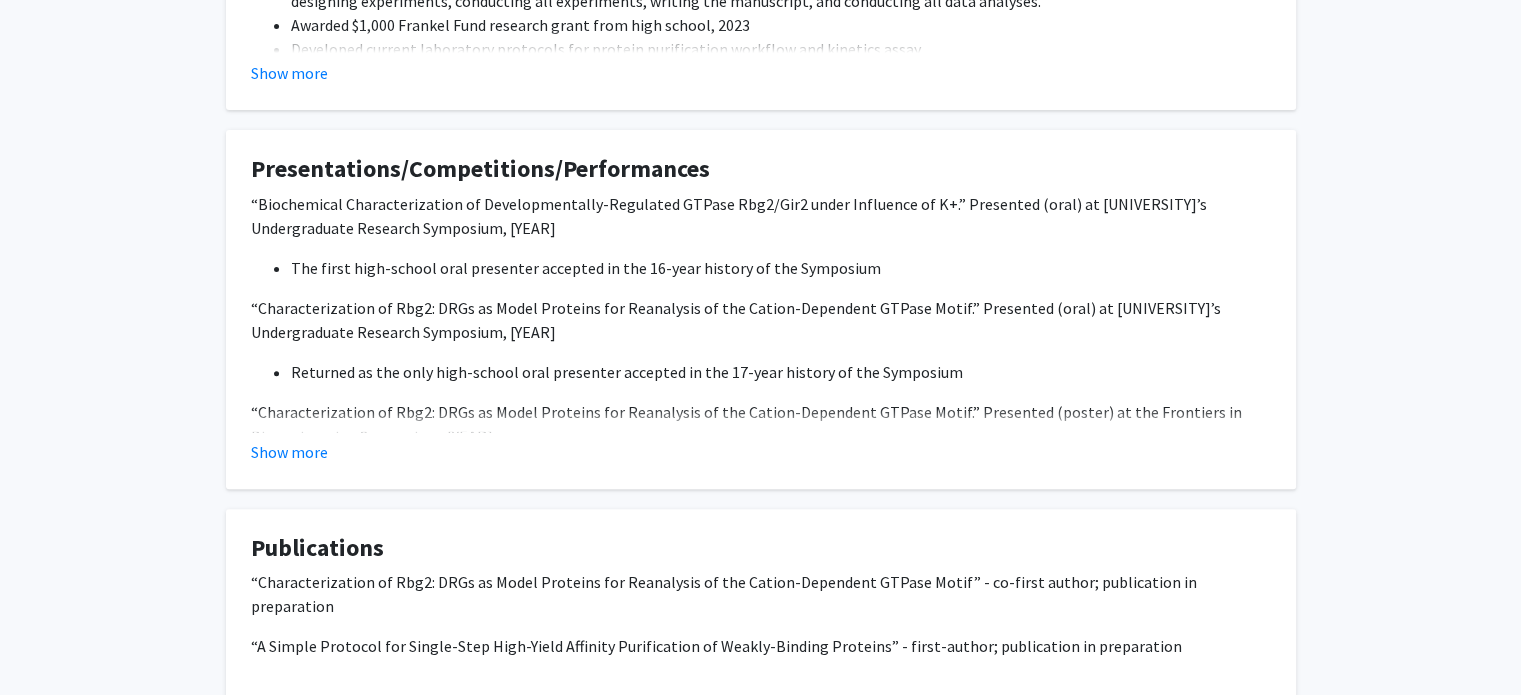 scroll, scrollTop: 600, scrollLeft: 0, axis: vertical 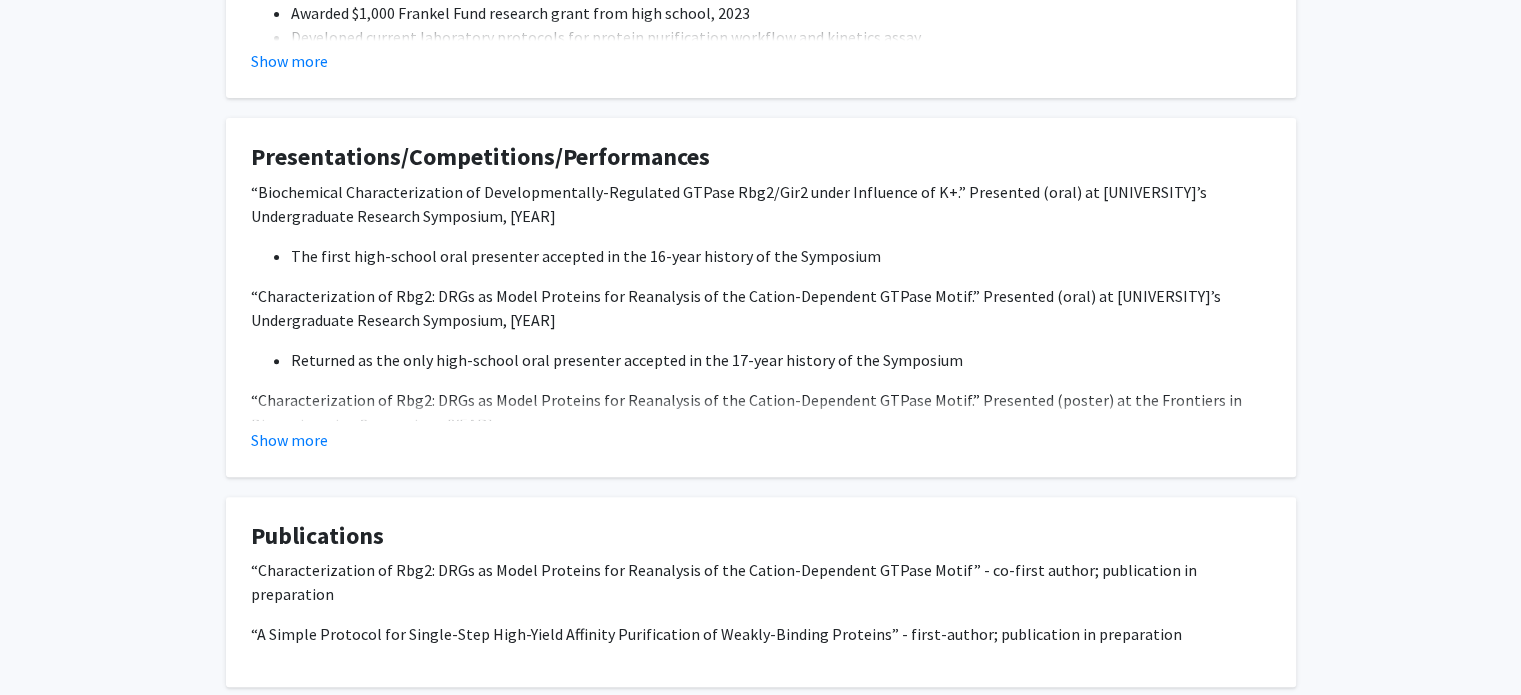 click on "Show more" 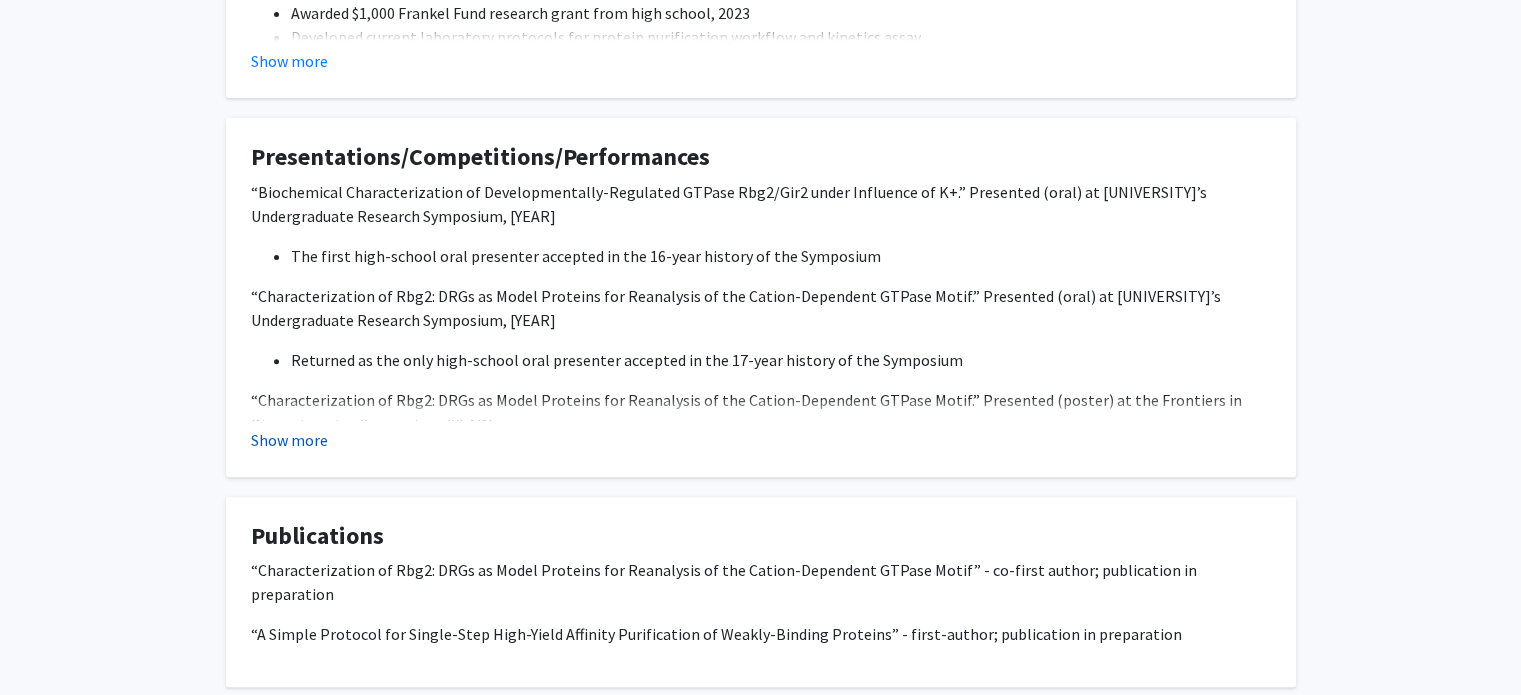 click on "Show more" 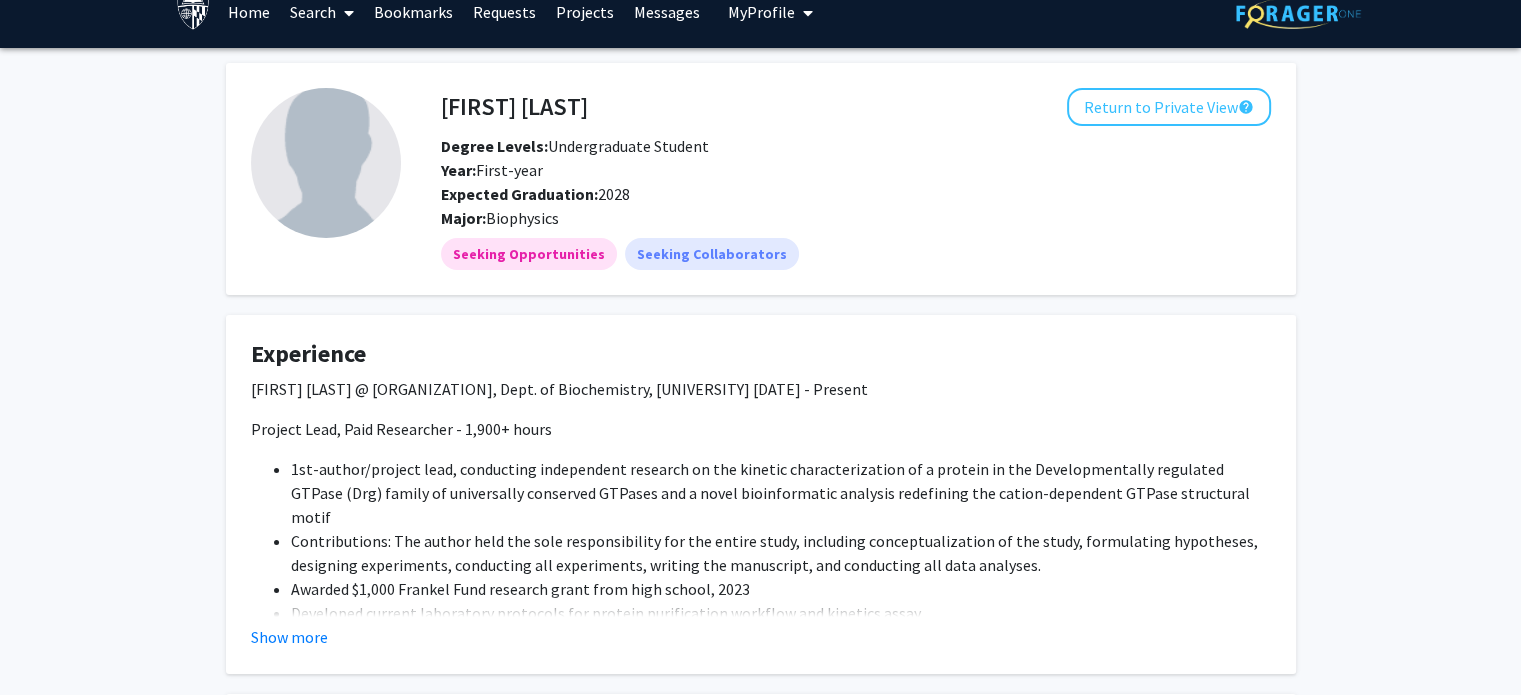 scroll, scrollTop: 0, scrollLeft: 0, axis: both 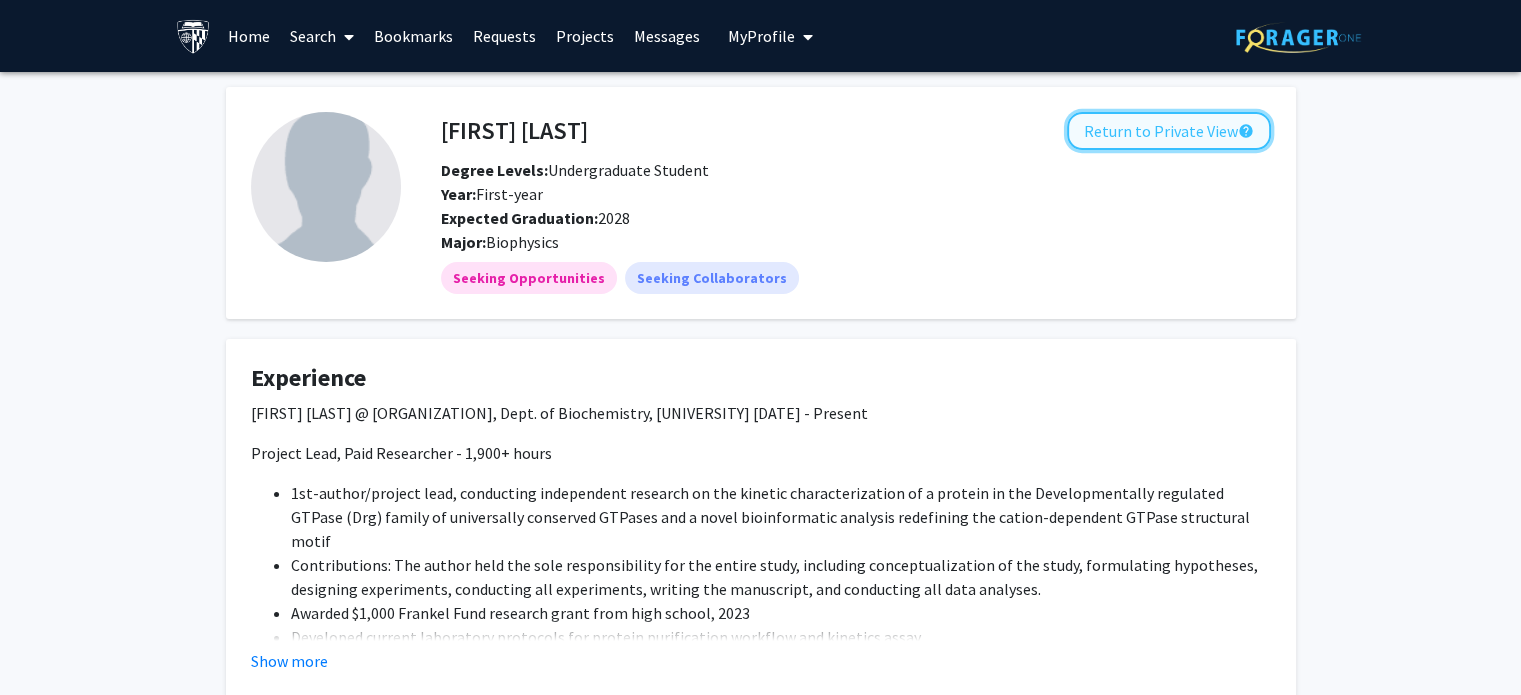 click on "Return to Private View  help" 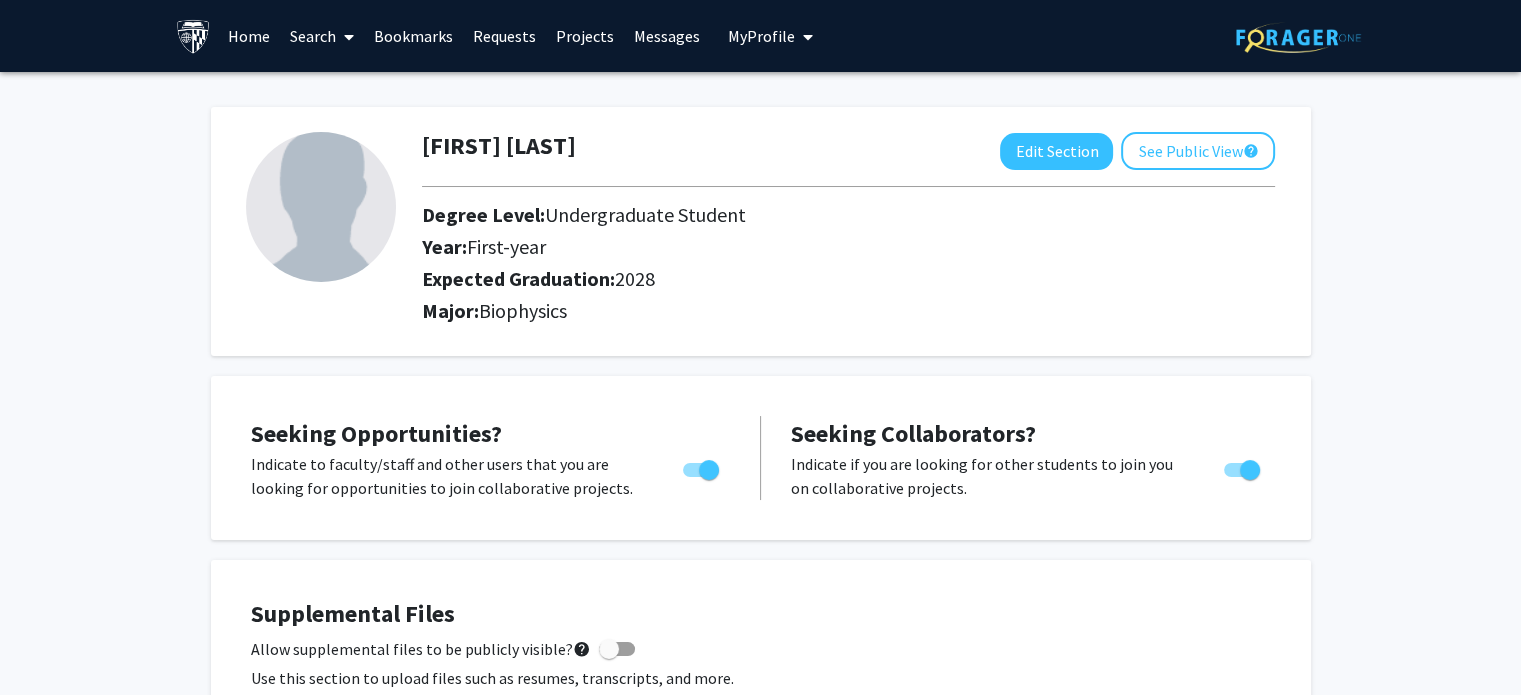 click at bounding box center (808, 37) 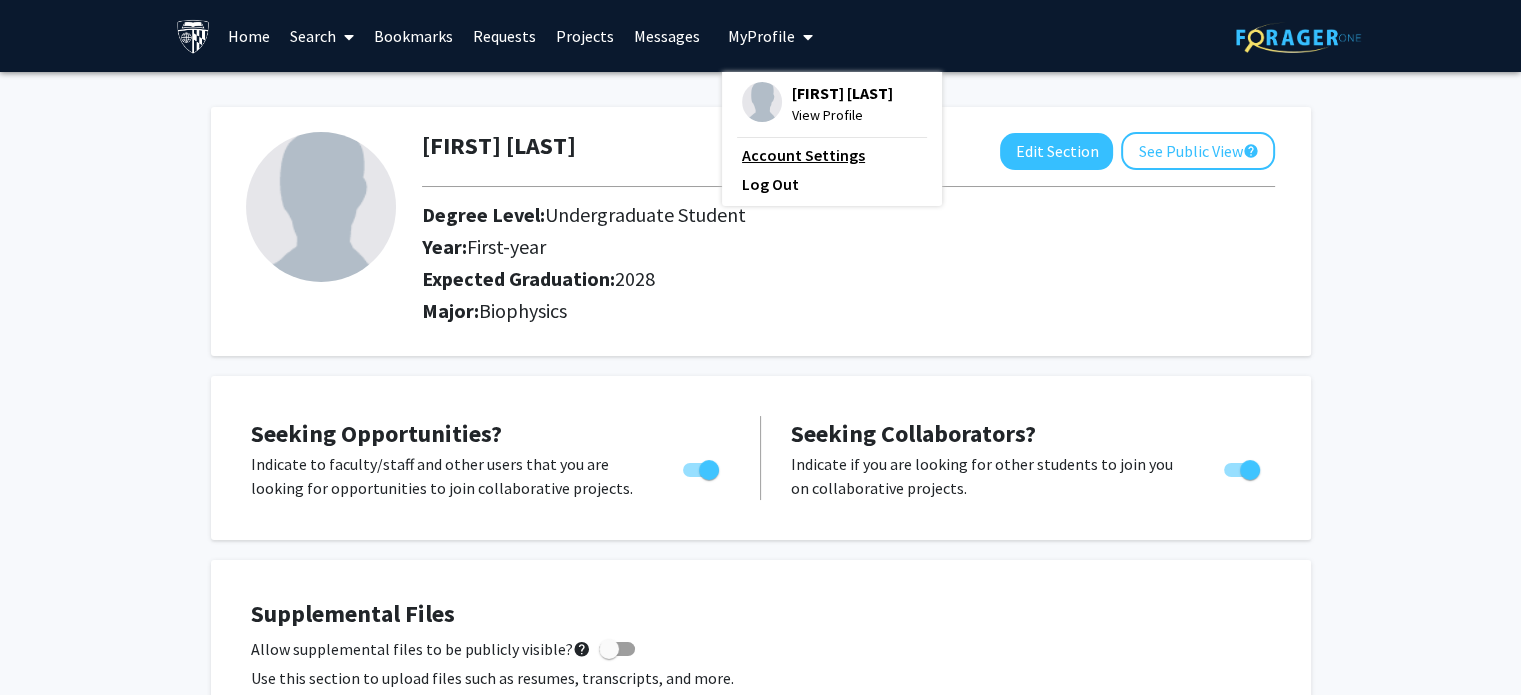 click on "Account Settings" at bounding box center [832, 155] 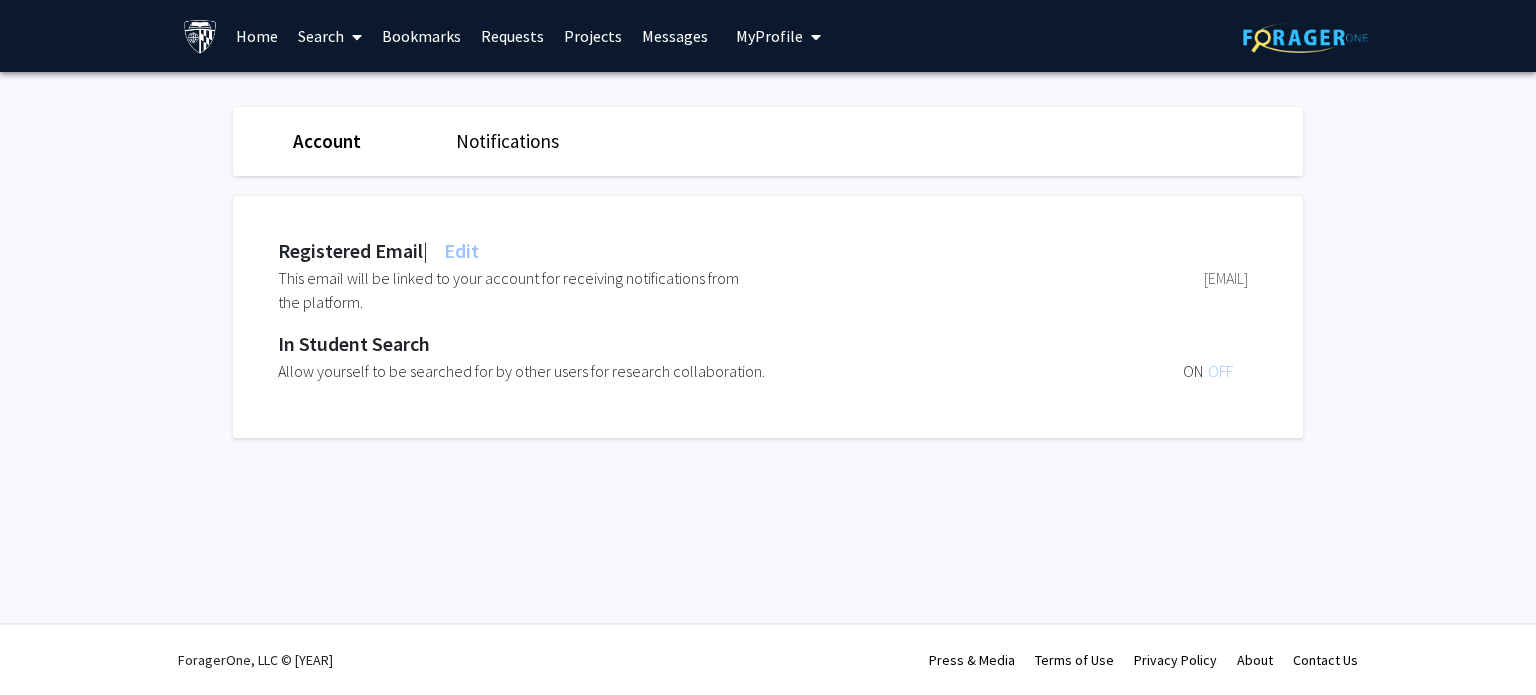 click on "ON" 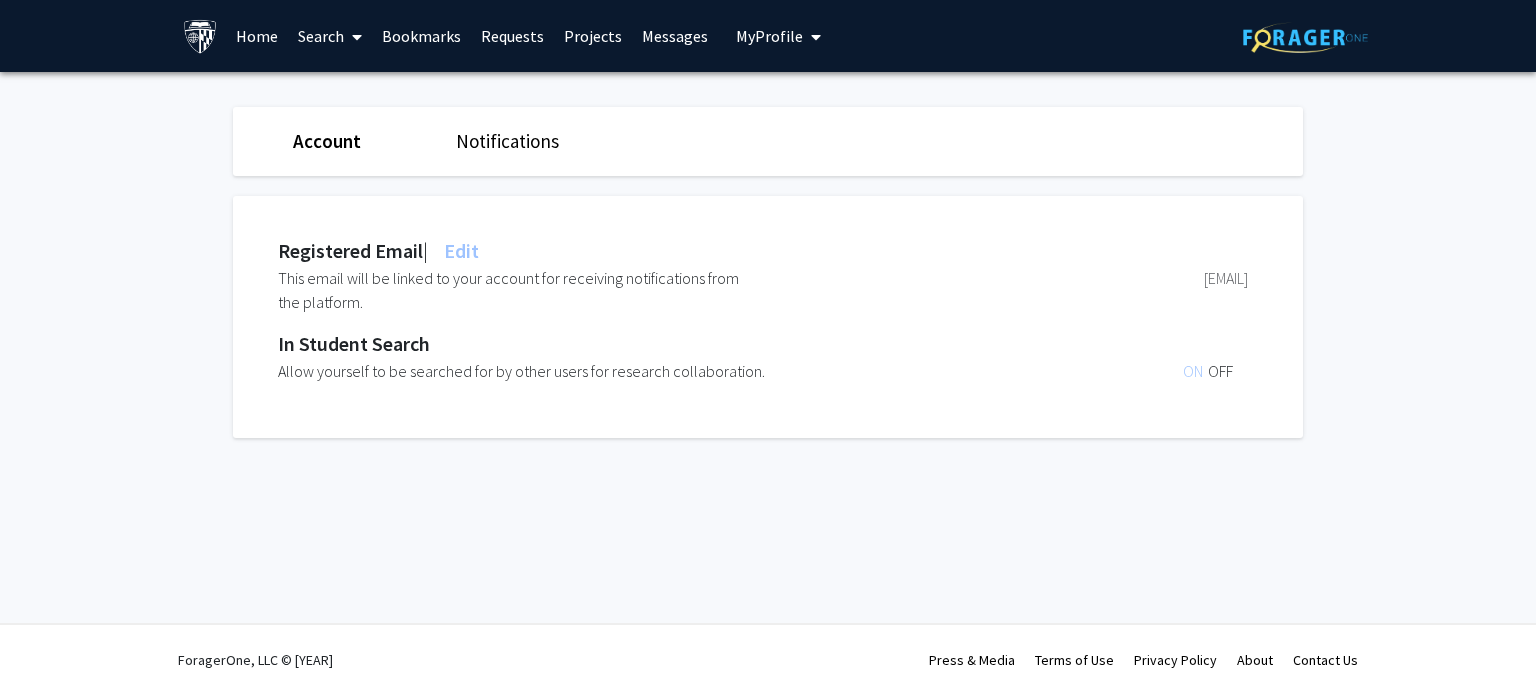 click on "My   Profile" at bounding box center (769, 36) 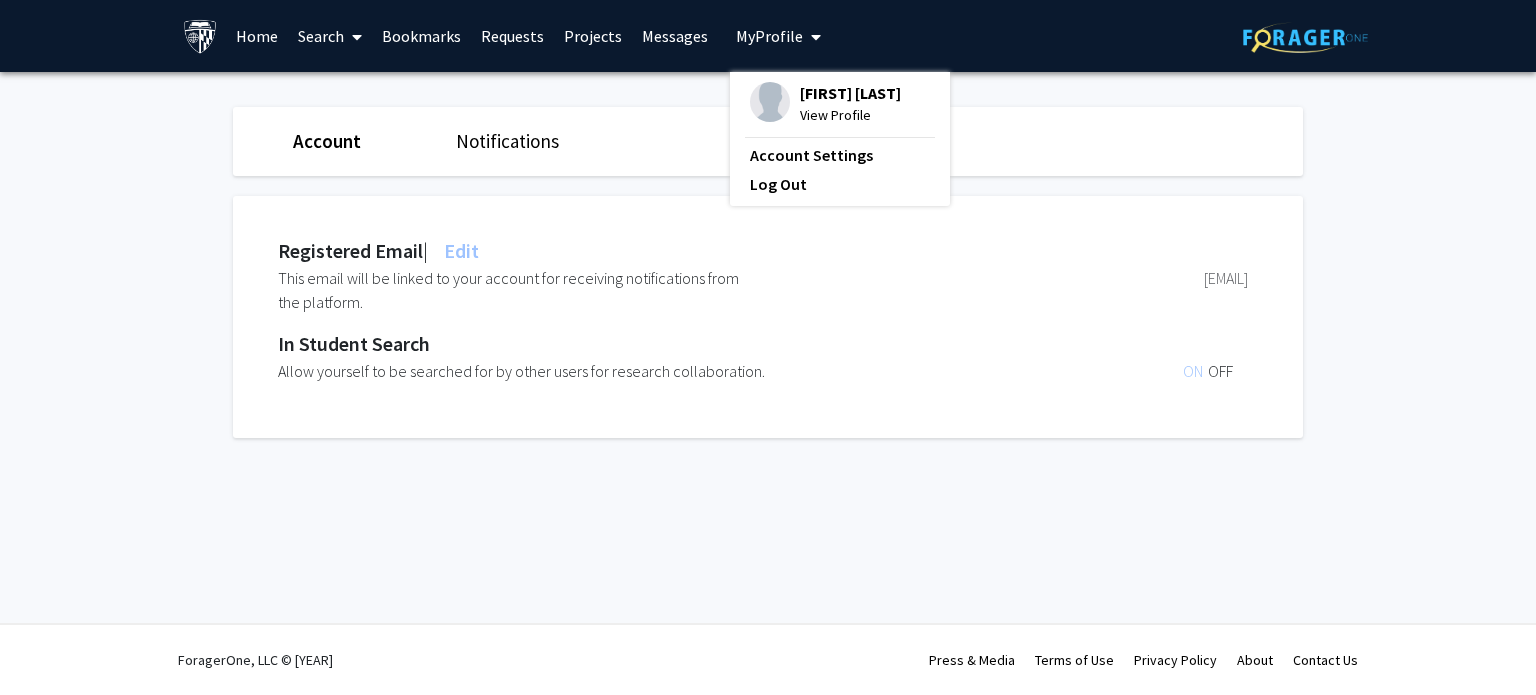 click on "[FIRST] [LAST] View Profile" at bounding box center (825, 104) 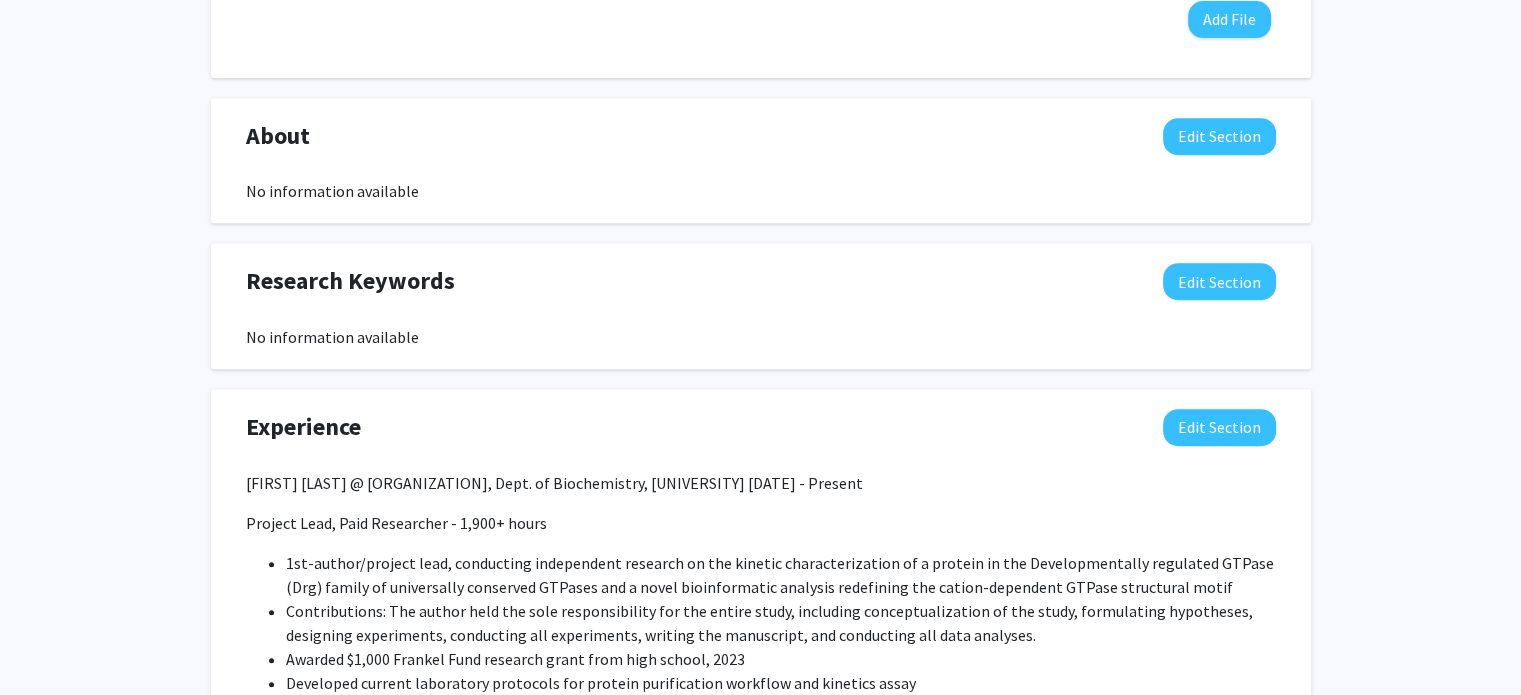 scroll, scrollTop: 900, scrollLeft: 0, axis: vertical 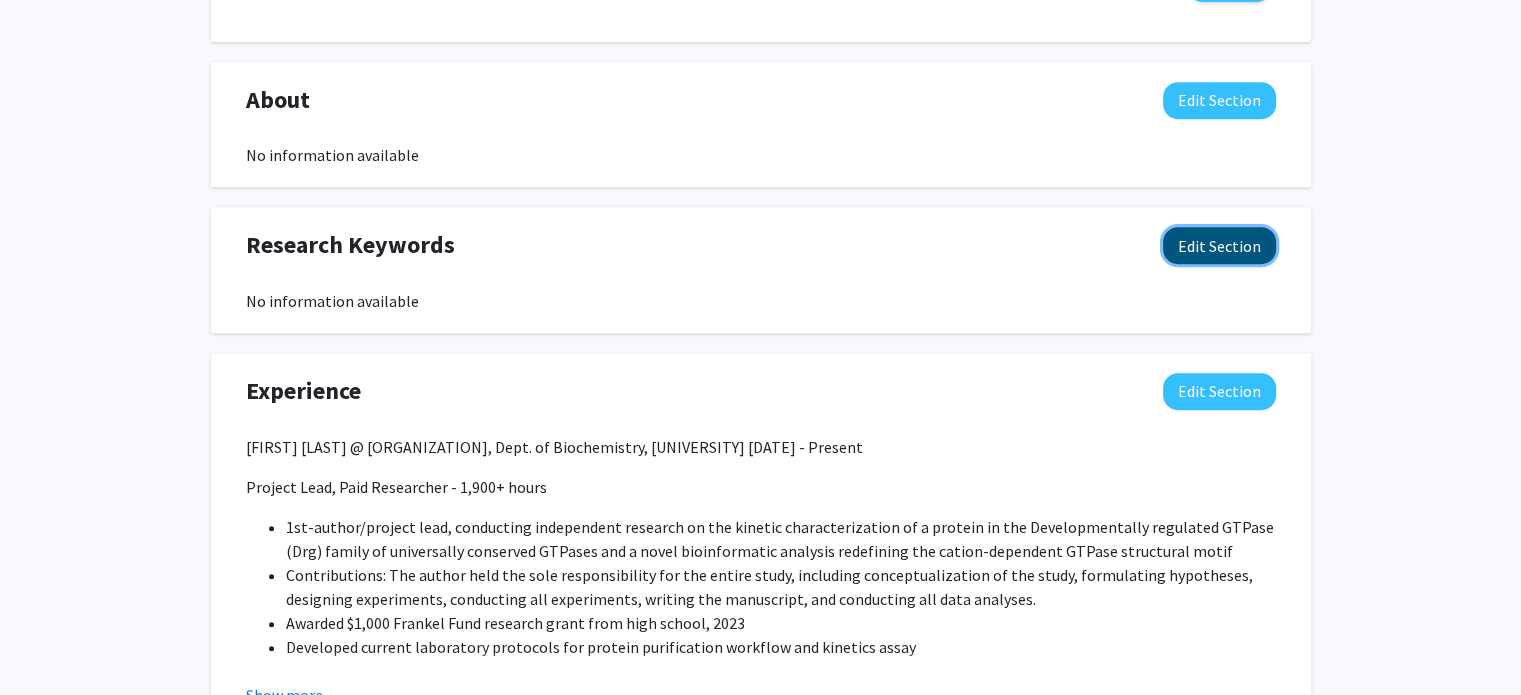 click on "Edit Section" 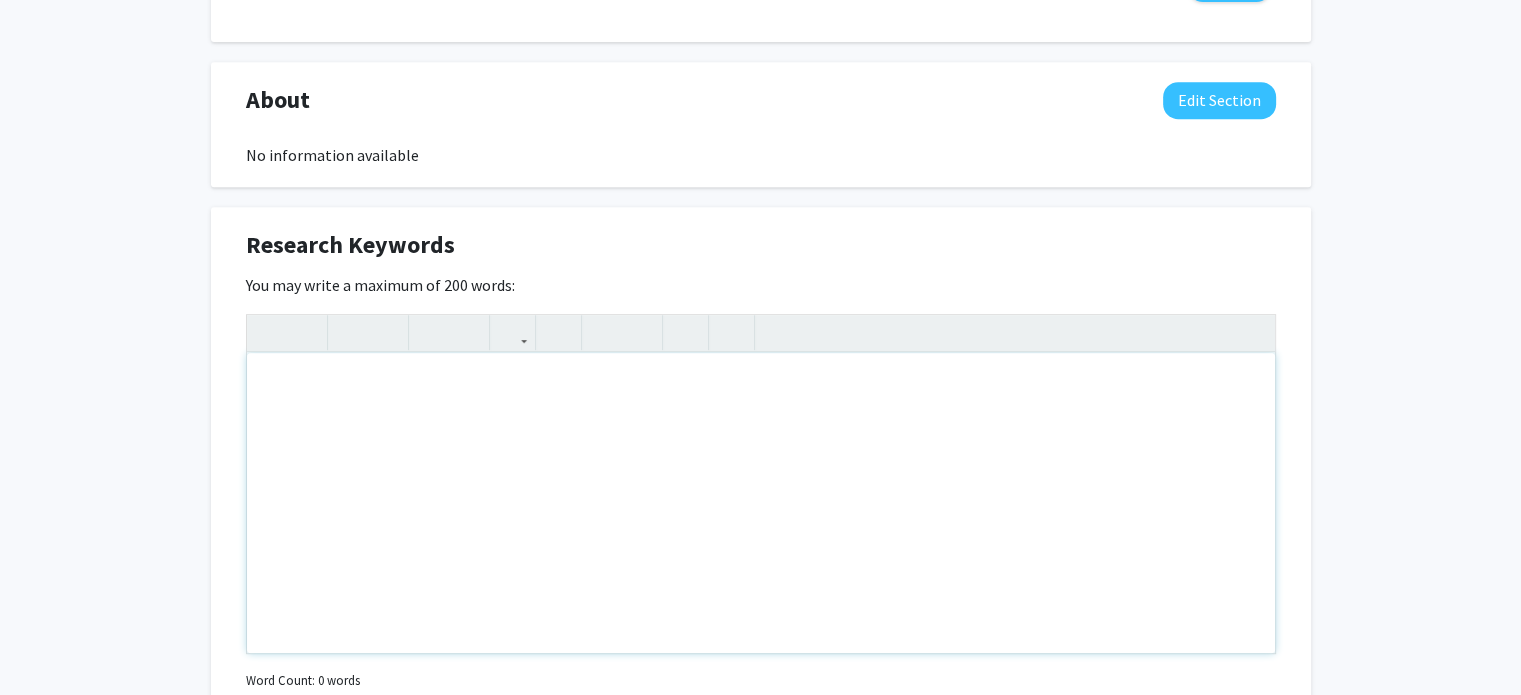 click at bounding box center (761, 503) 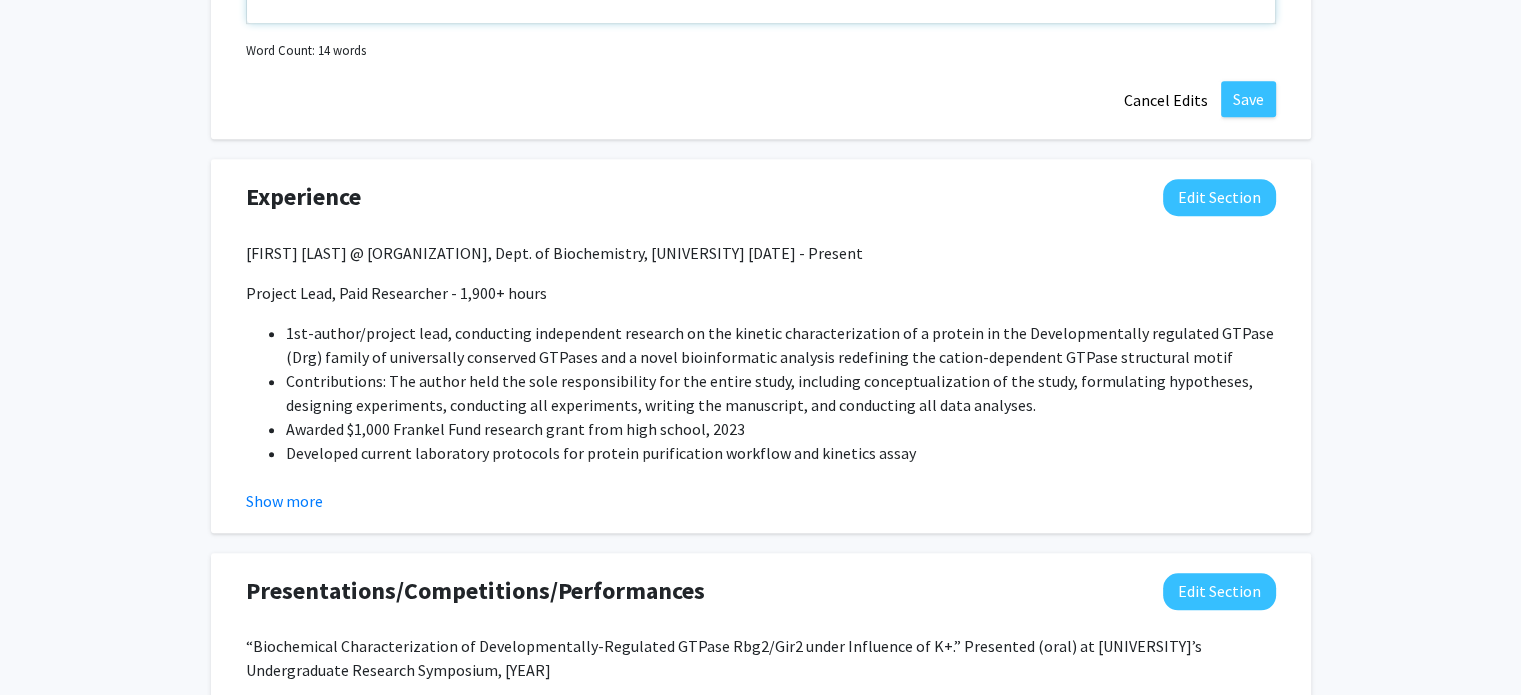scroll, scrollTop: 1536, scrollLeft: 0, axis: vertical 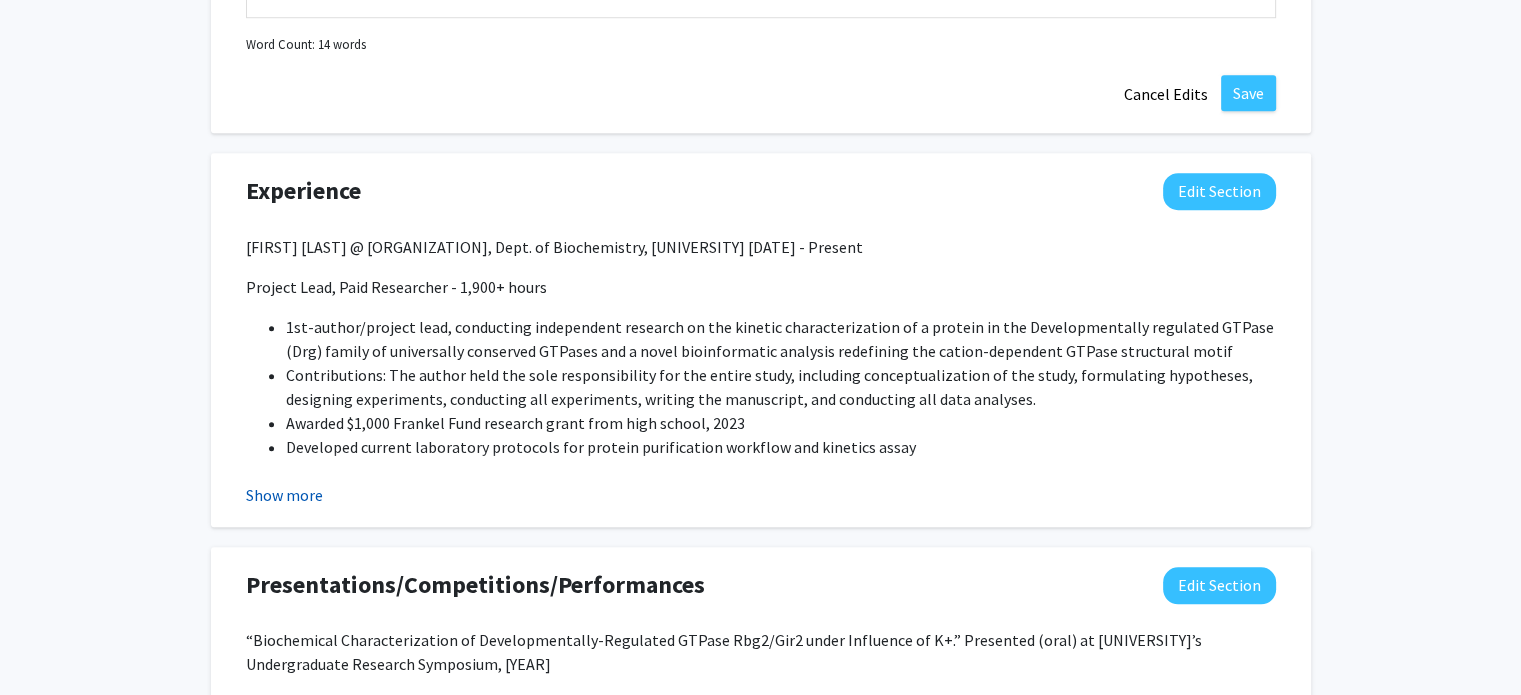 click on "Show more" 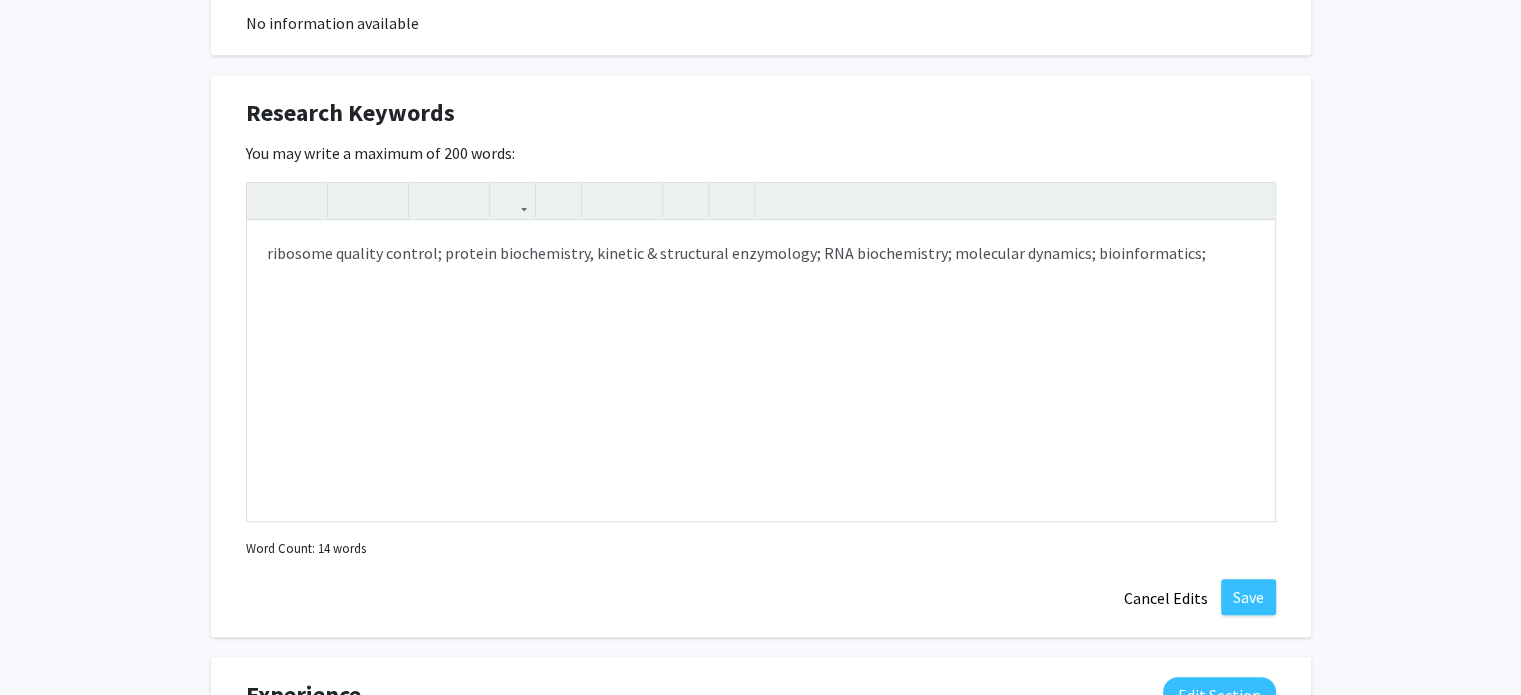 scroll, scrollTop: 1022, scrollLeft: 0, axis: vertical 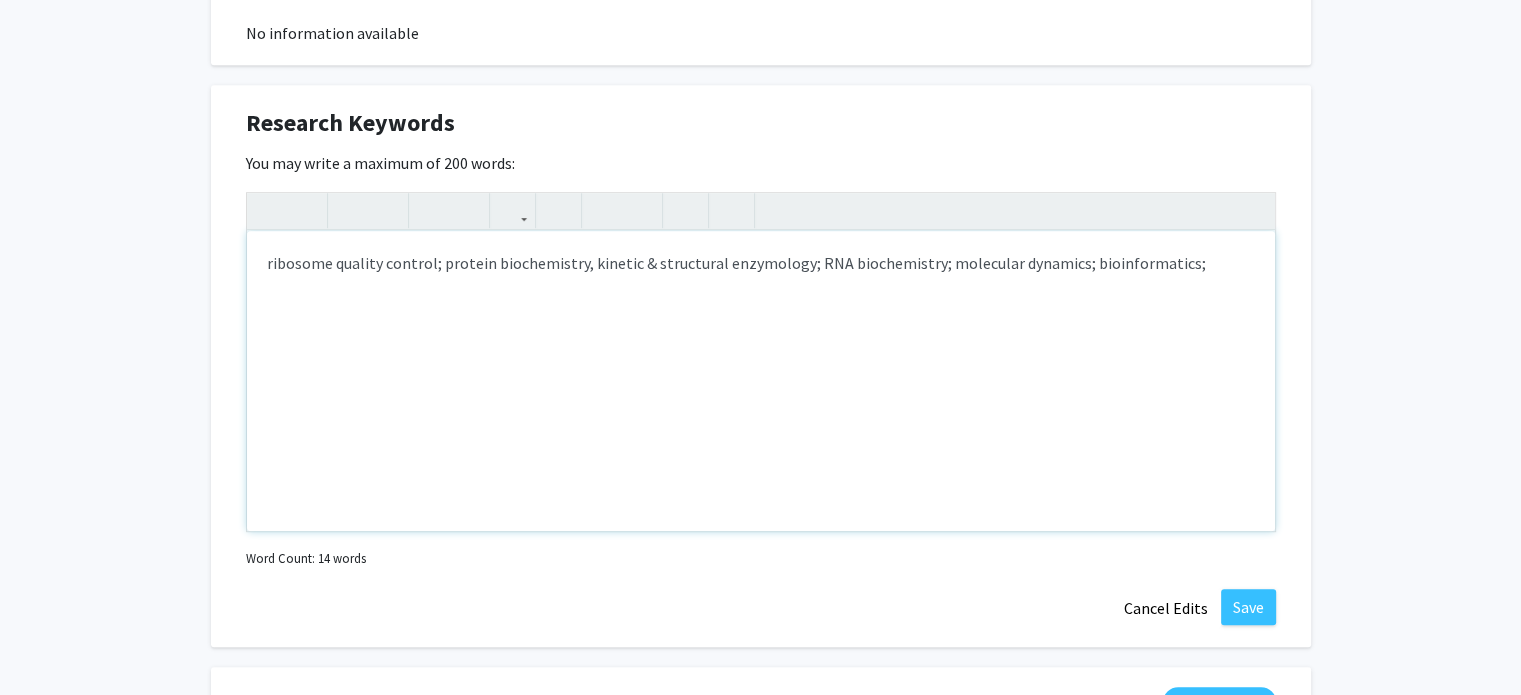 click on "ribosome quality control; protein biochemistry, kinetic & structural enzymology; RNA biochemistry; molecular dynamics; bioinformatics;" at bounding box center (761, 381) 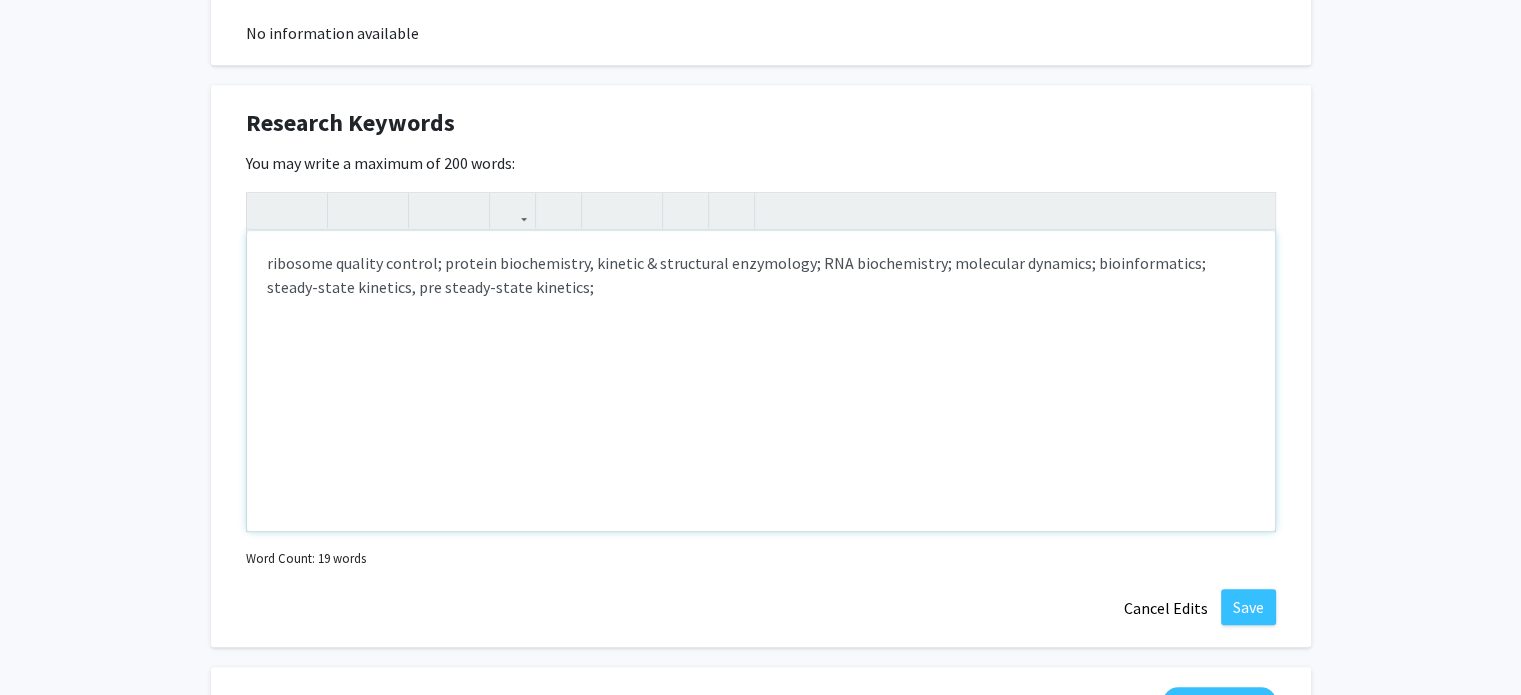 click on "ribosome quality control; protein biochemistry, kinetic & structural enzymology; RNA biochemistry; molecular dynamics; bioinformatics; steady-state kinetics, pre steady-state kinetics;" at bounding box center (761, 381) 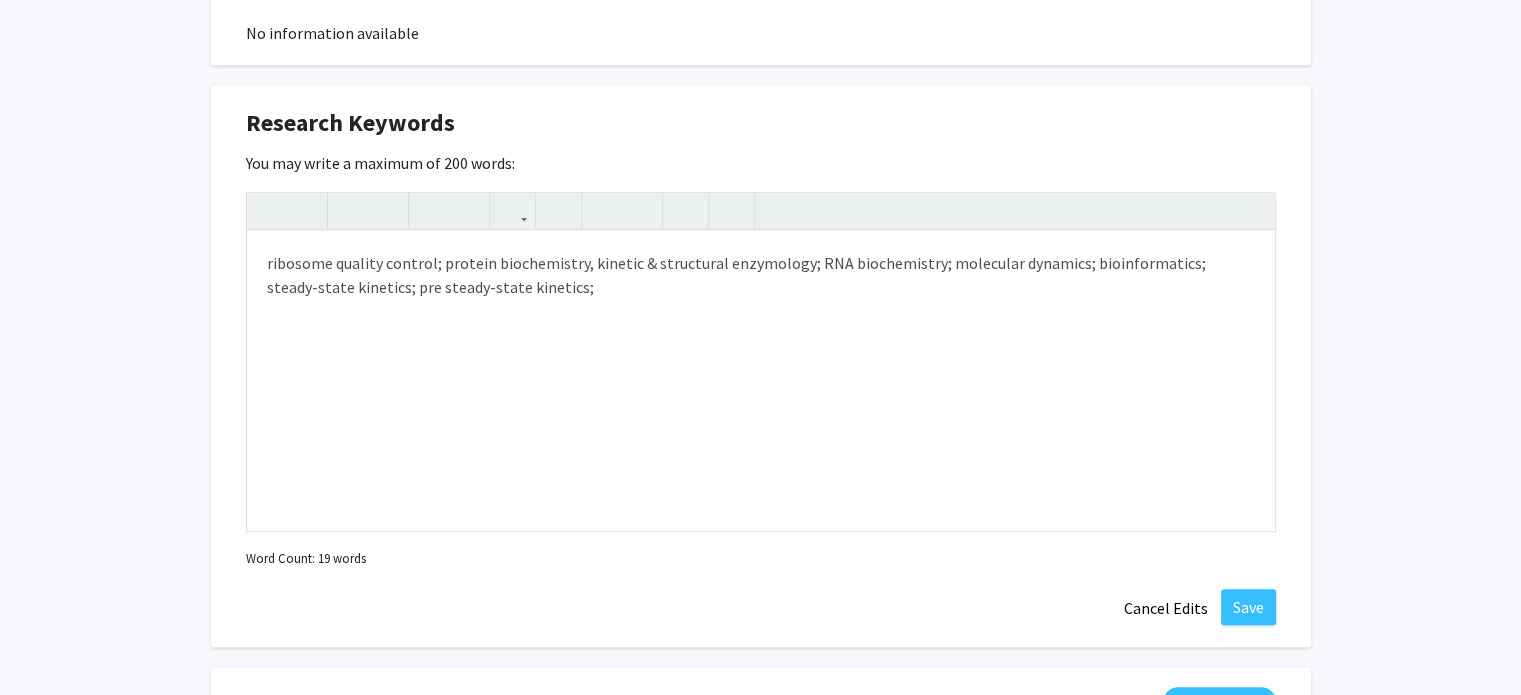click on "[FIRST] [LAST]  Edit Section  See Public View  help  Degree Level:   Undergraduate Student   Year:   First-year   Expected Graduation:   [YEAR]   Major:  Biophysics Seeking Opportunities?  Indicate to faculty/staff and other users that you are looking for opportunities to join collaborative projects.    Seeking Collaborators?  Indicate if you are looking for other students to join you on collaborative projects.       Supplemental Files    Allow supplemental files to be publicly visible?  help  Use this section to upload files such as resumes, transcripts, and more. If you need help putting together or updating your resume, check out HOUR Tips – resume best practices and meet with HOUR staff to review your resume and receive feedback. File Name Uploaded Date No Supplemental Files  Add File  About  Edit Section  No information available  You may write a maximum of 1,000 words:  Insert link Remove link Word Count: 0 words Save  Cancel Edits  Research Keywords  Edit Section  Insert link Remove link Save Save" 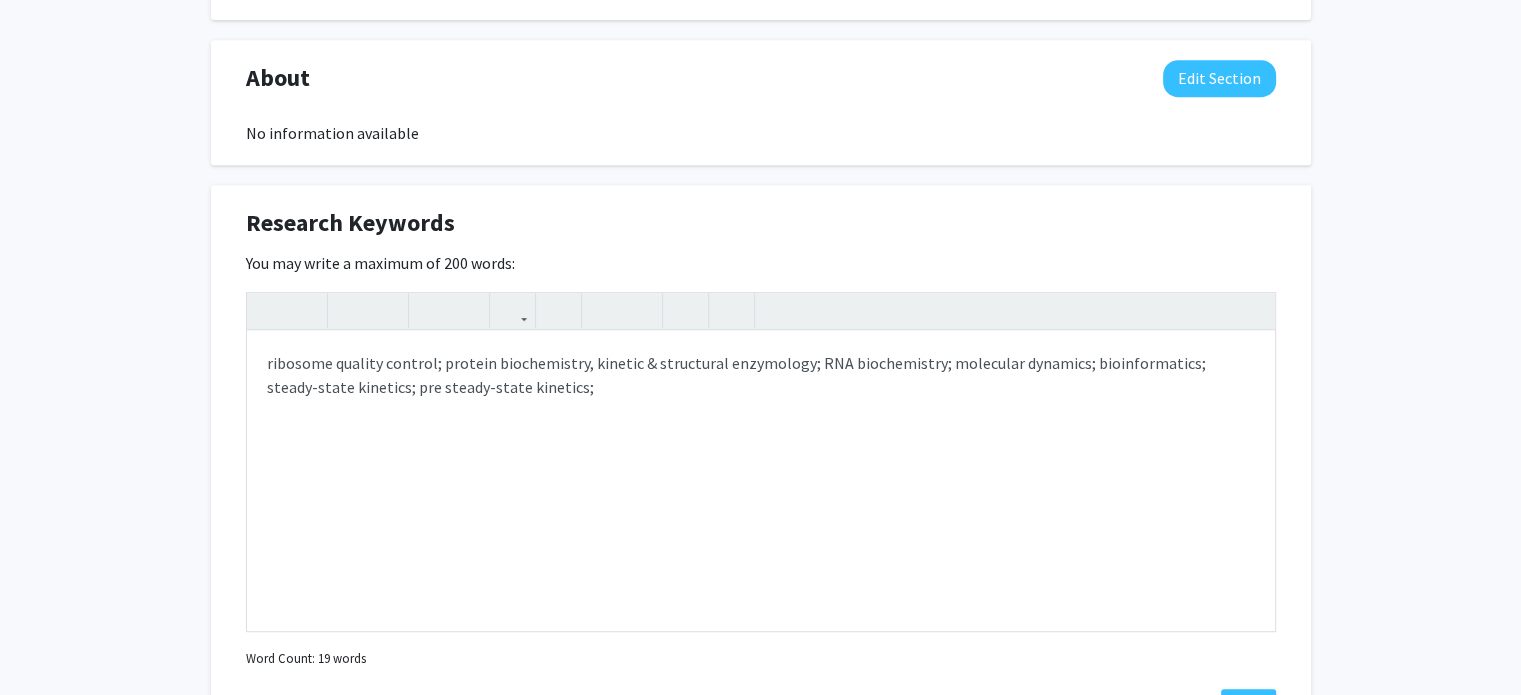 scroll, scrollTop: 920, scrollLeft: 0, axis: vertical 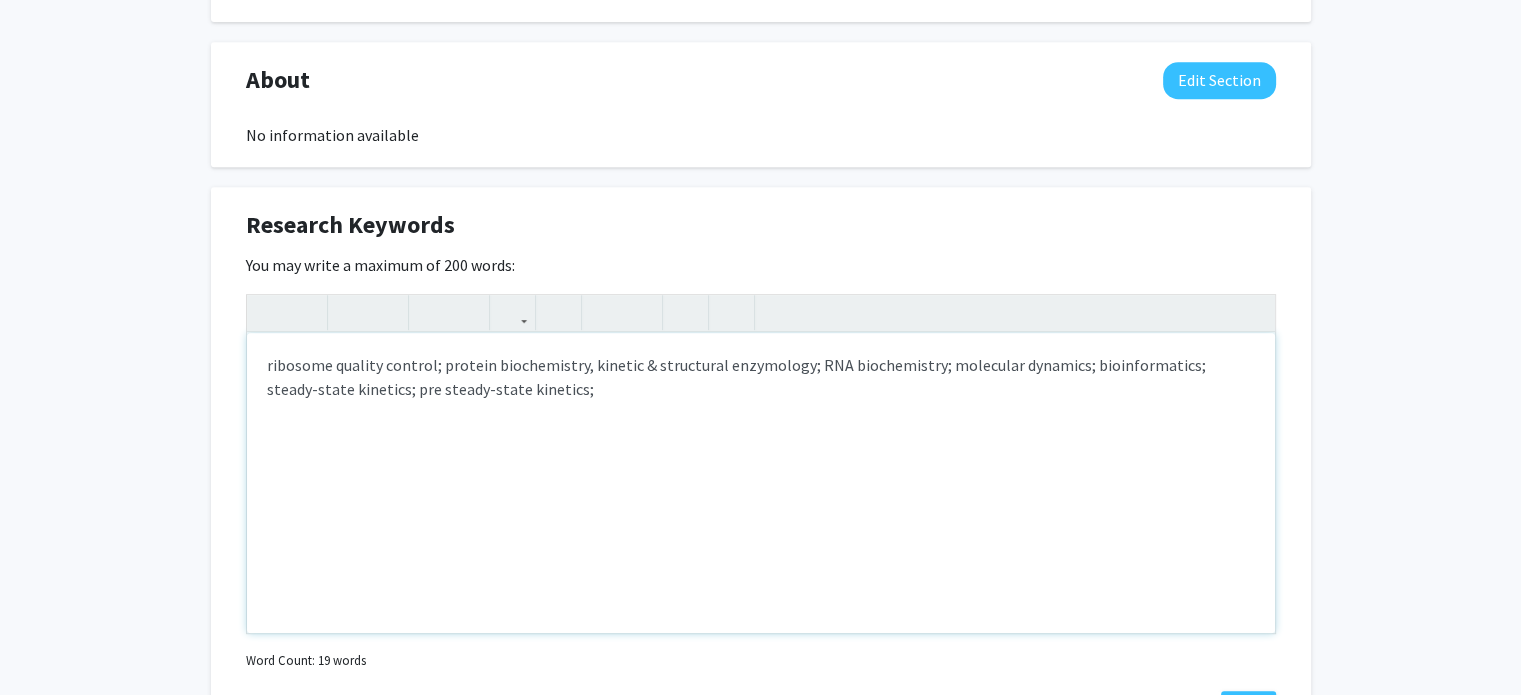 click on "ribosome quality control; protein biochemistry, kinetic & structural enzymology; RNA biochemistry; molecular dynamics; bioinformatics; steady-state kinetics; pre steady-state kinetics;" at bounding box center (761, 483) 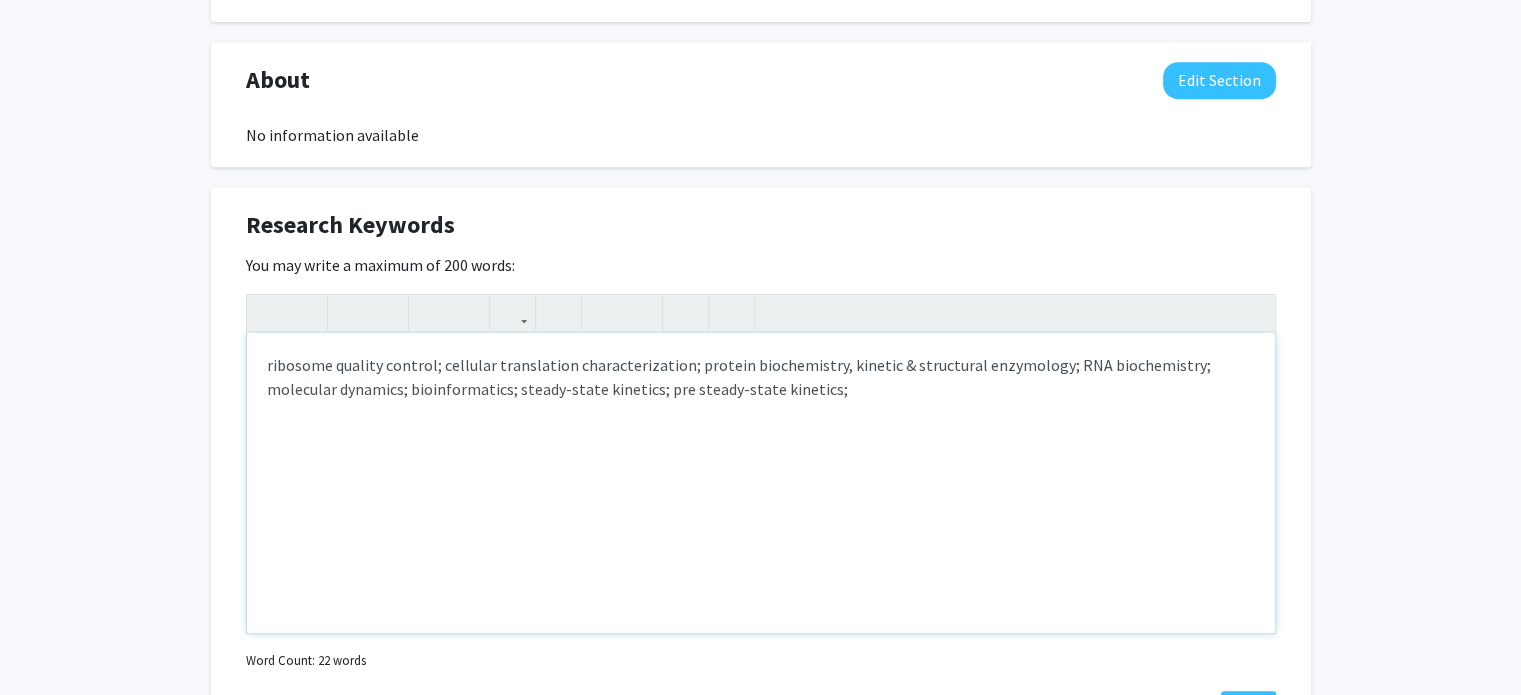 click on "ribosome quality control; cellular translation characterization; protein biochemistry, kinetic & structural enzymology; RNA biochemistry; molecular dynamics; bioinformatics; steady-state kinetics; pre steady-state kinetics;" at bounding box center [761, 483] 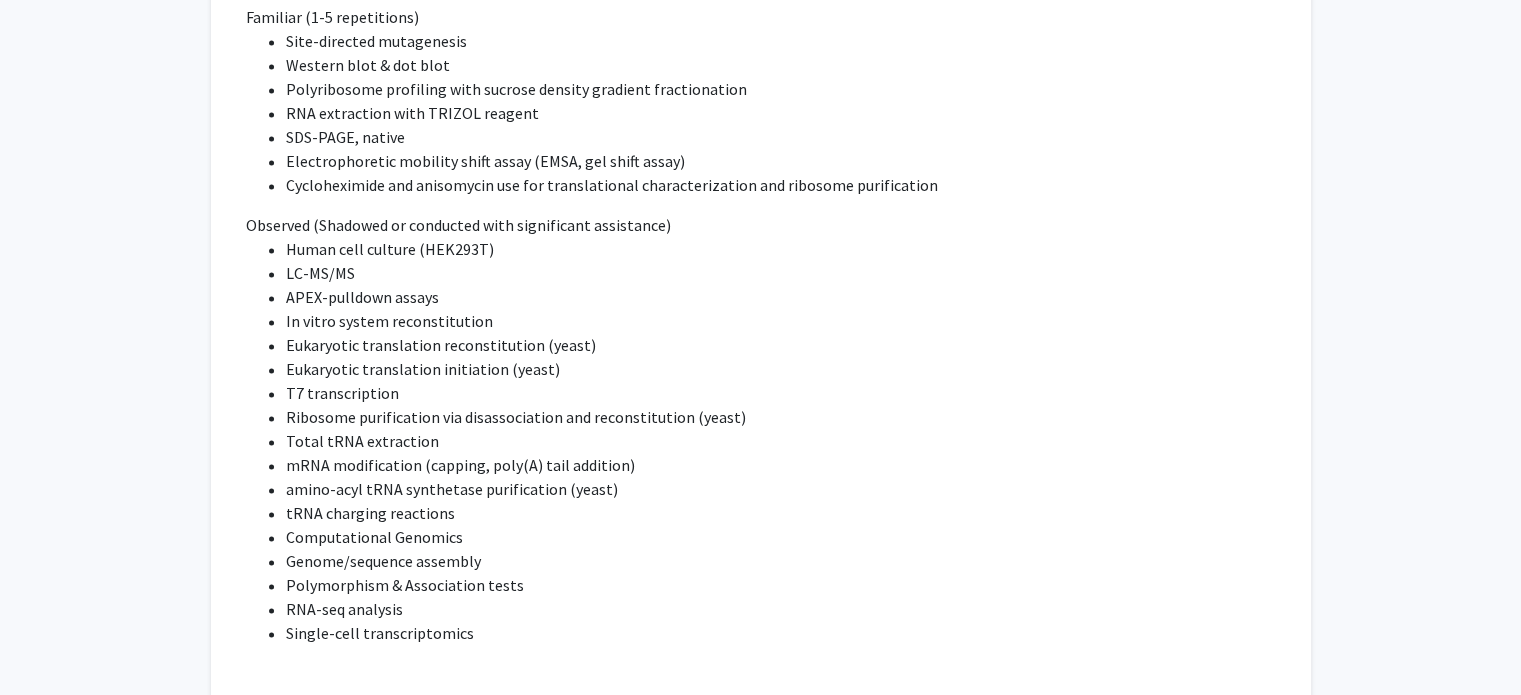 scroll, scrollTop: 3032, scrollLeft: 0, axis: vertical 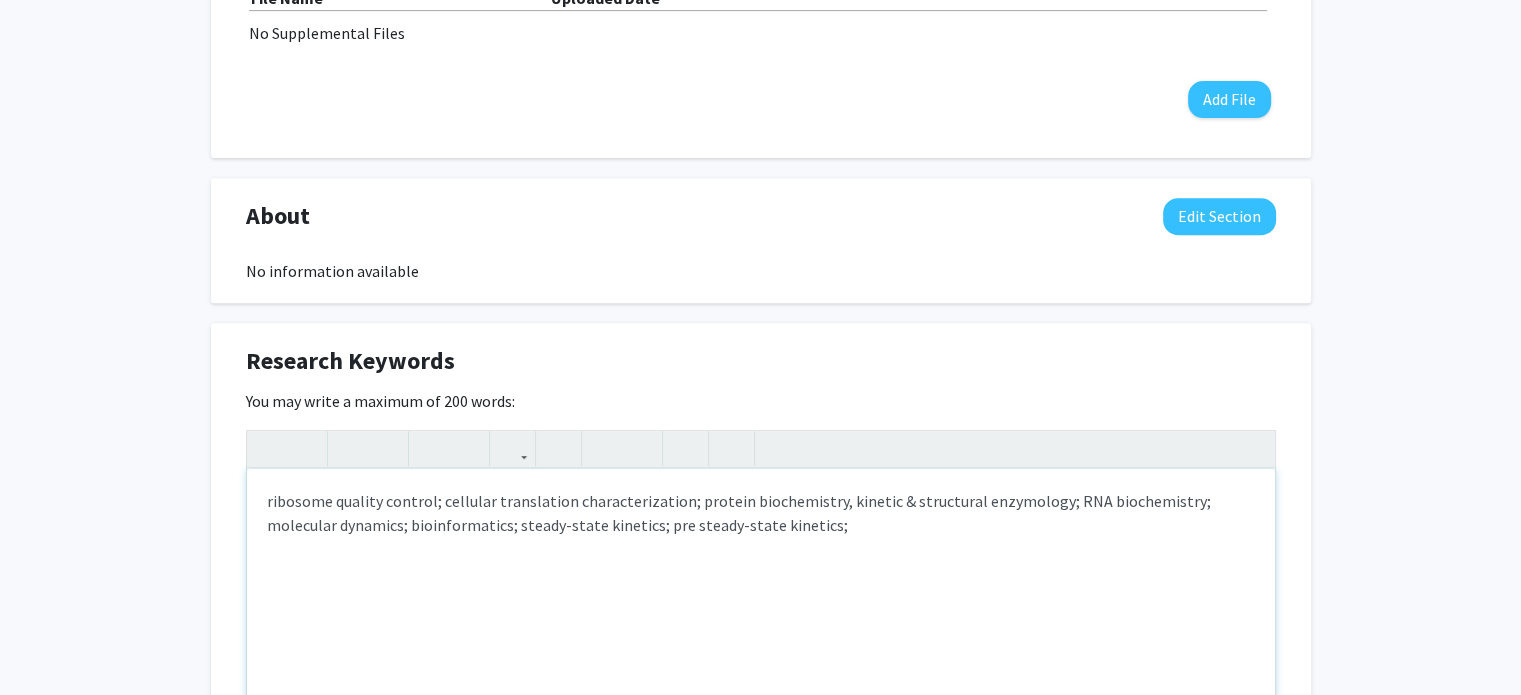 type on "ribosome quality control; cellular translation characterization; protein biochemistry, kinetic &amp; structural enzymology; RNA biochemistry; molecular dynamics; bioinformatics; steady-state kinetics; pre steady-state kinetics" 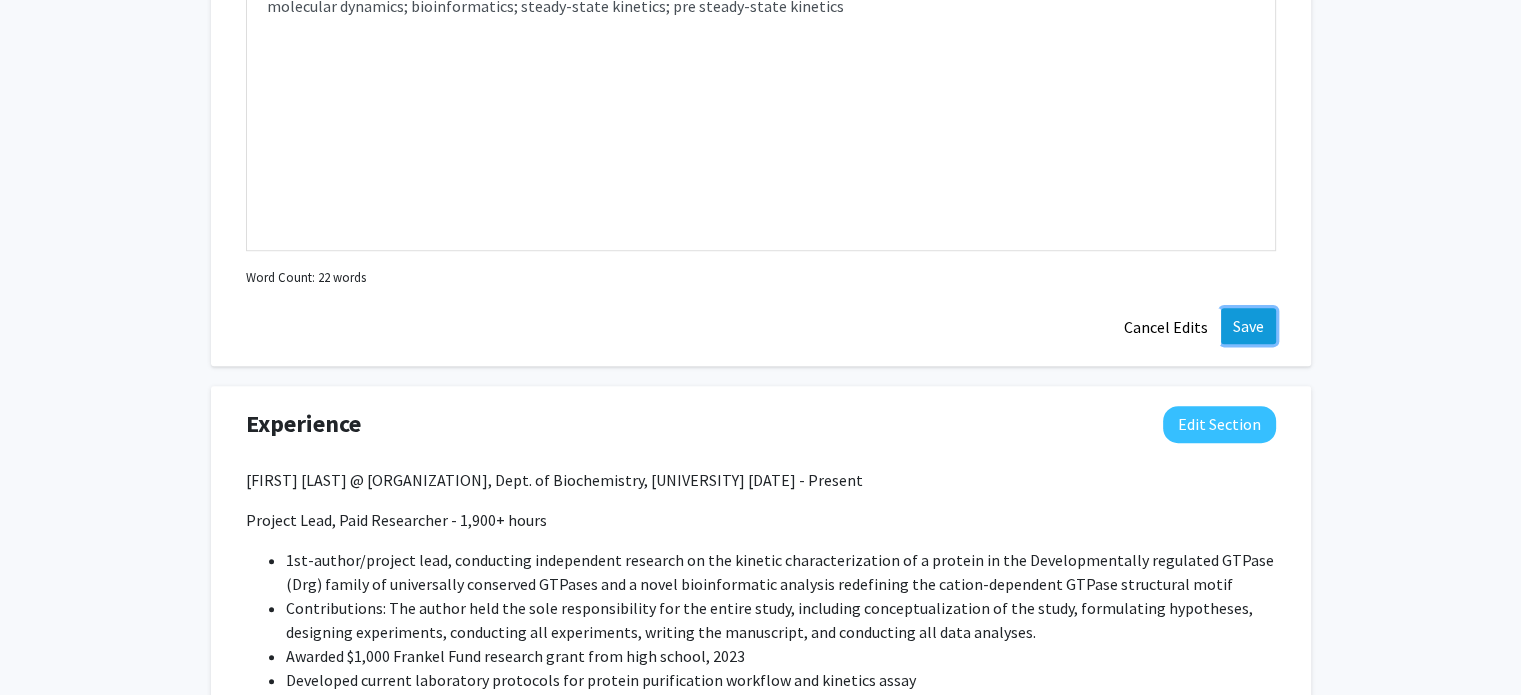 click on "Save" 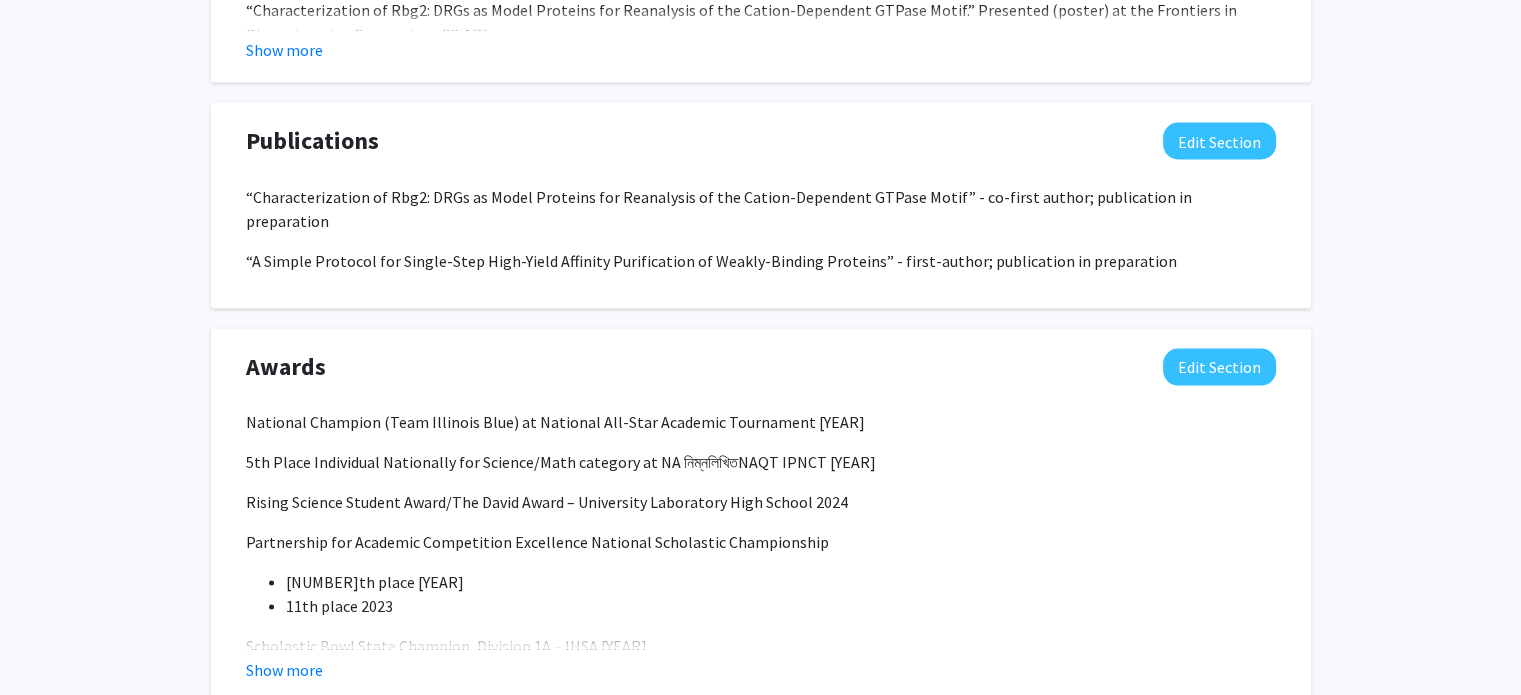 scroll, scrollTop: 3772, scrollLeft: 0, axis: vertical 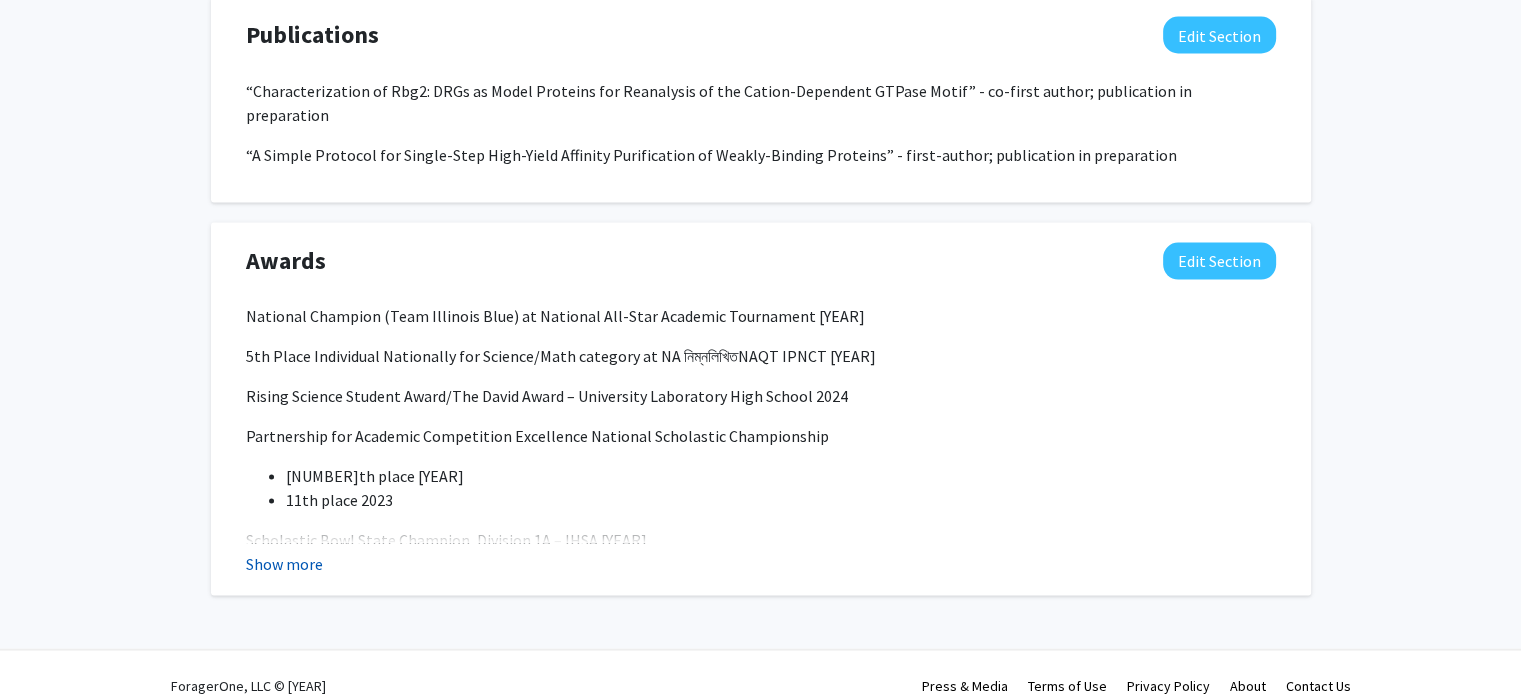 click on "Show more" 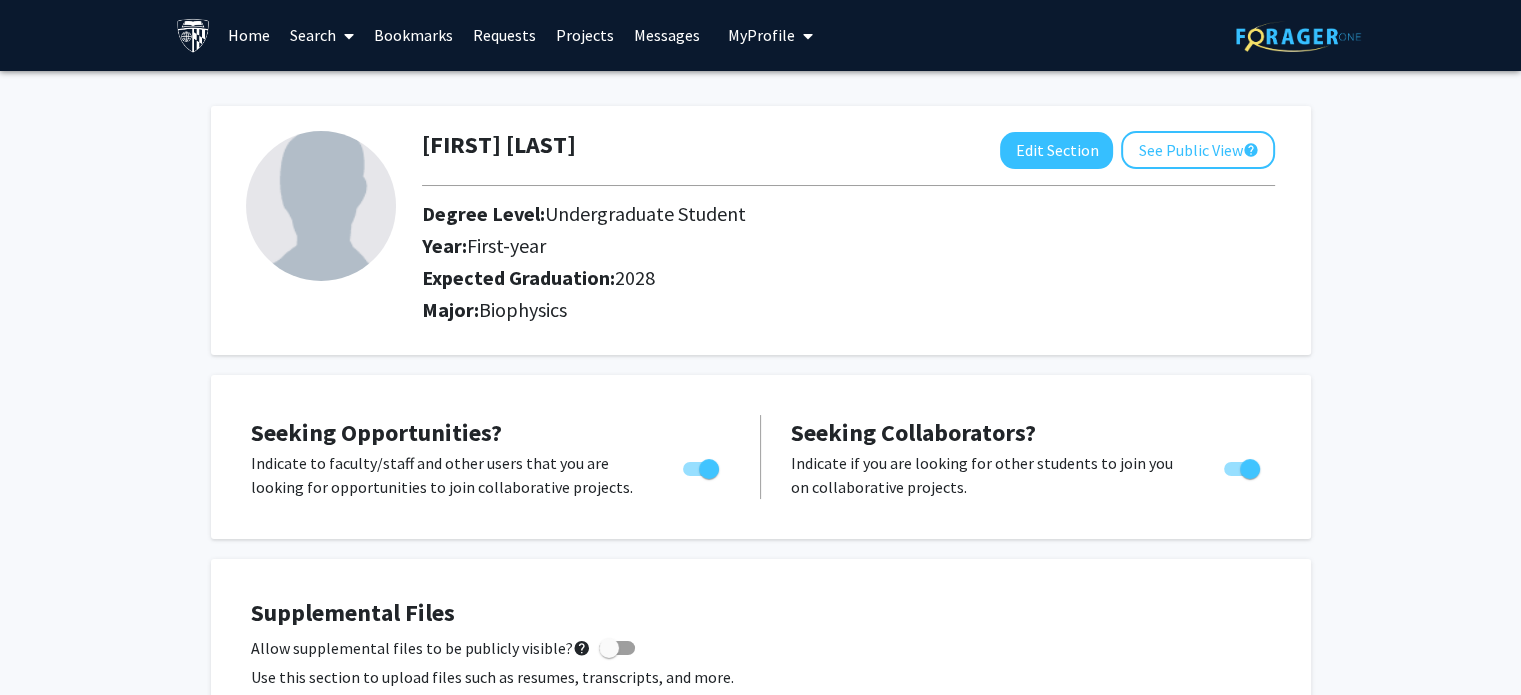 scroll, scrollTop: 0, scrollLeft: 0, axis: both 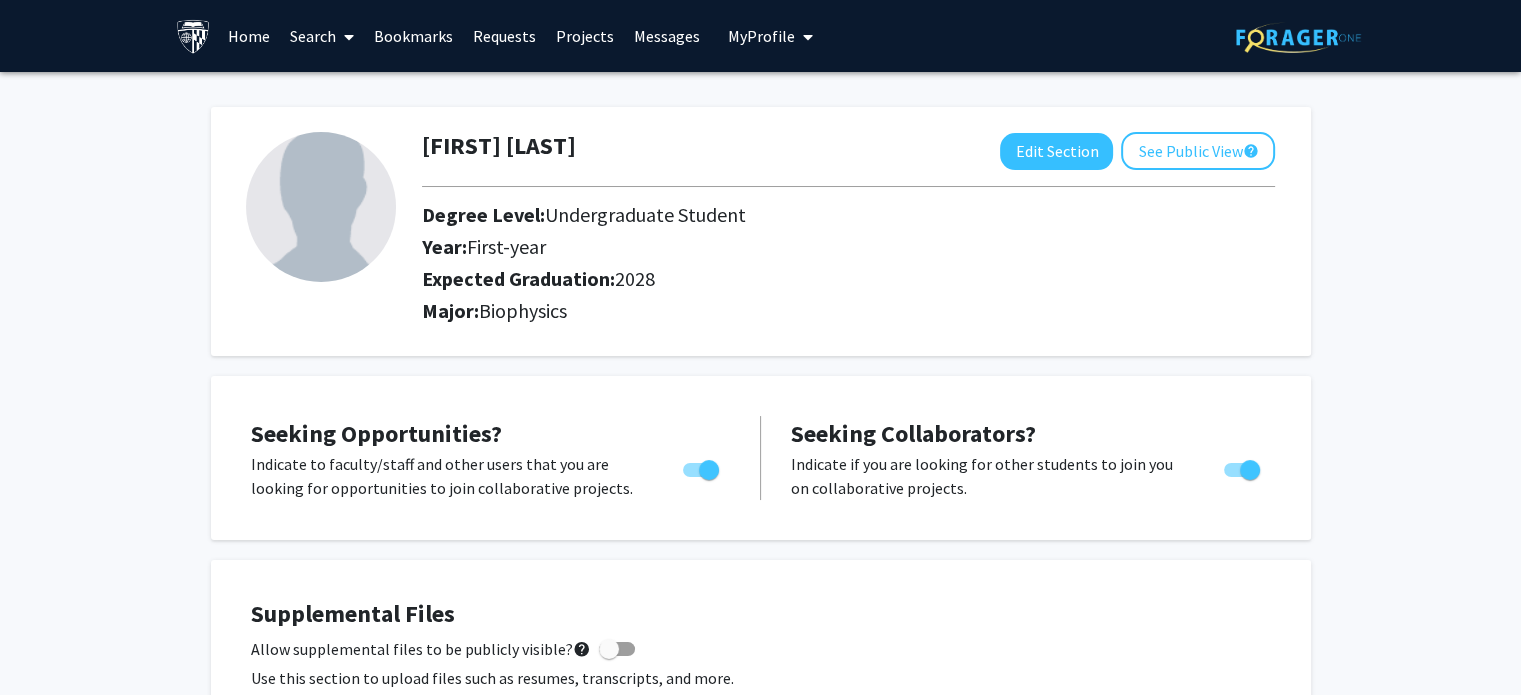 type 